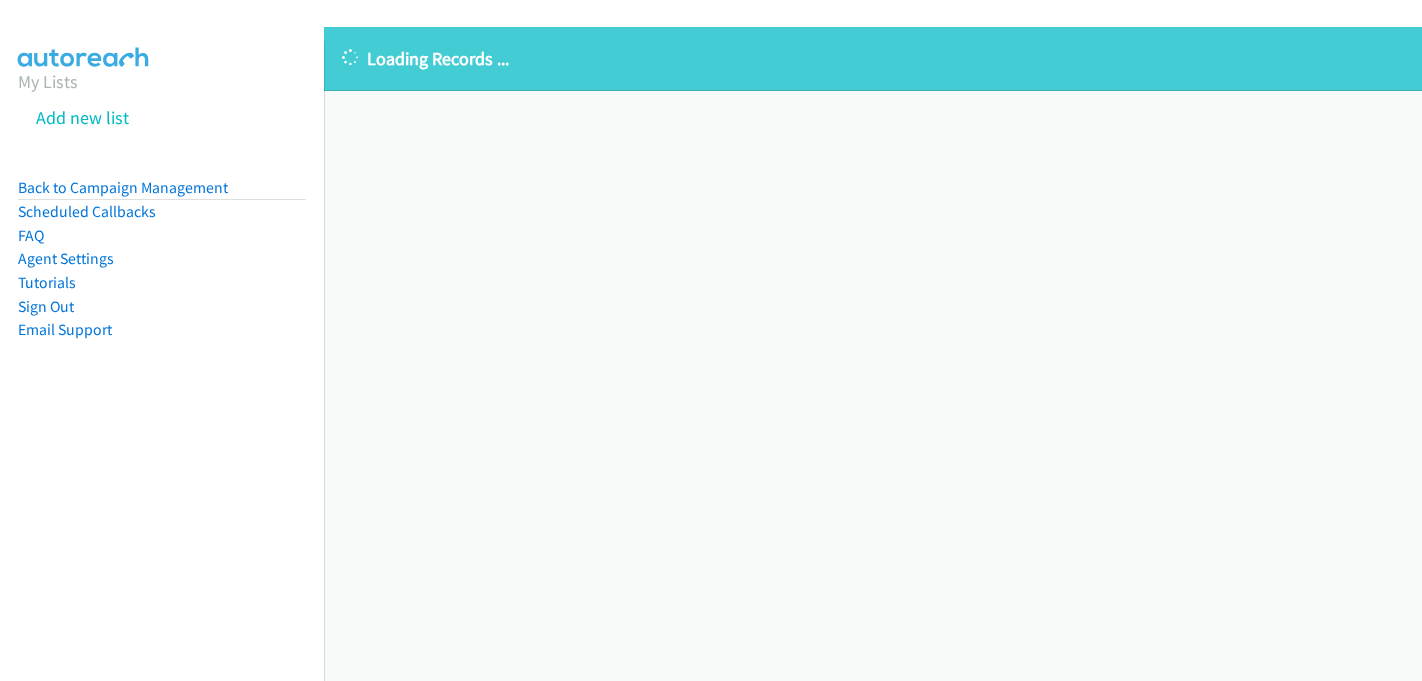 scroll, scrollTop: 0, scrollLeft: 0, axis: both 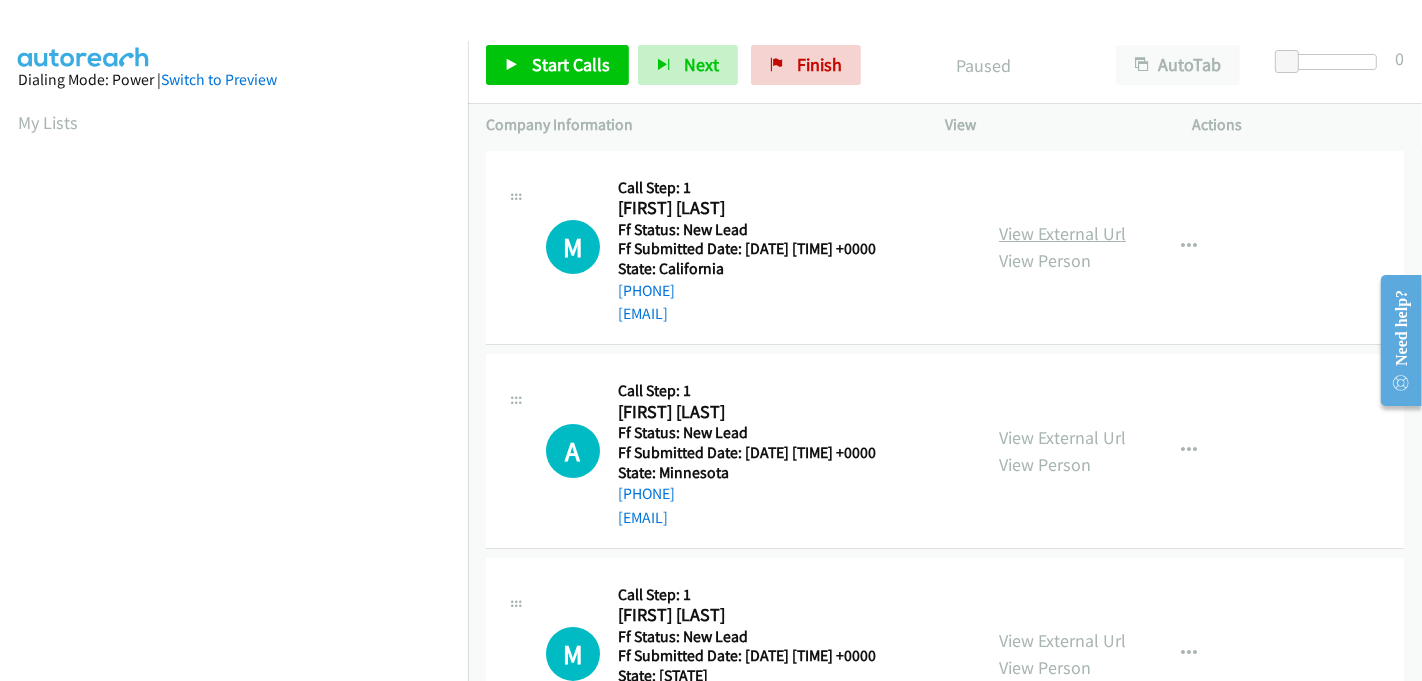 click on "View External Url" at bounding box center (1062, 233) 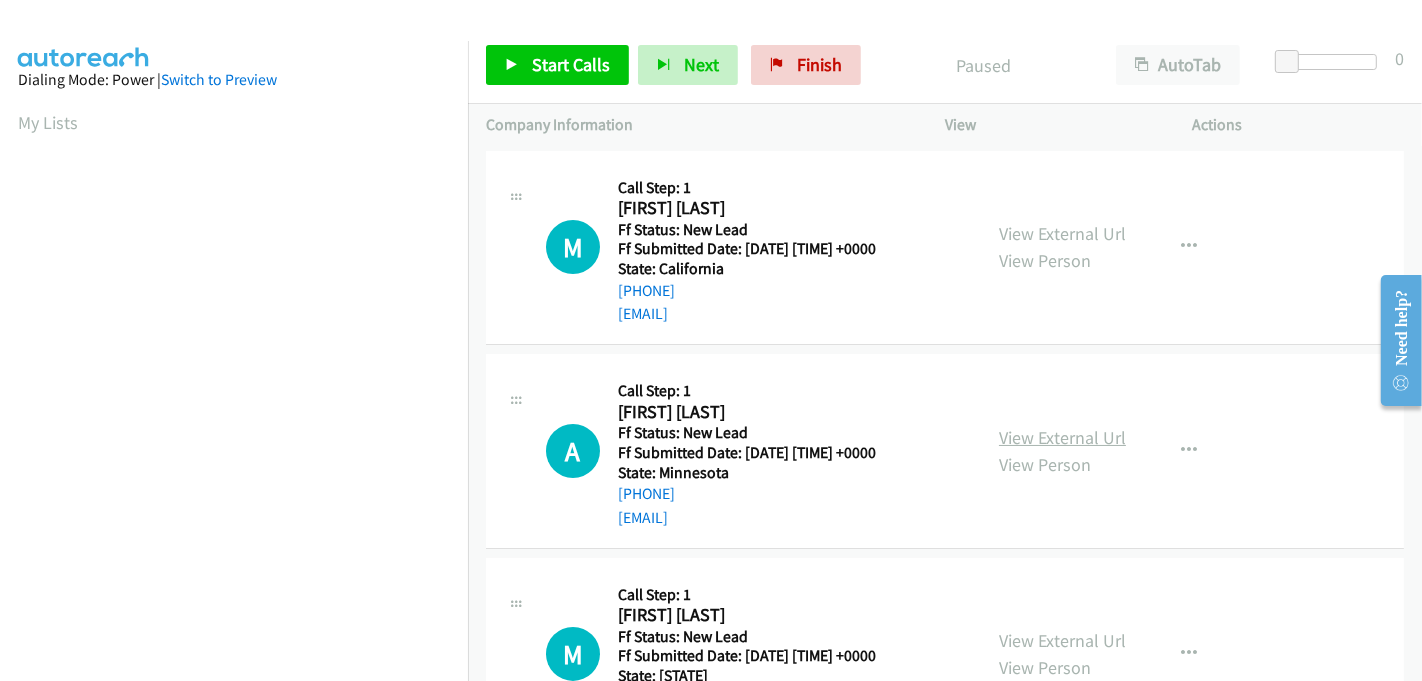 click on "View External Url" at bounding box center (1062, 437) 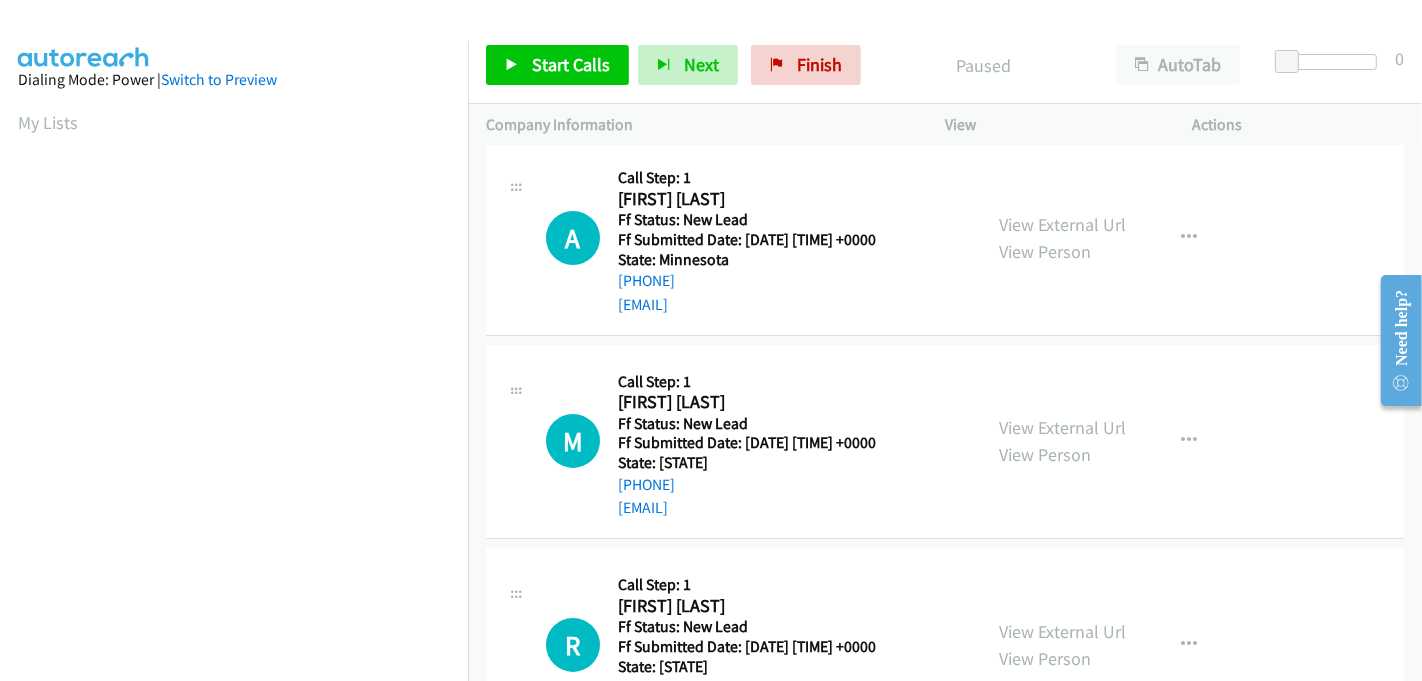 scroll, scrollTop: 222, scrollLeft: 0, axis: vertical 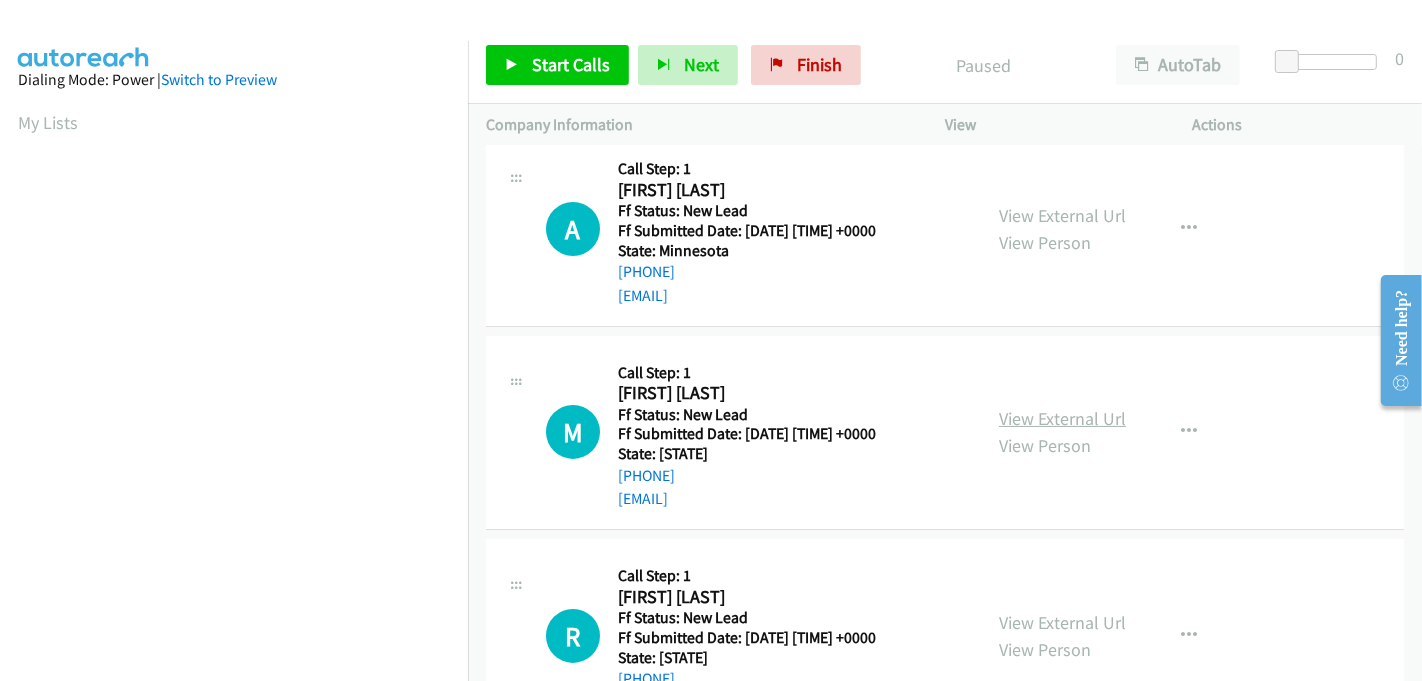 click on "View External Url" at bounding box center [1062, 418] 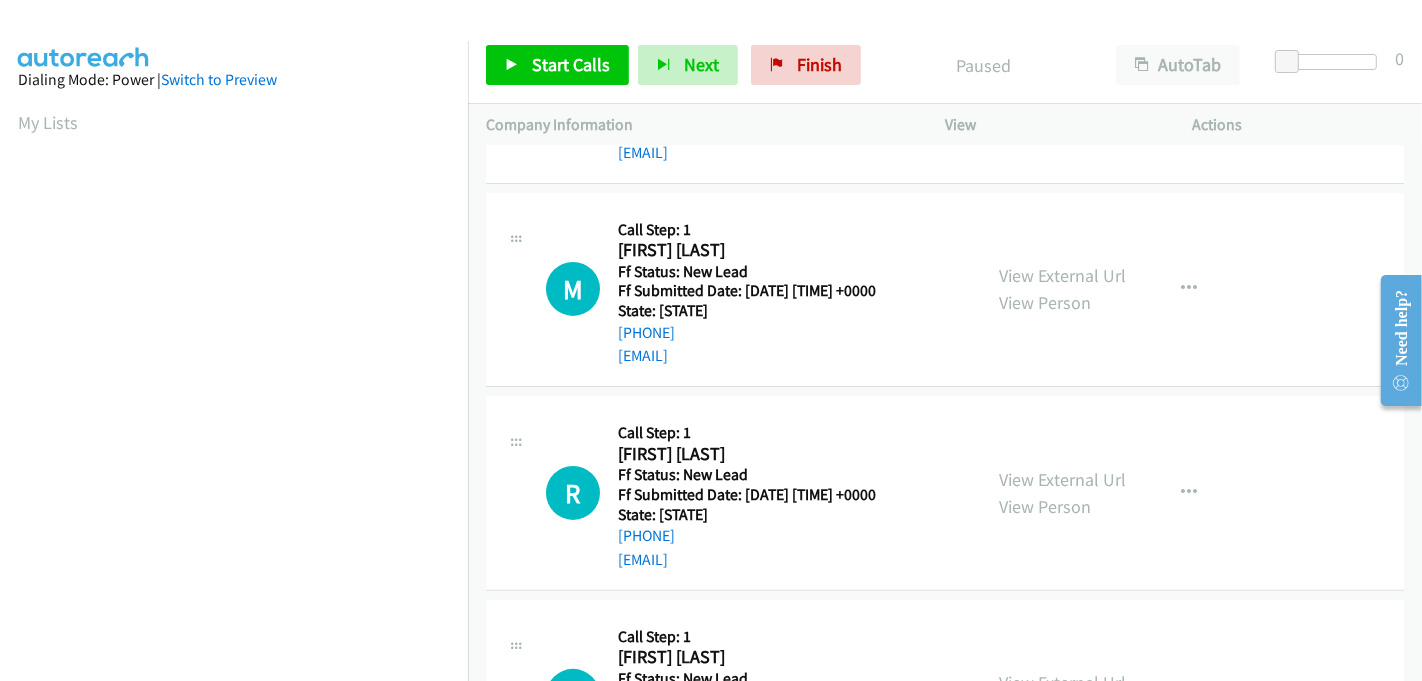 scroll, scrollTop: 507, scrollLeft: 0, axis: vertical 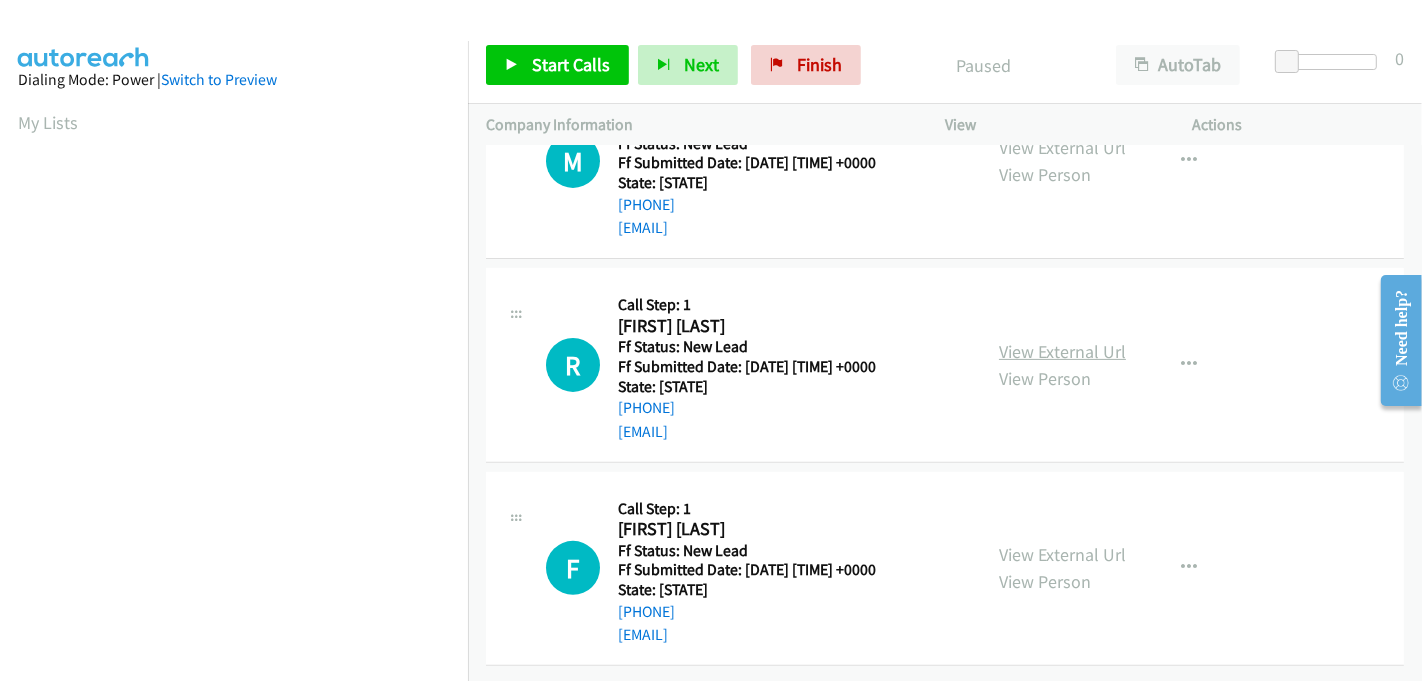 click on "View External Url" at bounding box center [1062, 351] 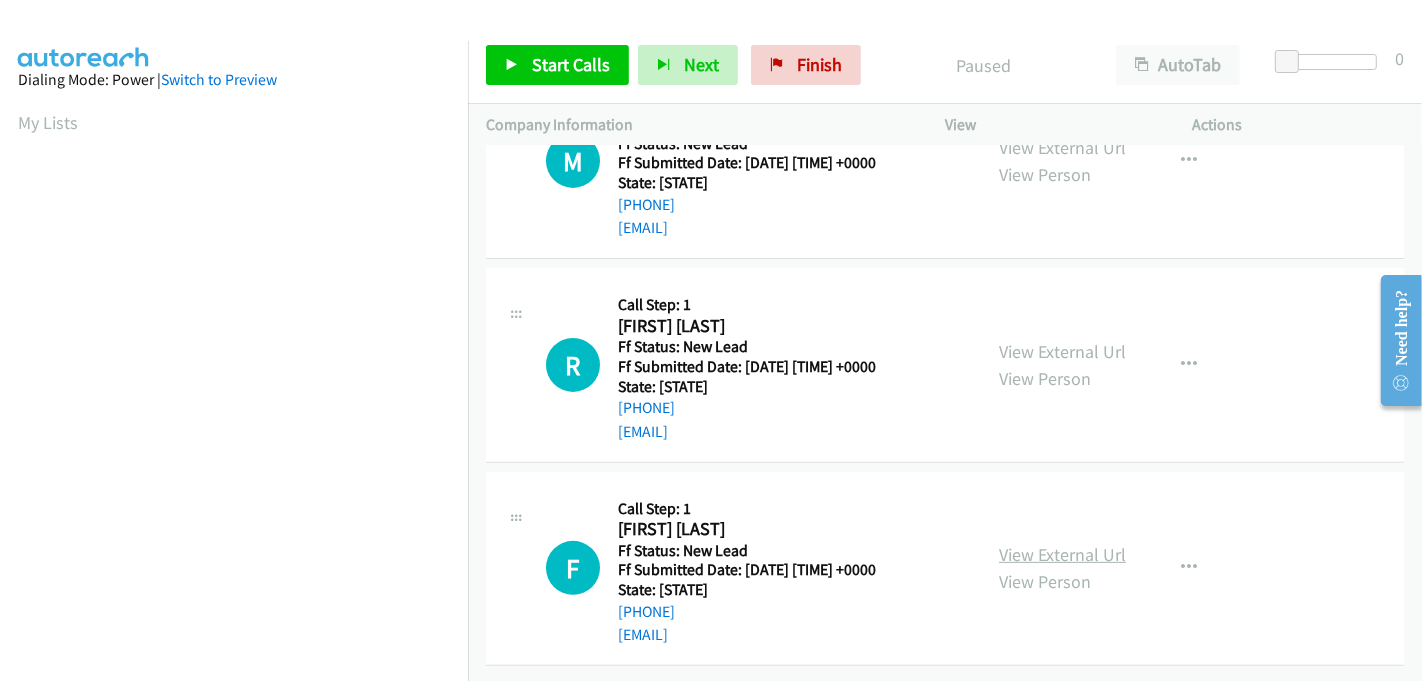 click on "View External Url" at bounding box center (1062, 554) 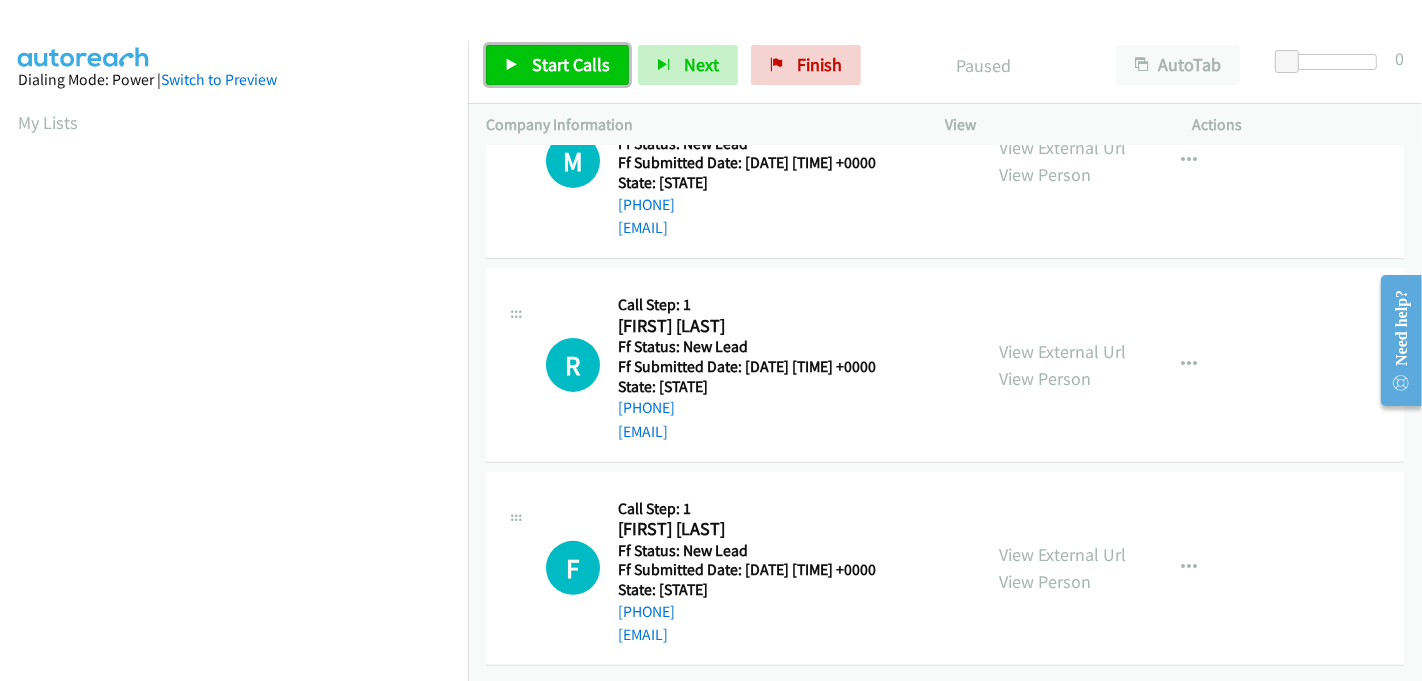 click on "Start Calls" at bounding box center (571, 64) 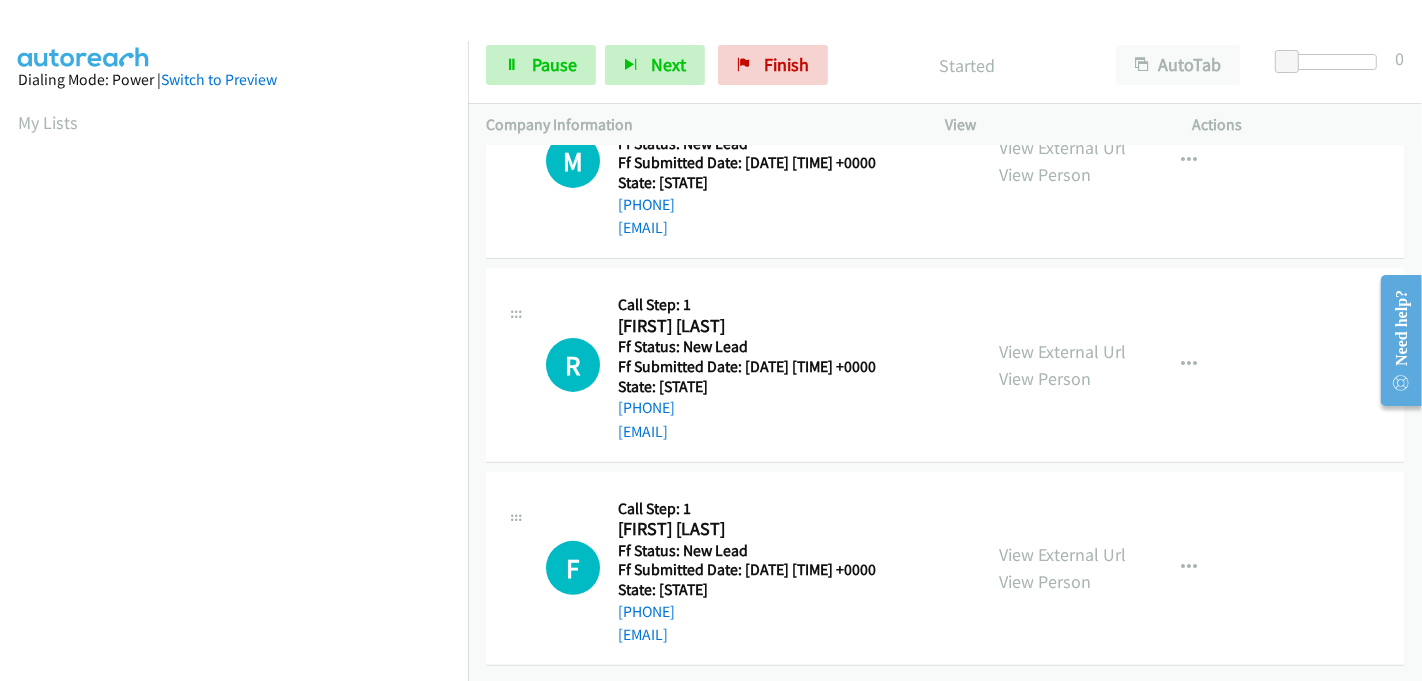 scroll, scrollTop: 0, scrollLeft: 0, axis: both 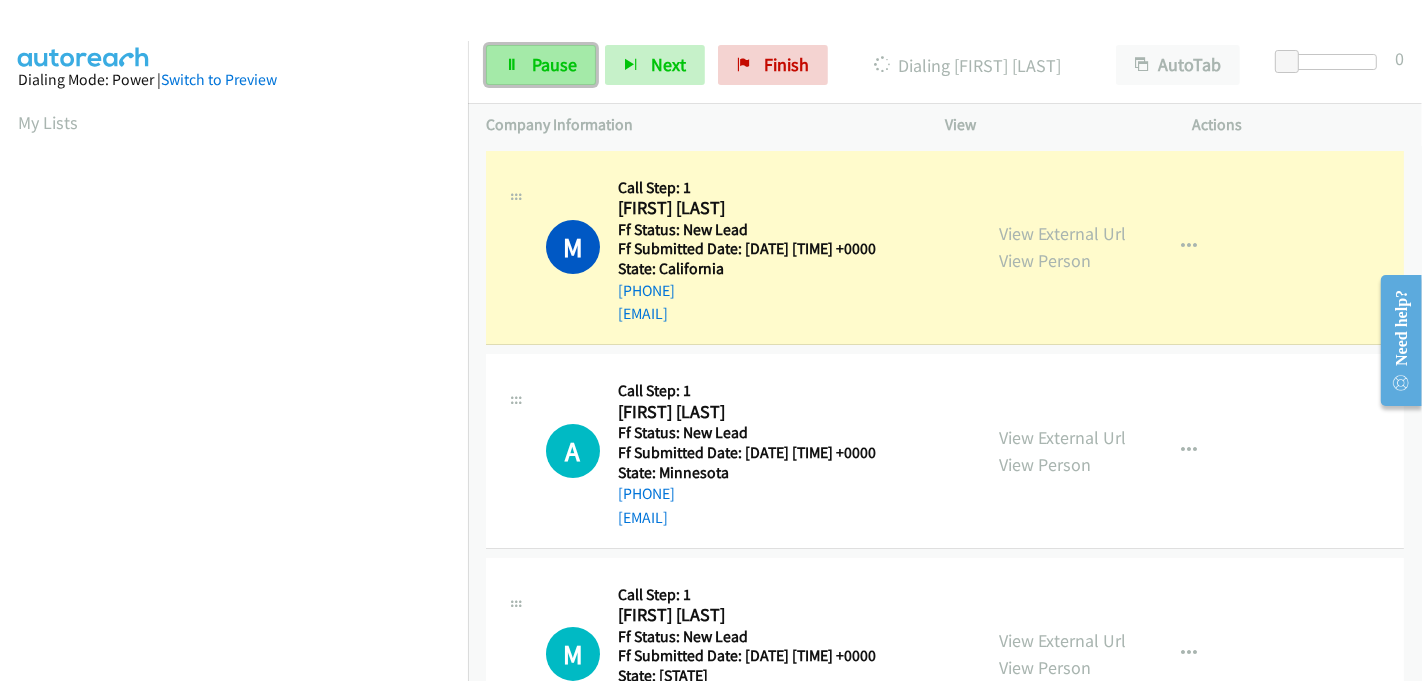 click on "Pause" at bounding box center [541, 65] 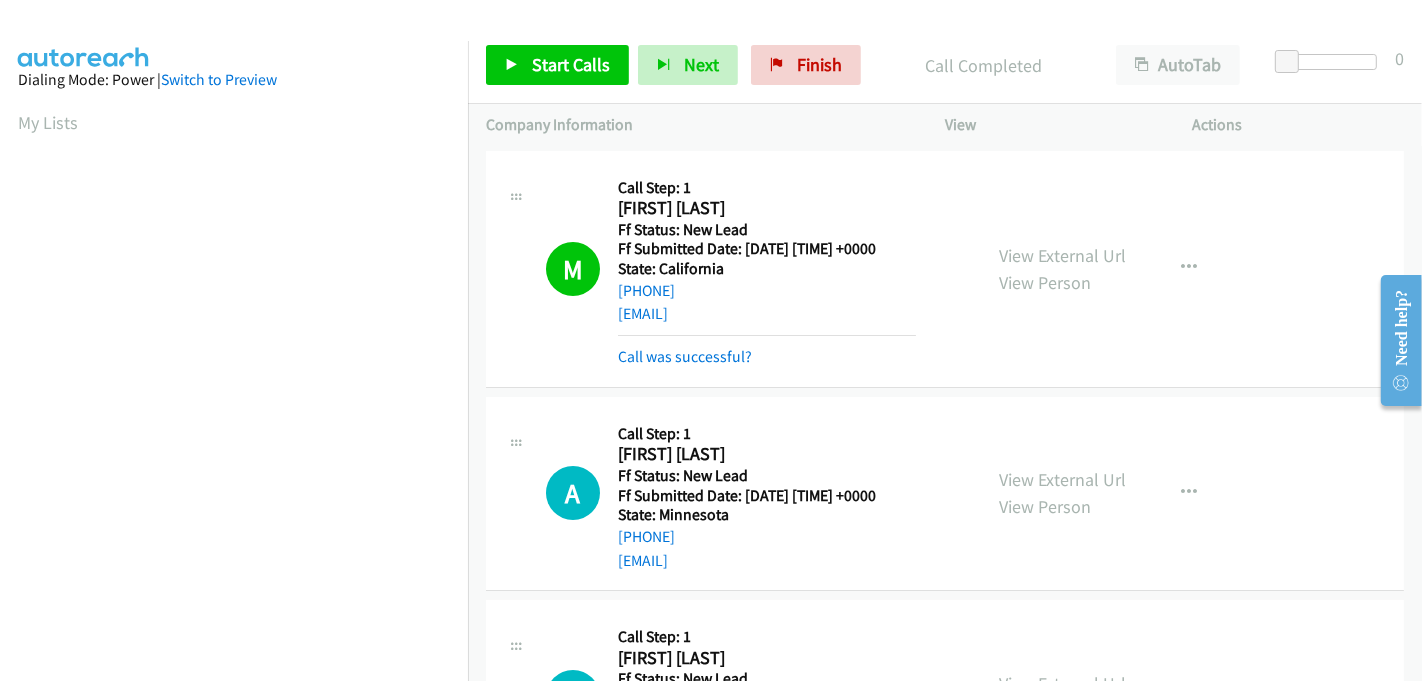 scroll, scrollTop: 442, scrollLeft: 0, axis: vertical 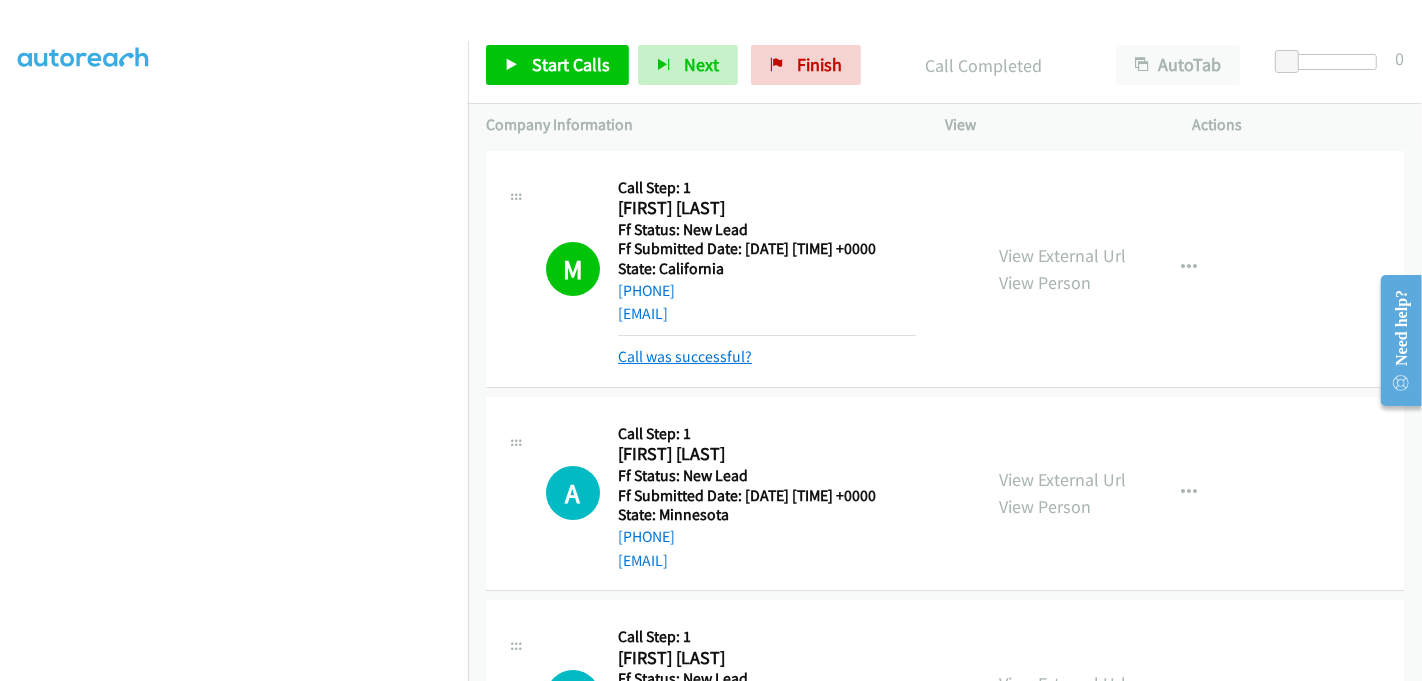click on "Call was successful?" at bounding box center (685, 356) 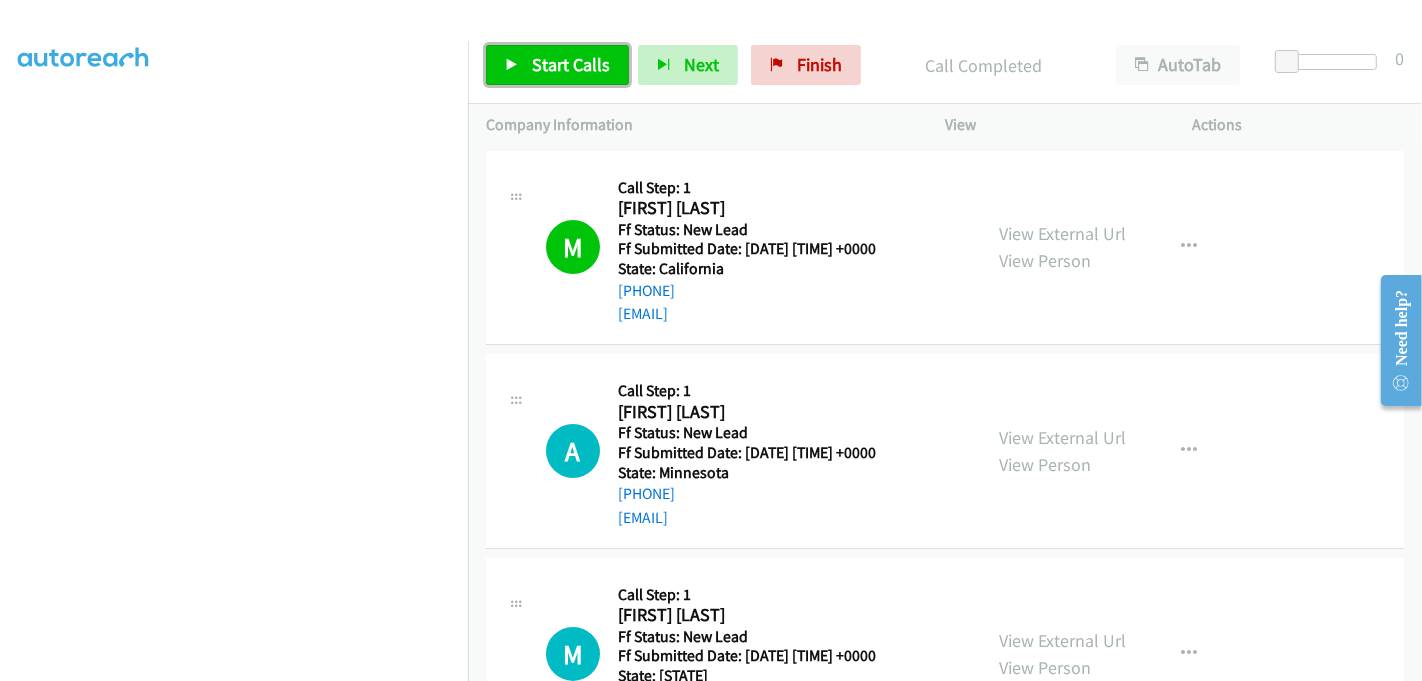 click on "Start Calls" at bounding box center (571, 64) 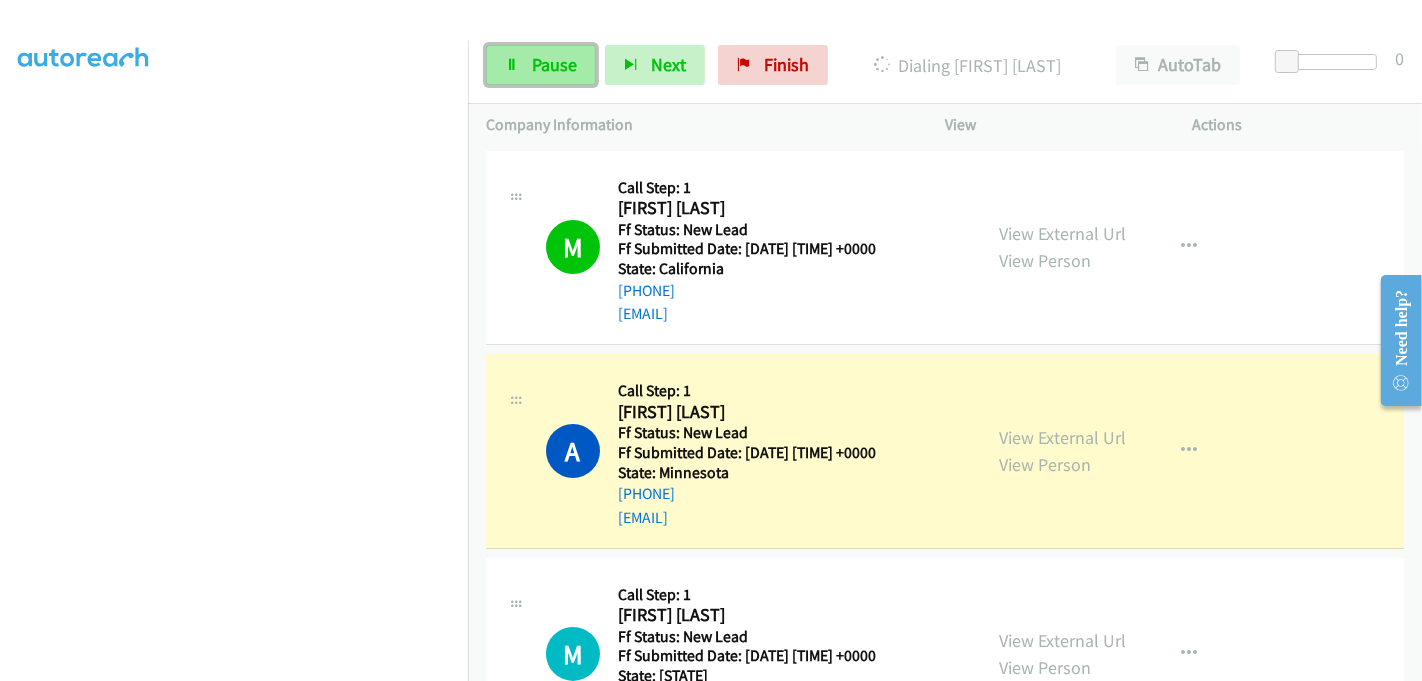 click on "Pause" at bounding box center (554, 64) 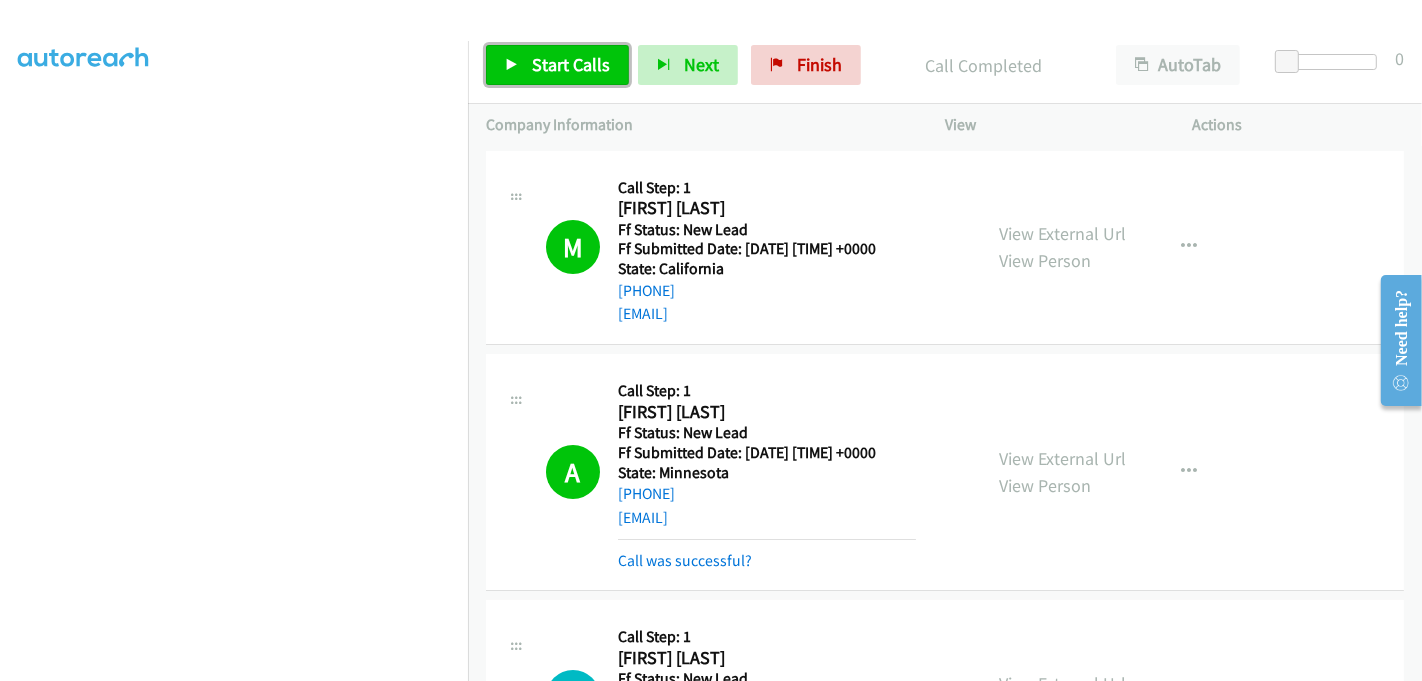 click on "Start Calls" at bounding box center (571, 64) 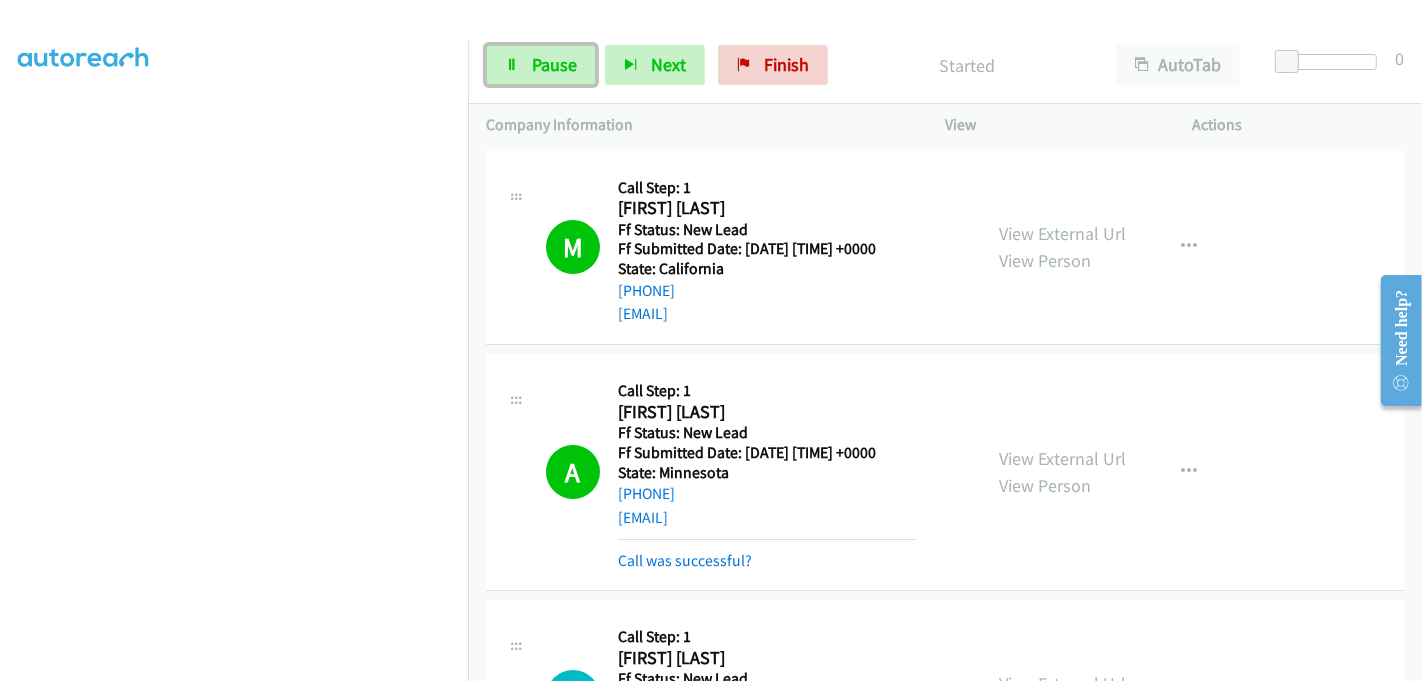 click on "Pause" at bounding box center (554, 64) 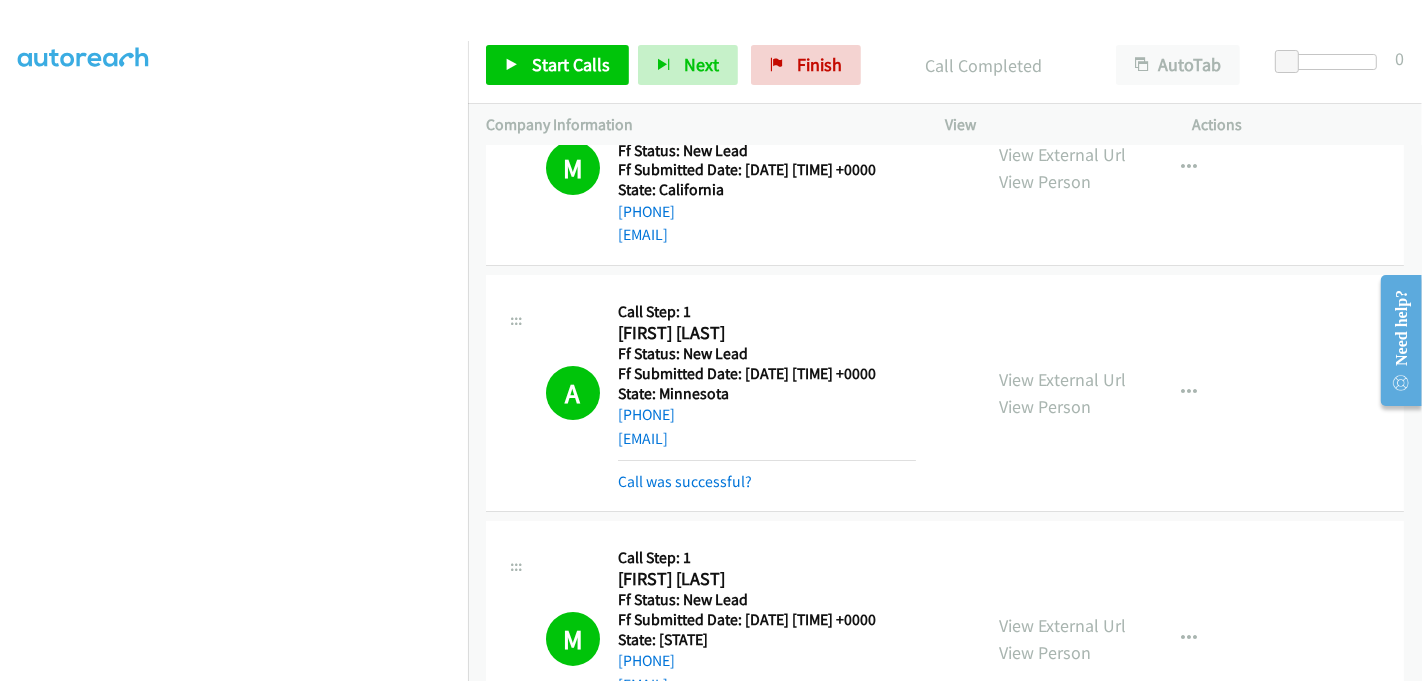 scroll, scrollTop: 222, scrollLeft: 0, axis: vertical 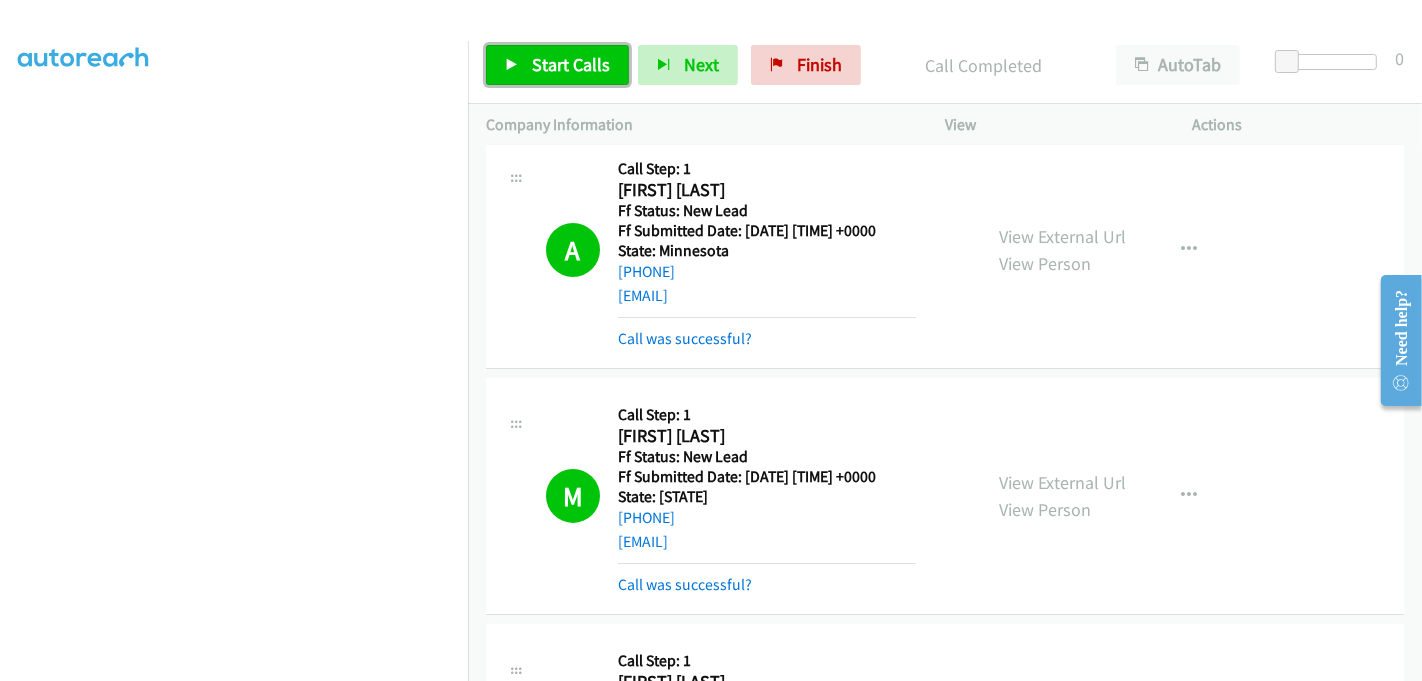 click on "Start Calls" at bounding box center [571, 64] 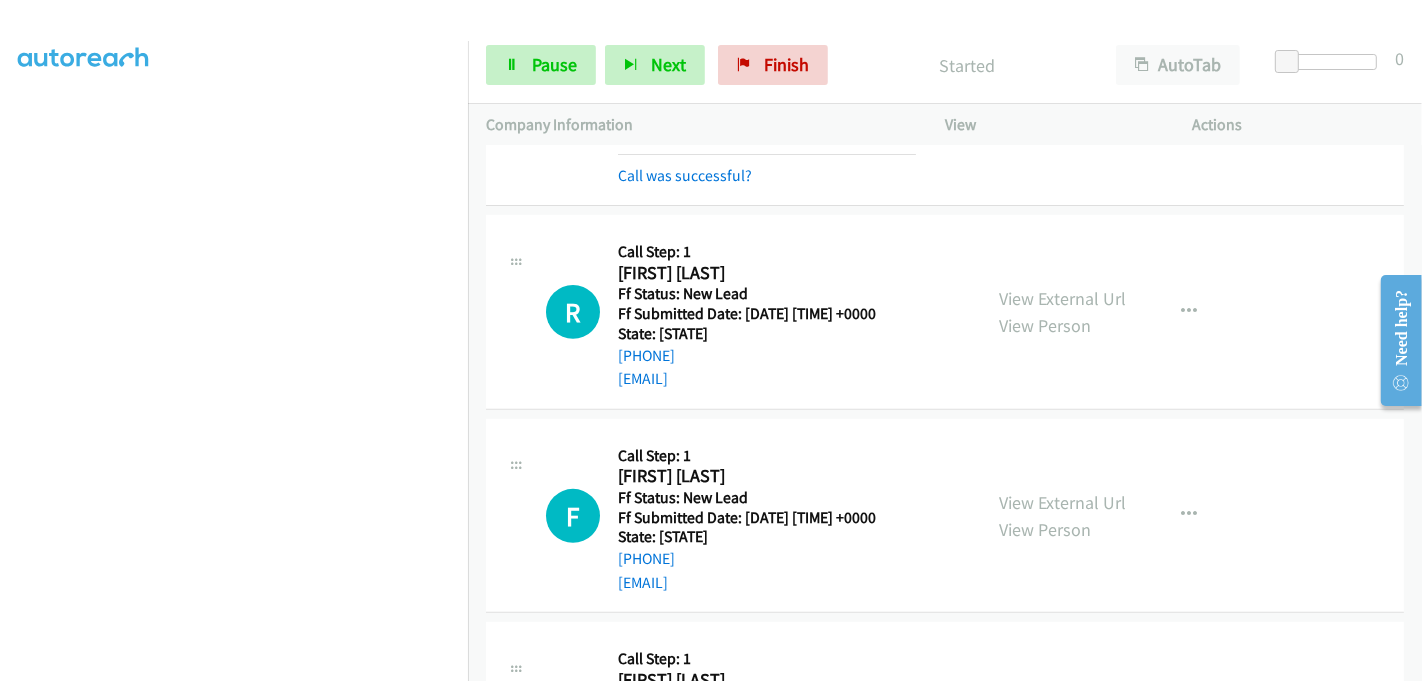 scroll, scrollTop: 666, scrollLeft: 0, axis: vertical 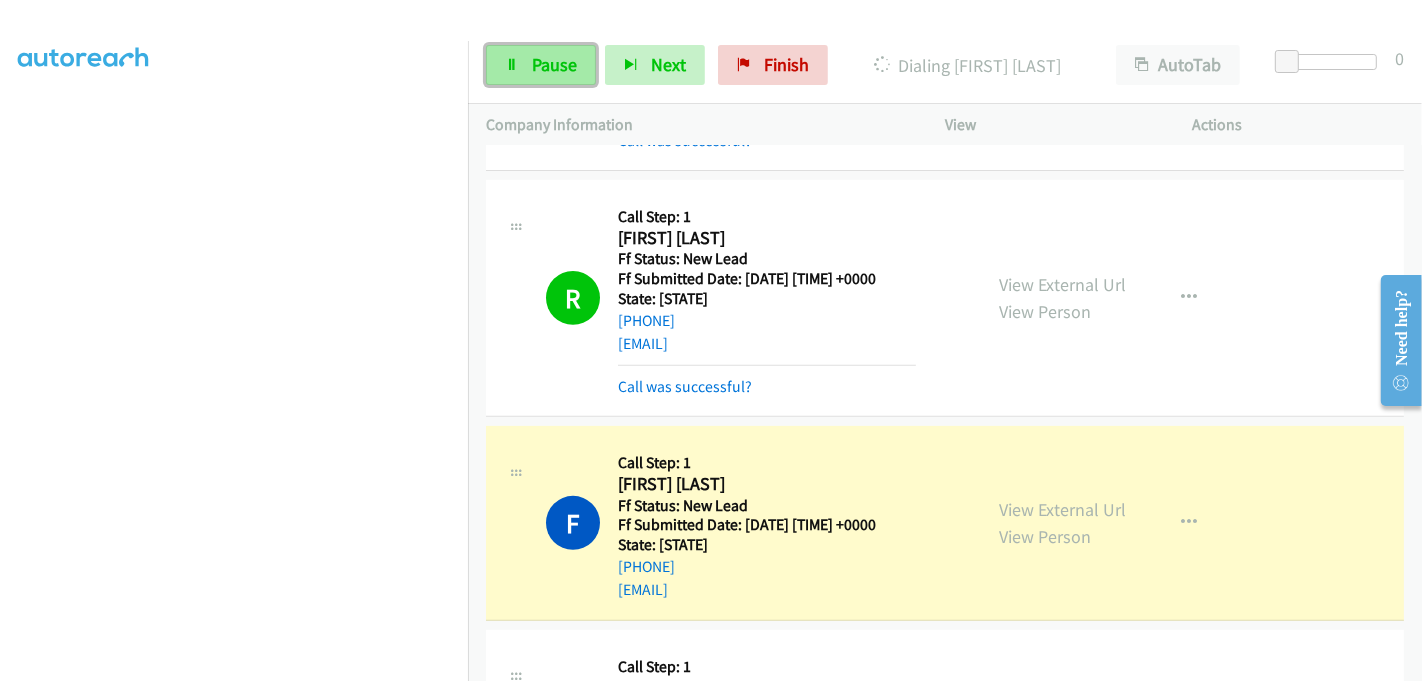 click on "Pause" at bounding box center [541, 65] 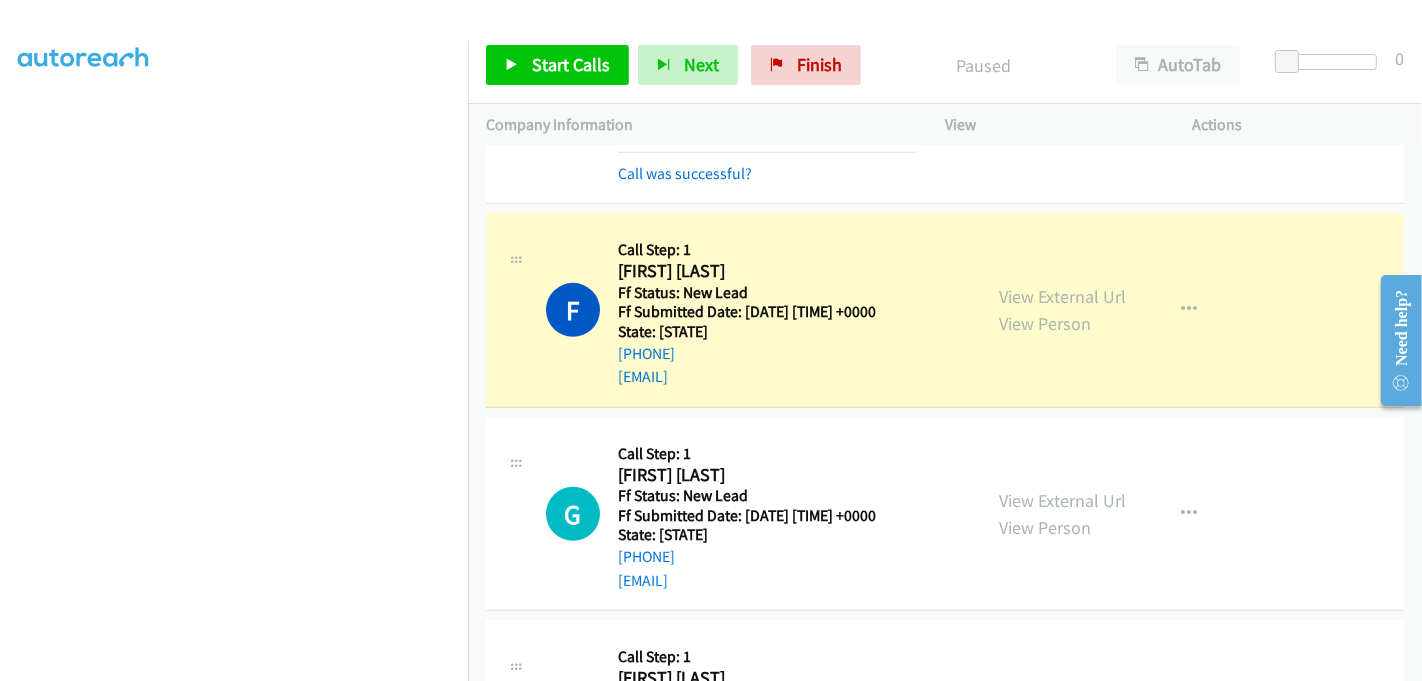 scroll, scrollTop: 888, scrollLeft: 0, axis: vertical 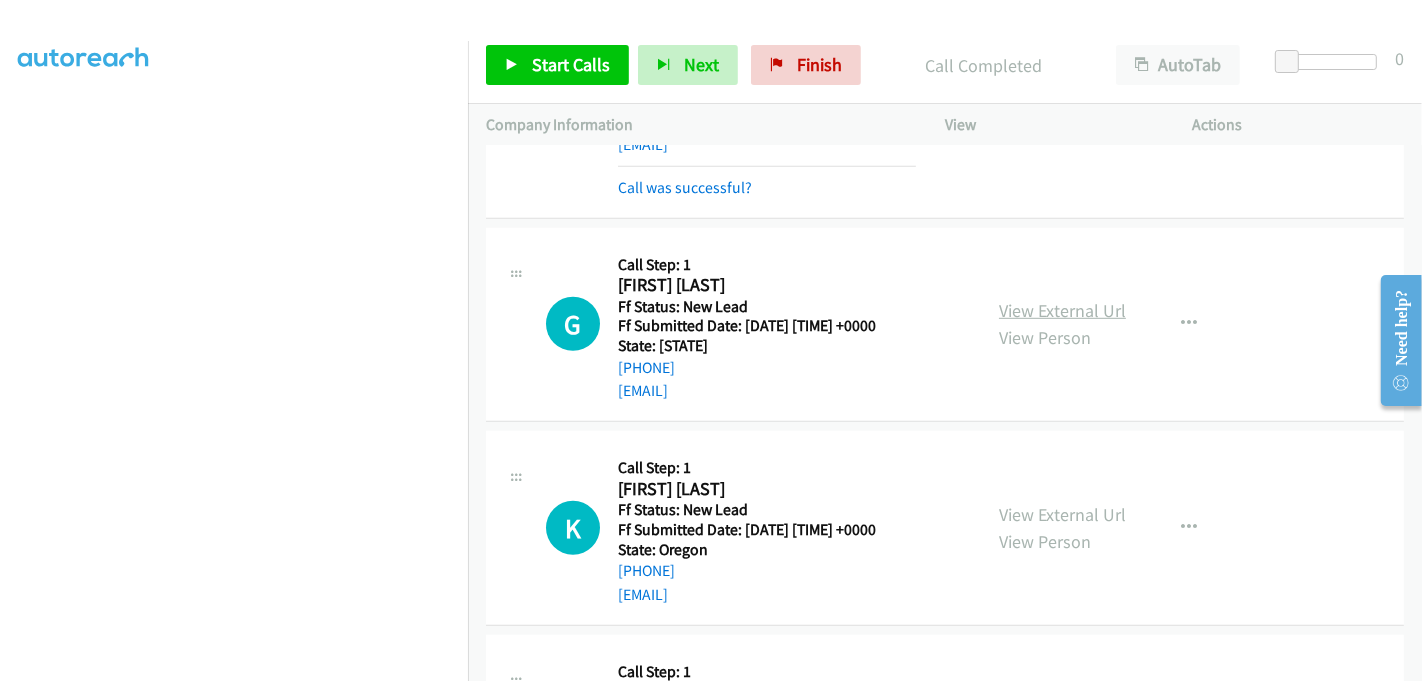 click on "View External Url" at bounding box center [1062, 310] 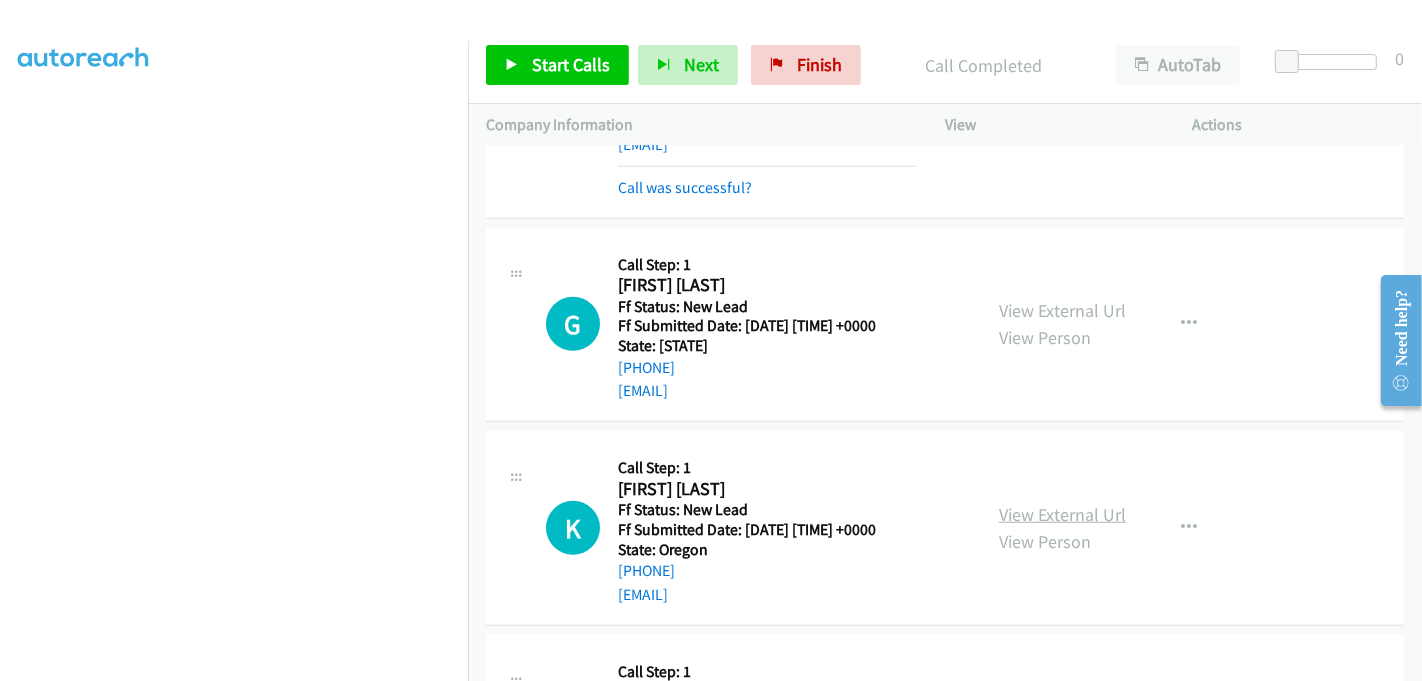 click on "View External Url" at bounding box center (1062, 514) 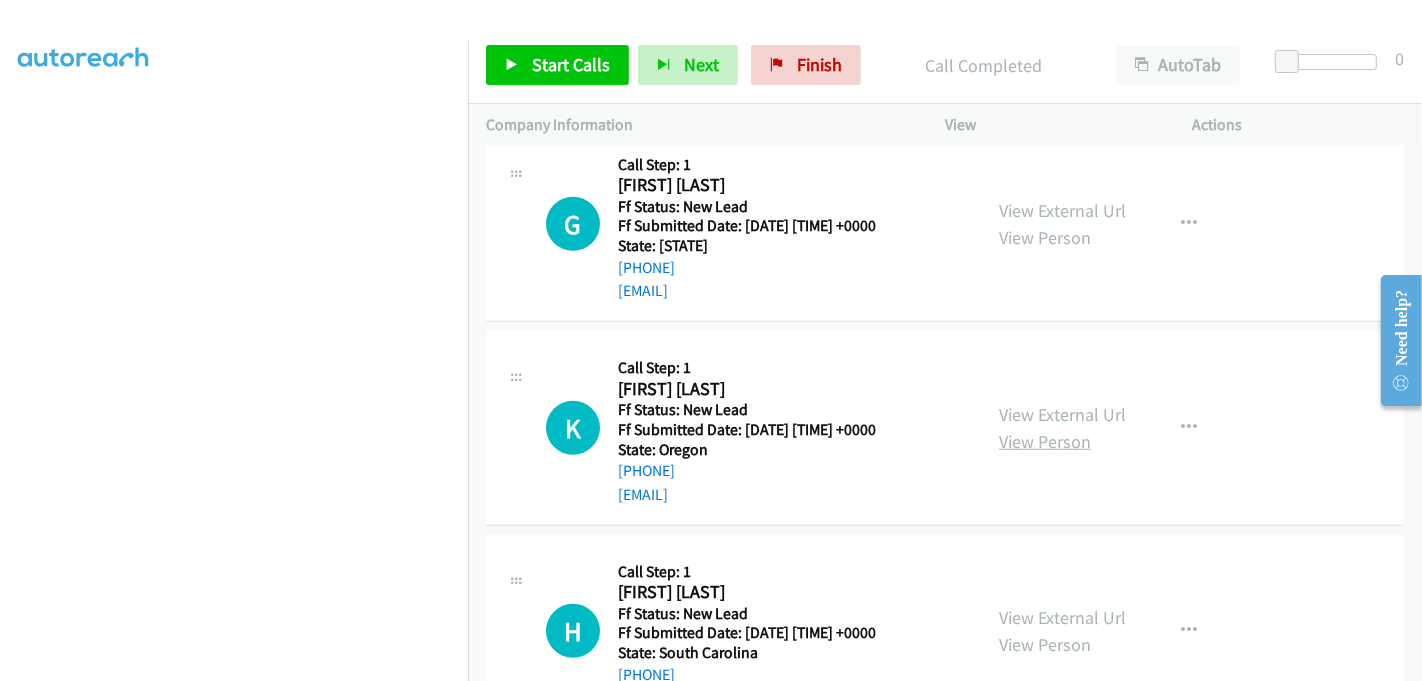 scroll, scrollTop: 1286, scrollLeft: 0, axis: vertical 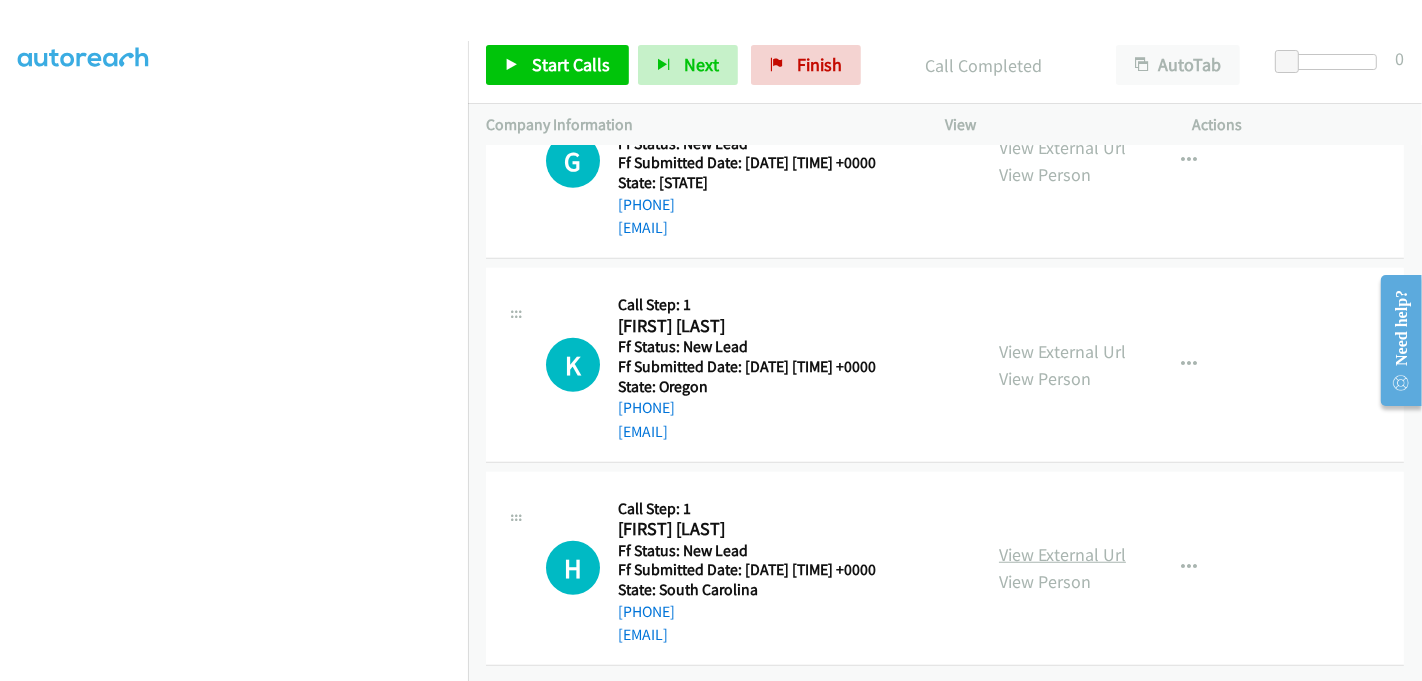 click on "View External Url" at bounding box center (1062, 554) 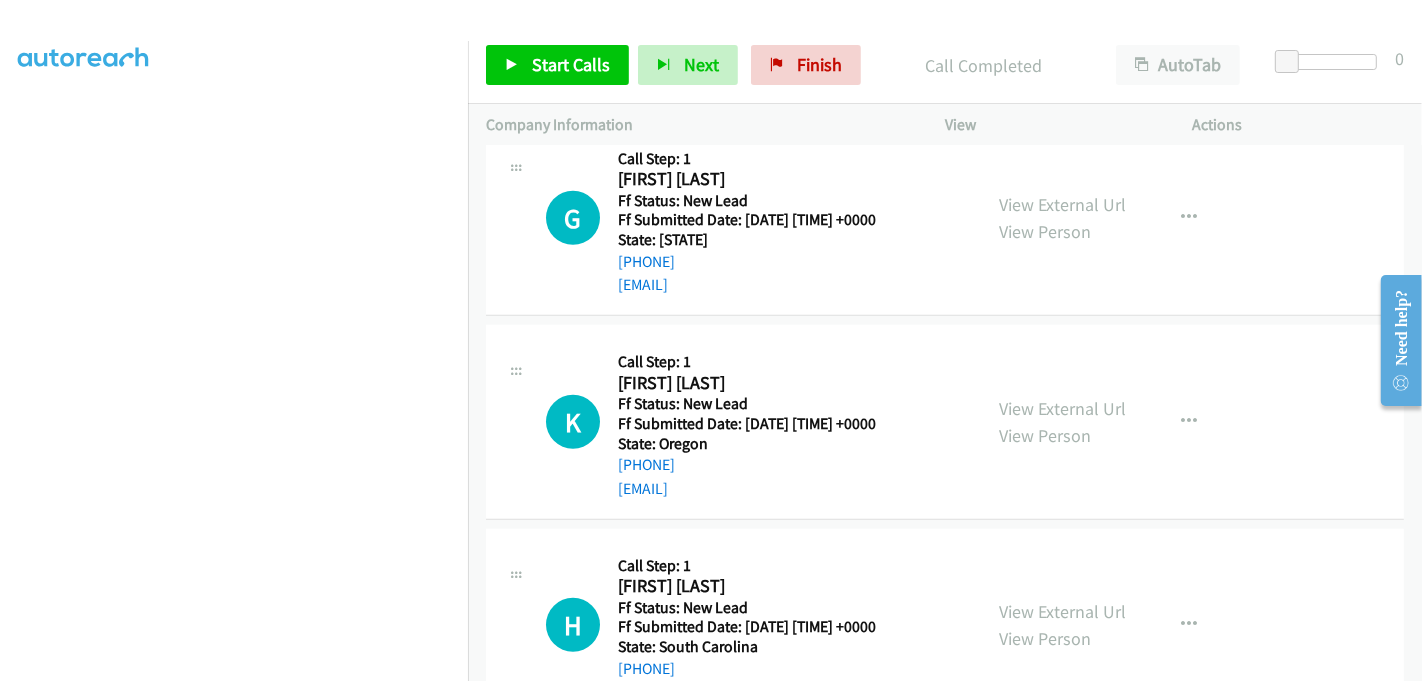scroll, scrollTop: 1286, scrollLeft: 0, axis: vertical 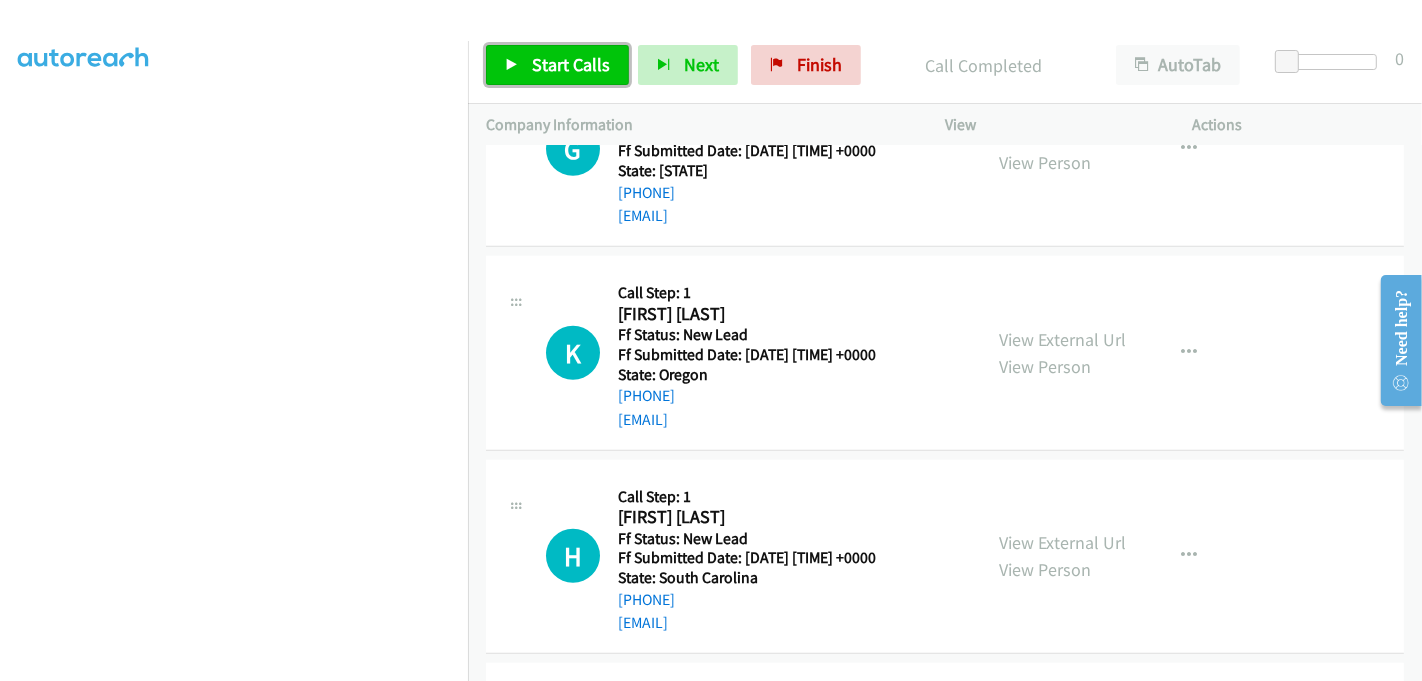 click on "Start Calls" at bounding box center (571, 64) 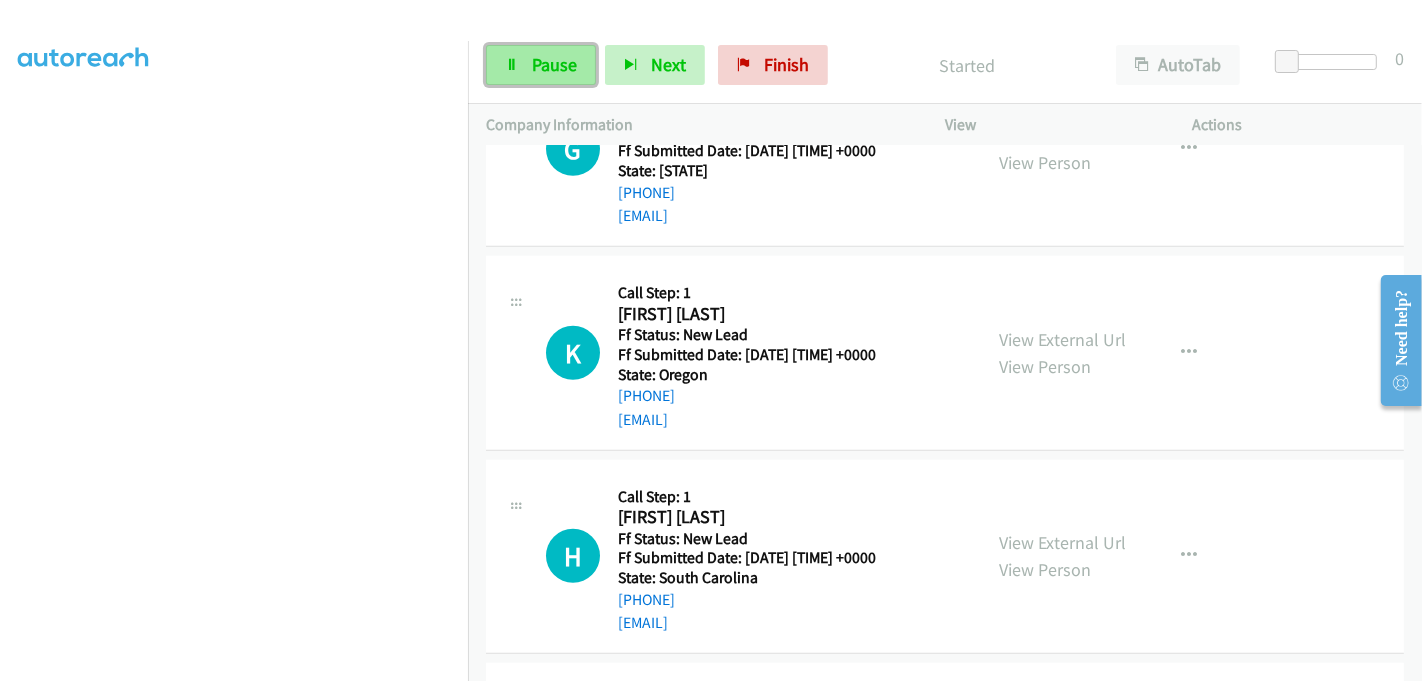 click on "Pause" at bounding box center [554, 64] 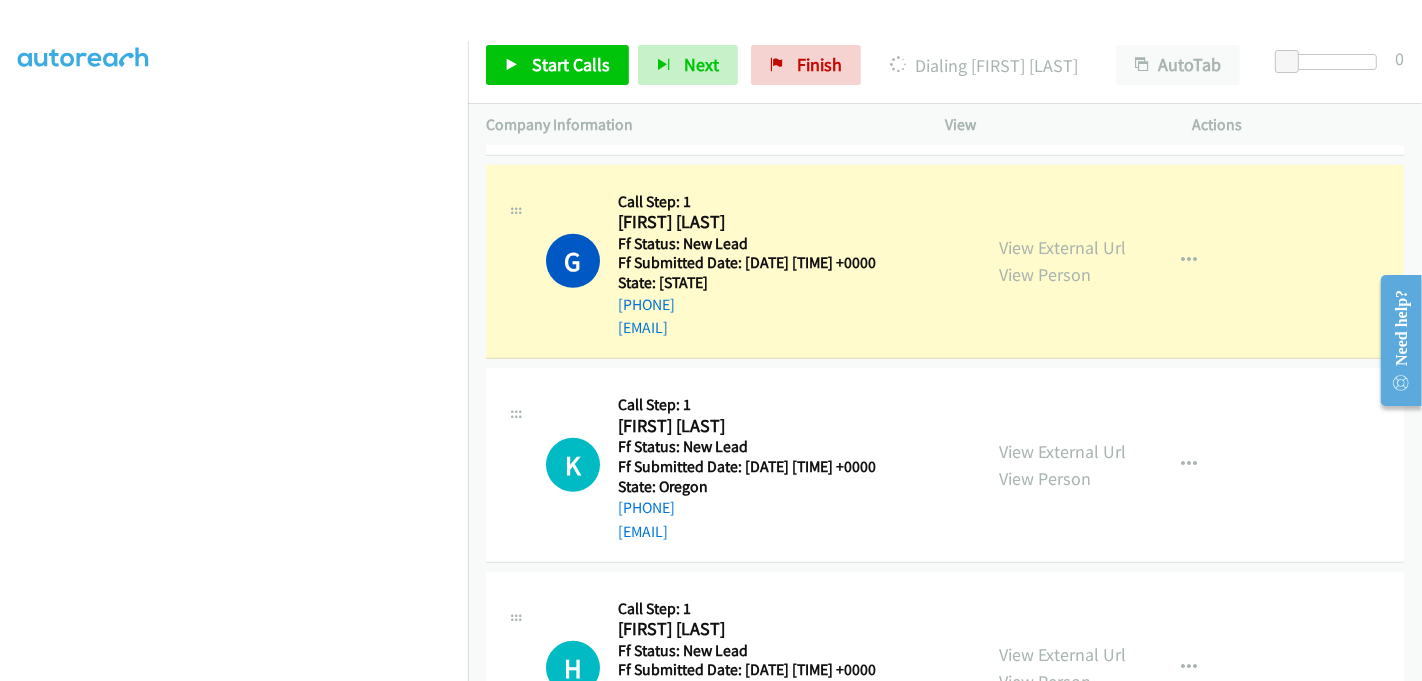 scroll, scrollTop: 1064, scrollLeft: 0, axis: vertical 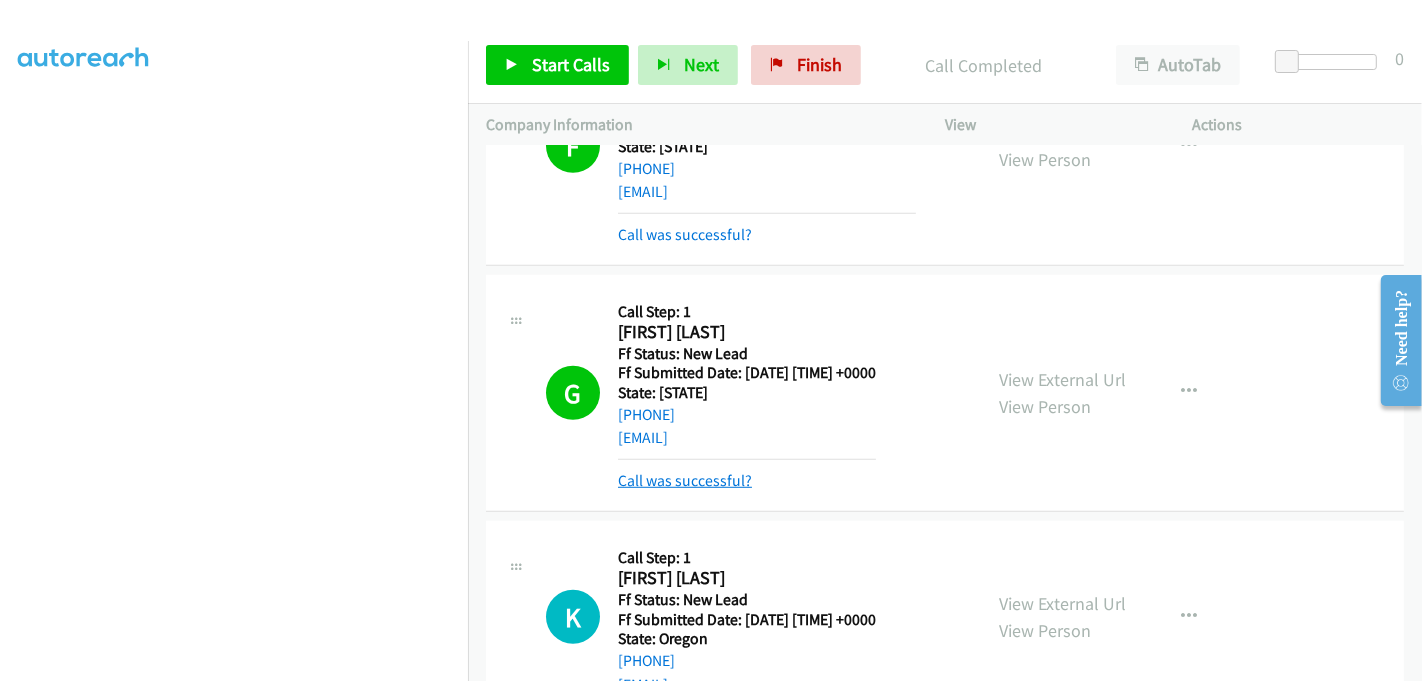 click on "Call was successful?" at bounding box center (685, 480) 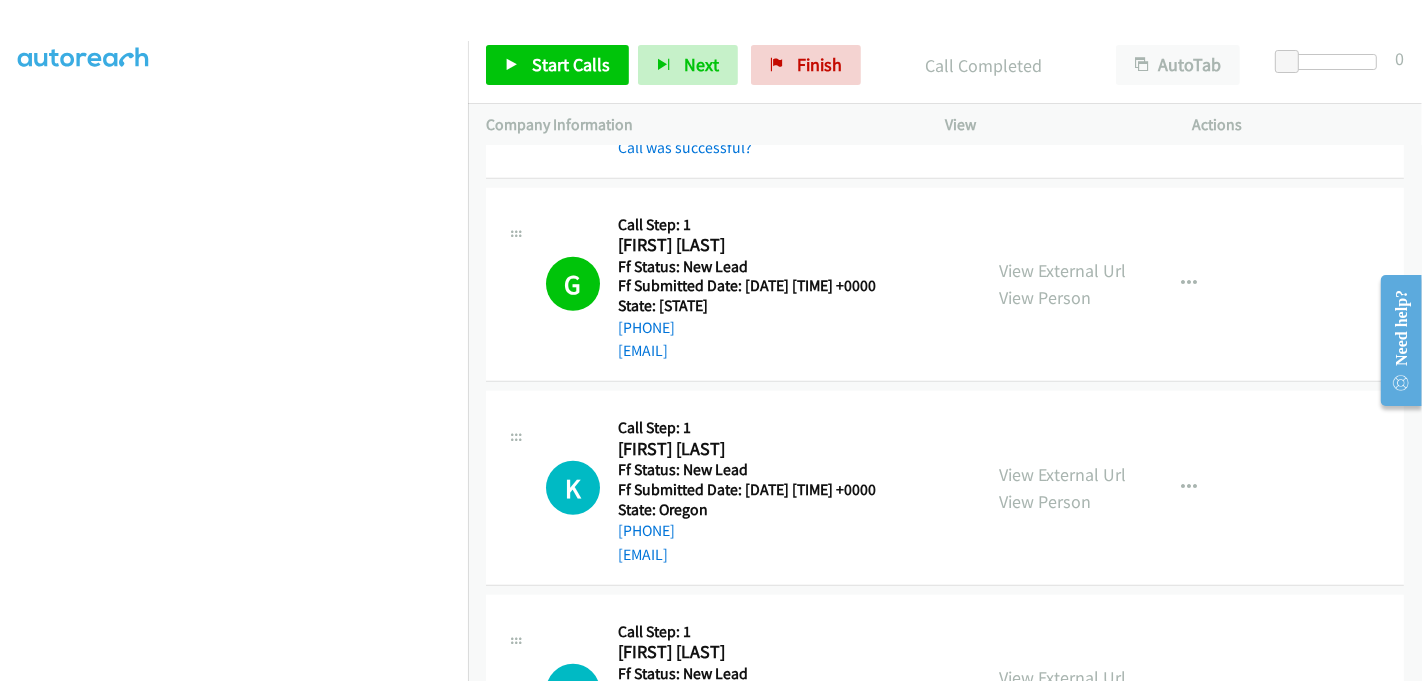 scroll, scrollTop: 1286, scrollLeft: 0, axis: vertical 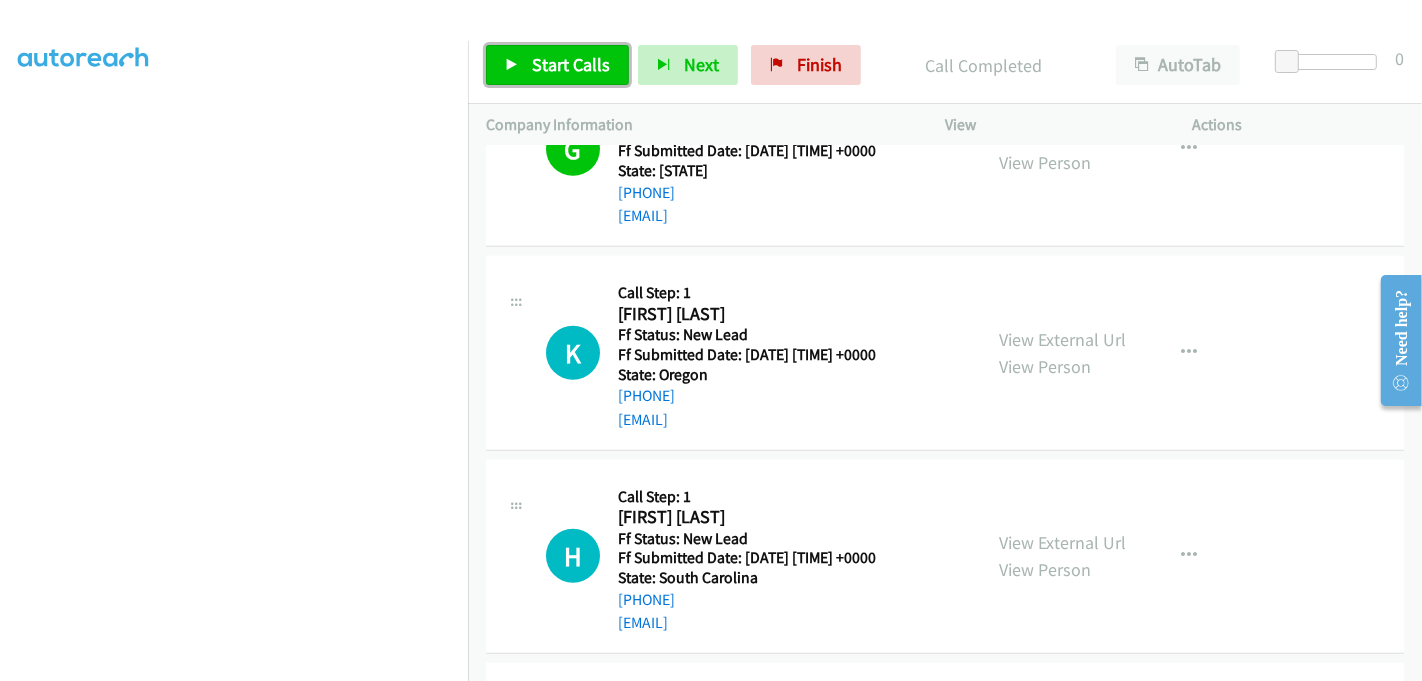 click on "Start Calls" at bounding box center (571, 64) 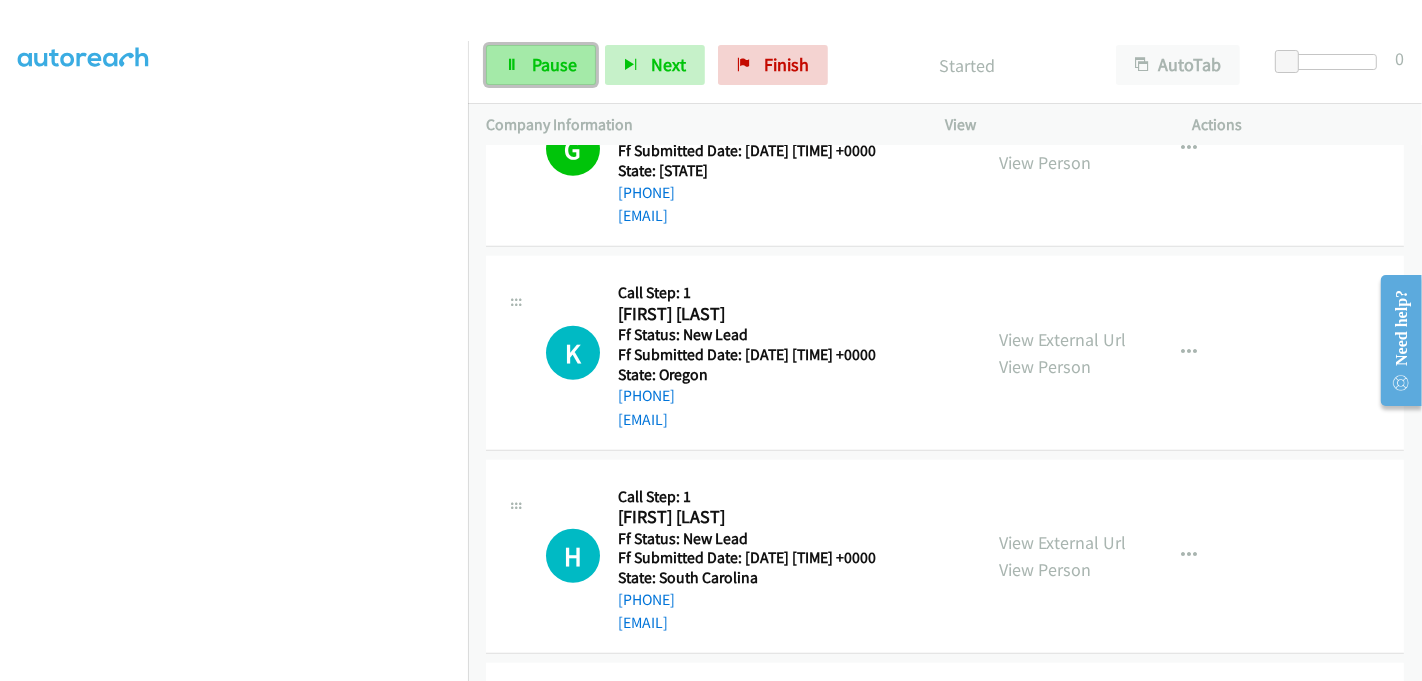 click on "Pause" at bounding box center (554, 64) 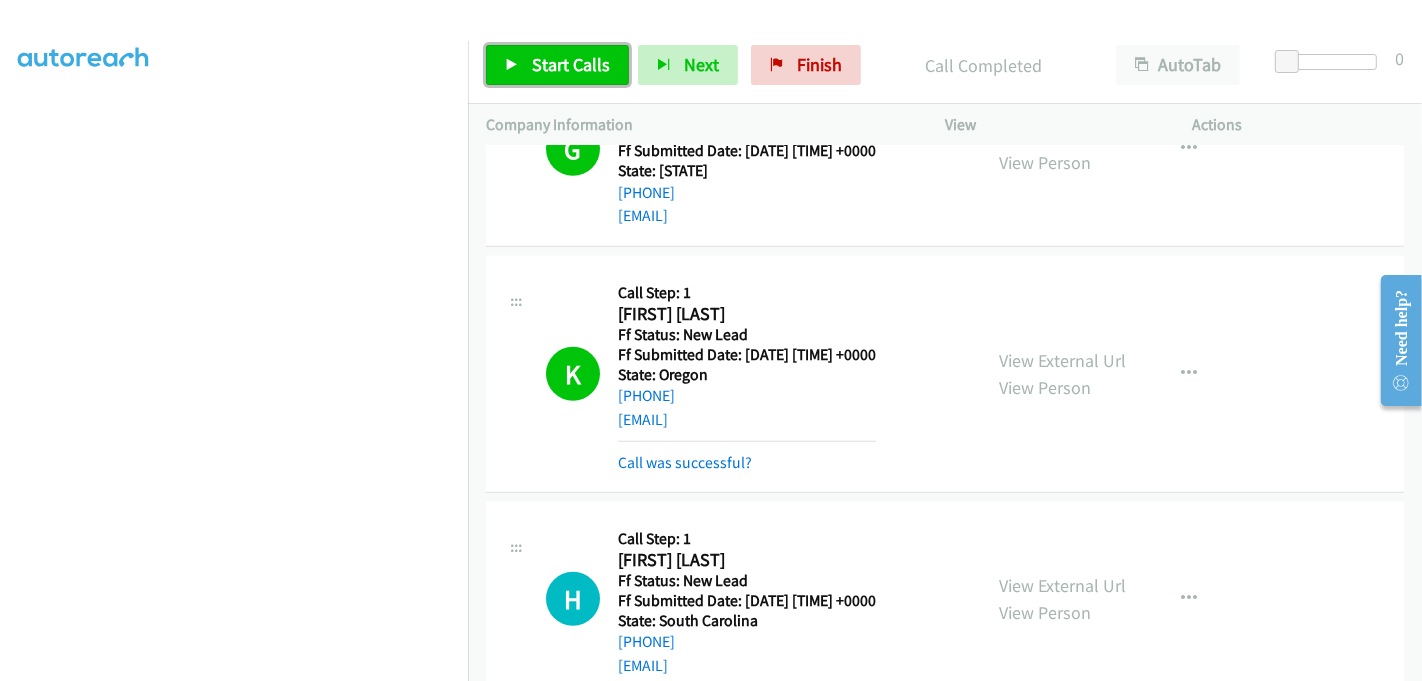 click on "Start Calls" at bounding box center (571, 64) 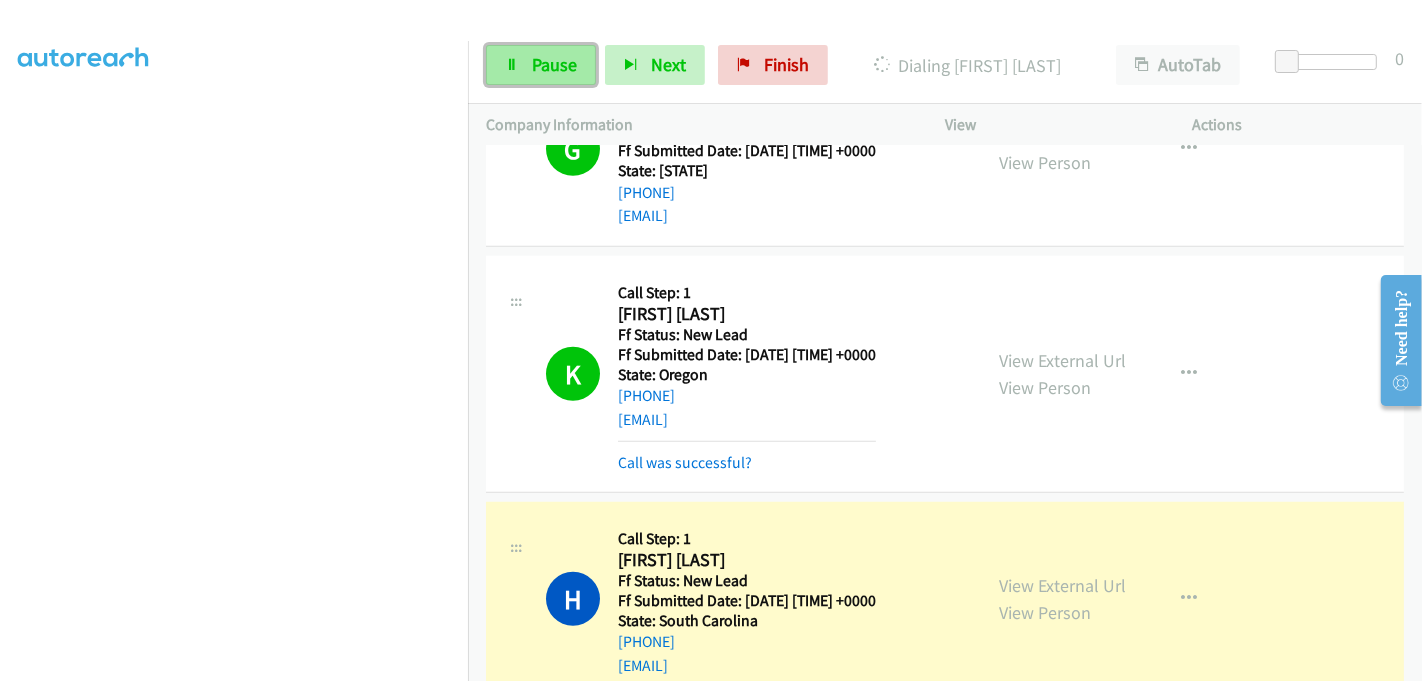 click on "Pause" at bounding box center [554, 64] 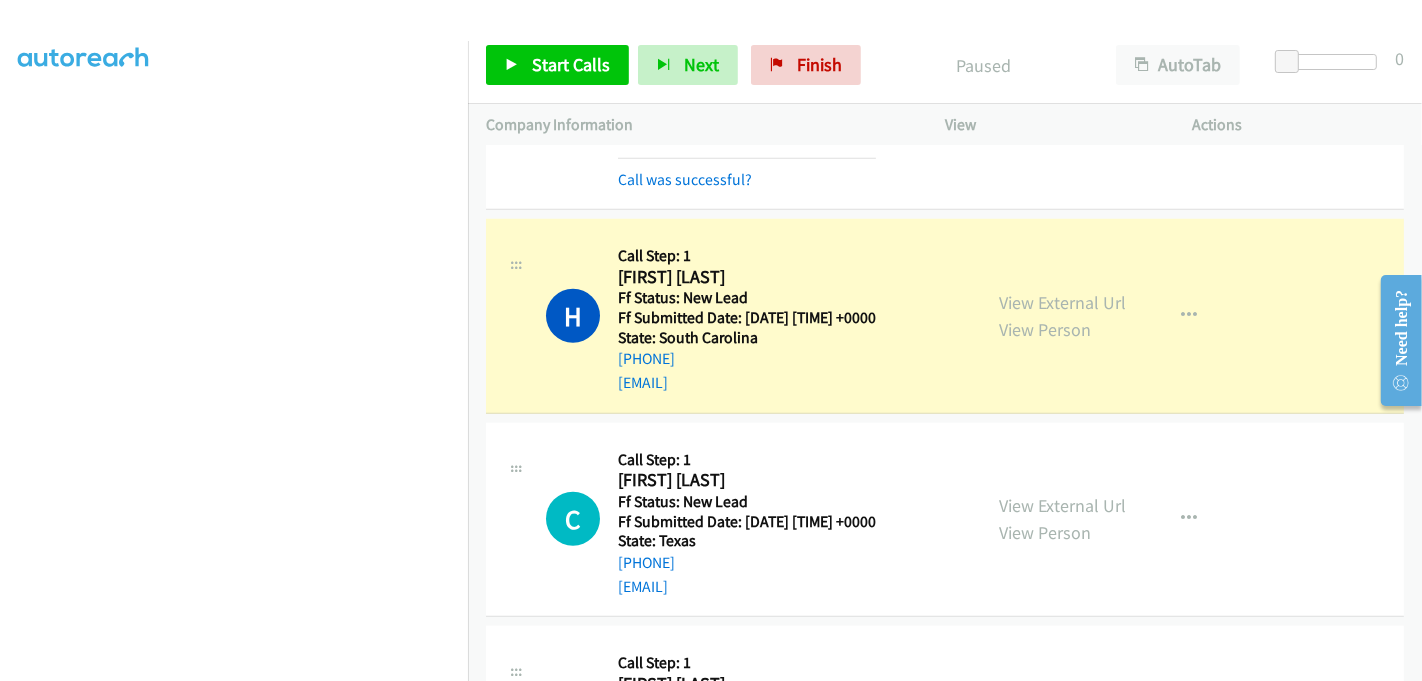 scroll, scrollTop: 1363, scrollLeft: 0, axis: vertical 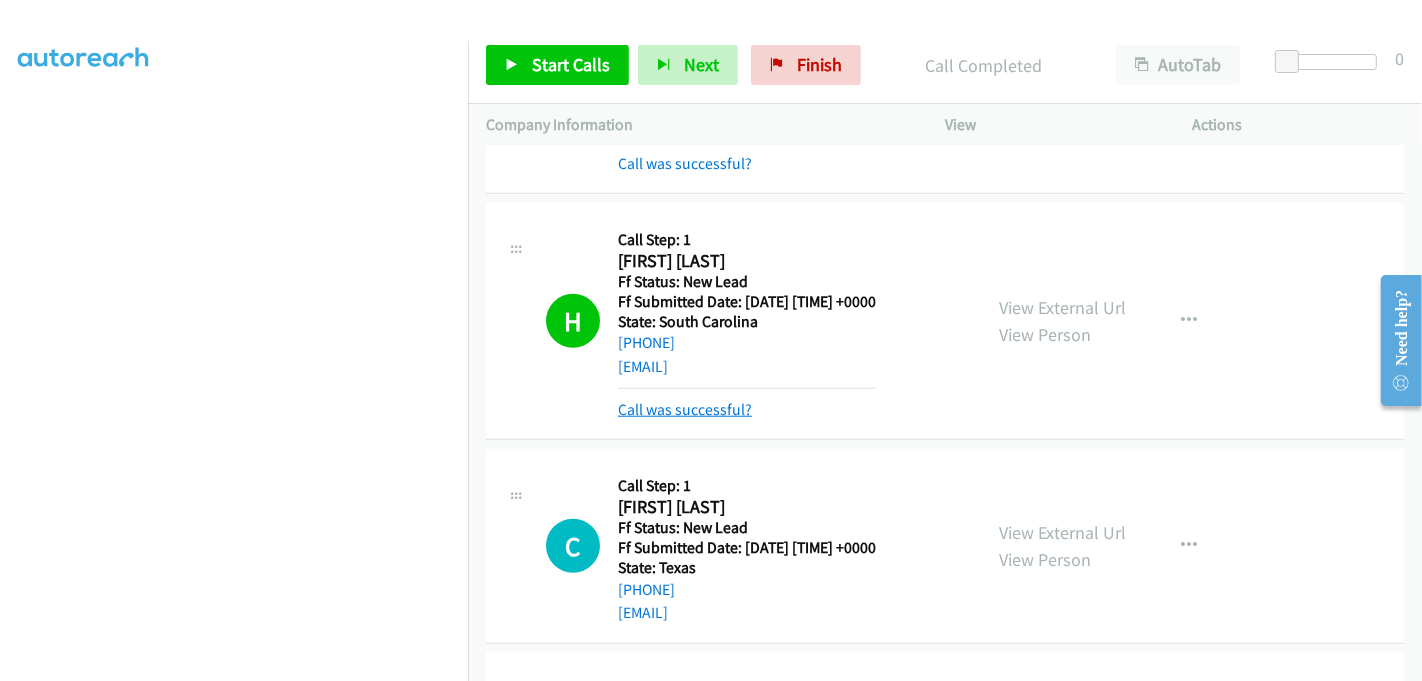 click on "Call was successful?" at bounding box center (685, 409) 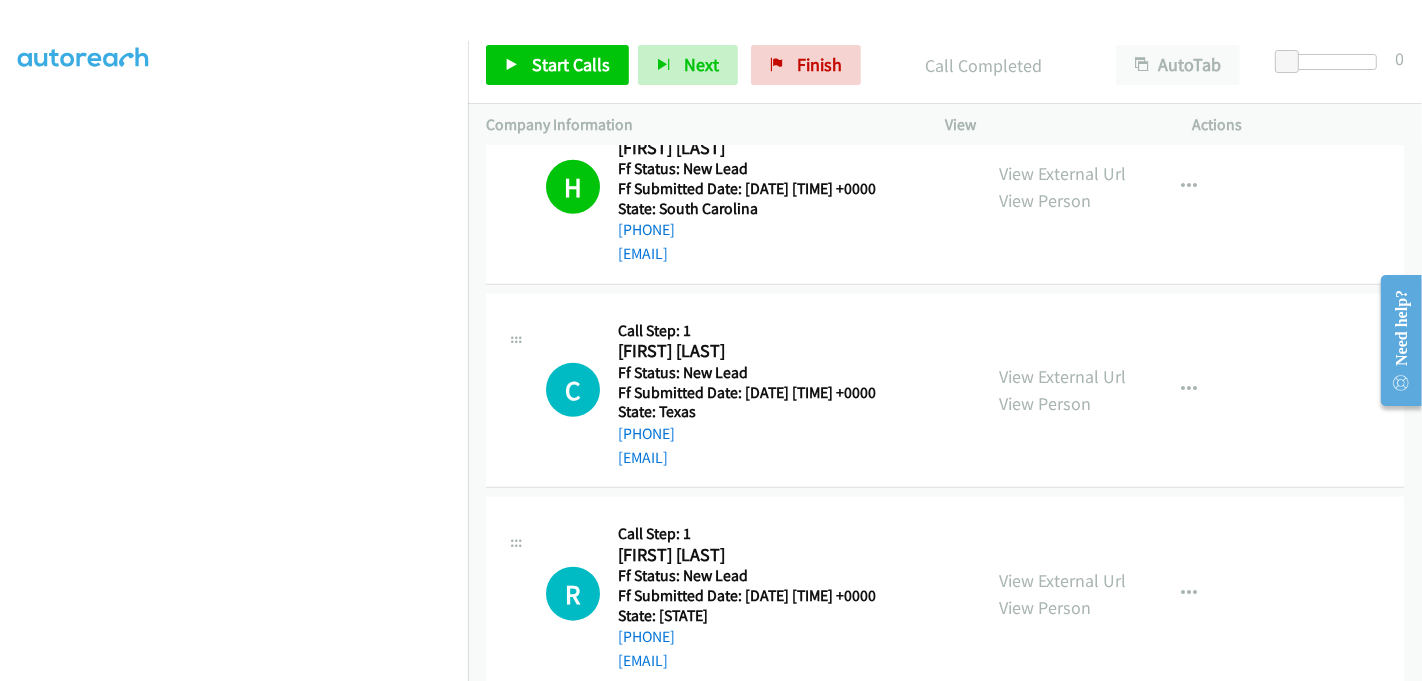 scroll, scrollTop: 1808, scrollLeft: 0, axis: vertical 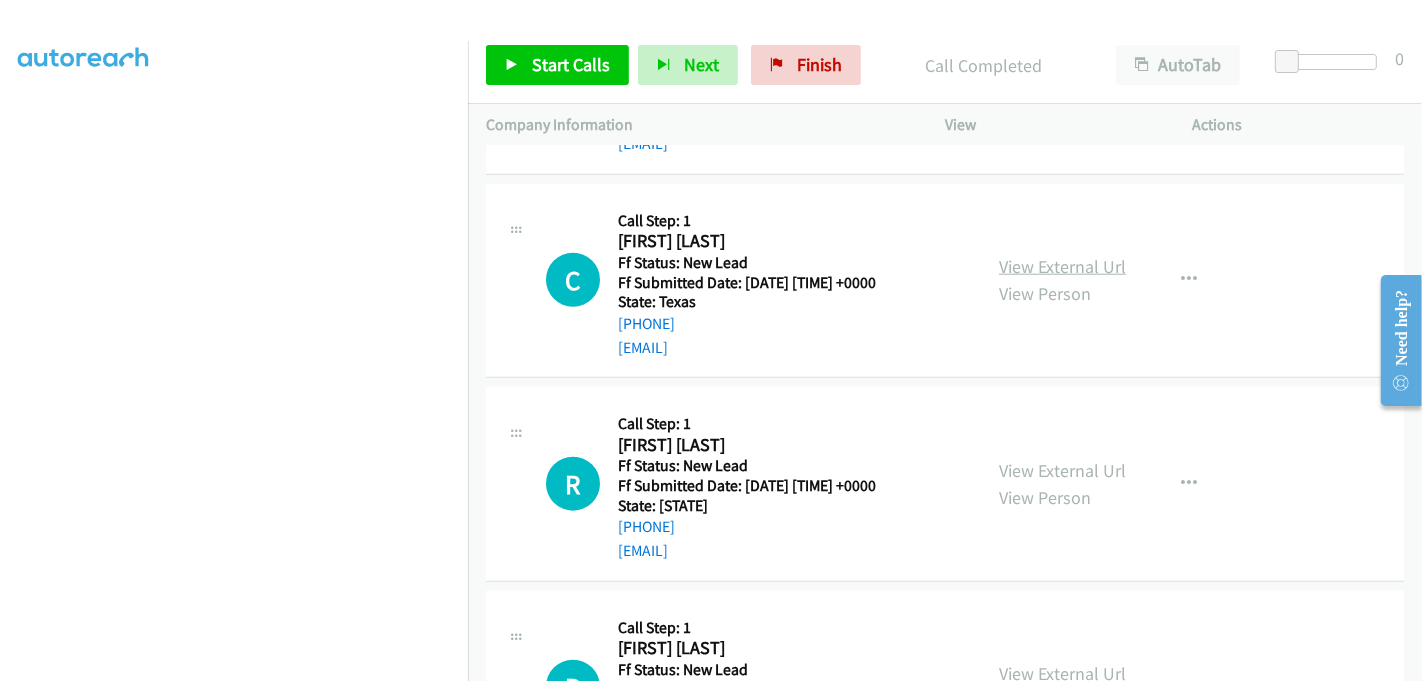 click on "View External Url" at bounding box center (1062, 266) 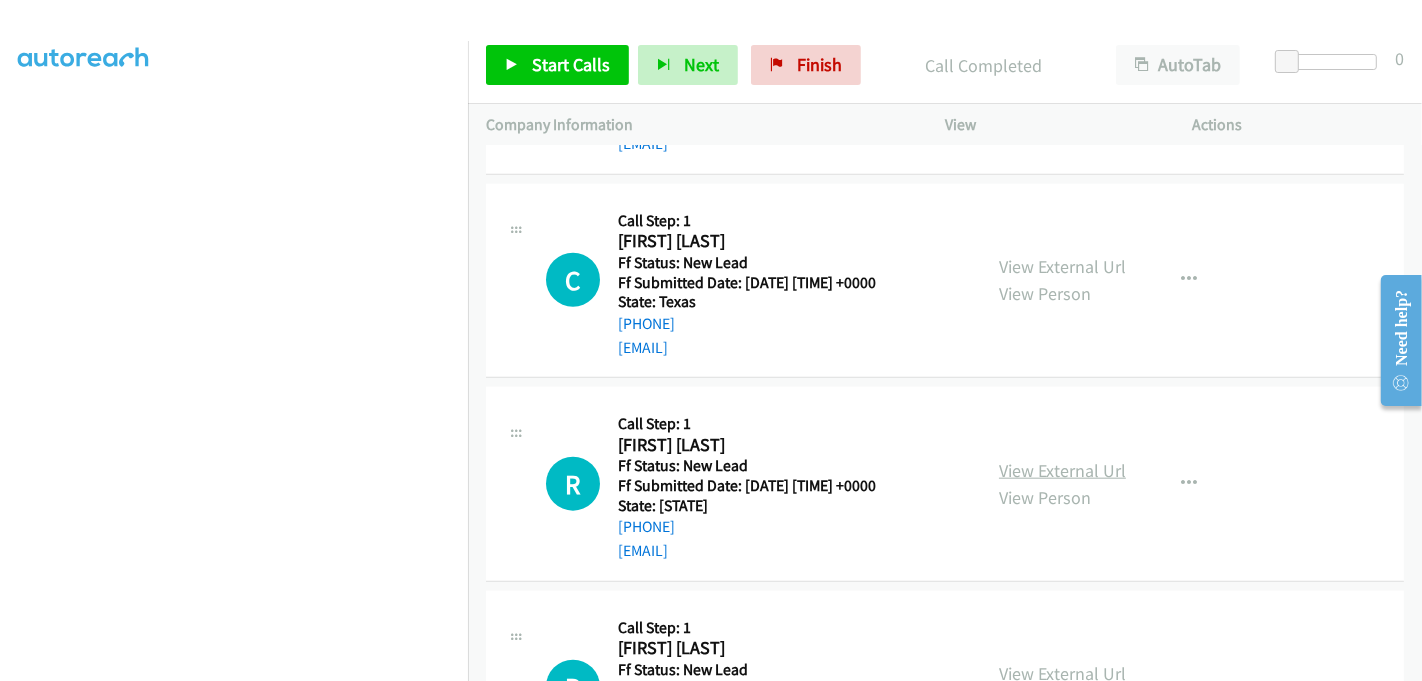 click on "View External Url" at bounding box center [1062, 470] 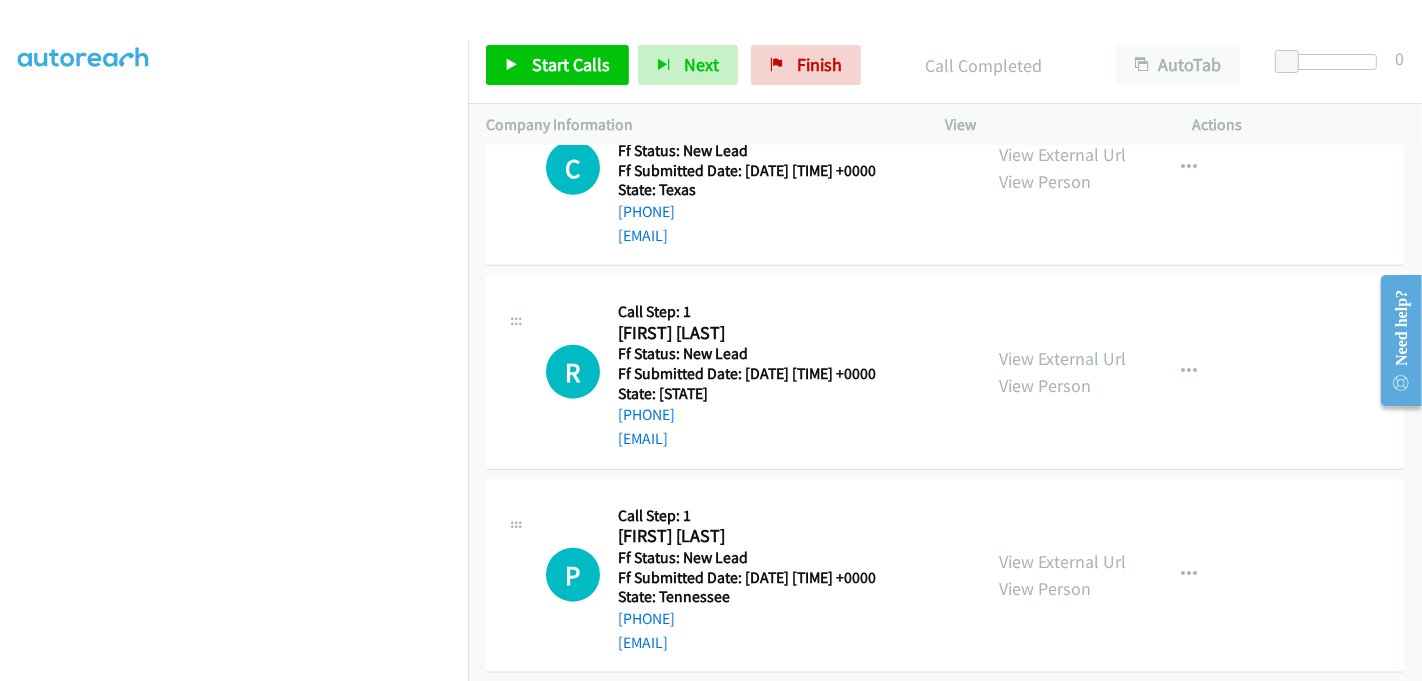 scroll, scrollTop: 2141, scrollLeft: 0, axis: vertical 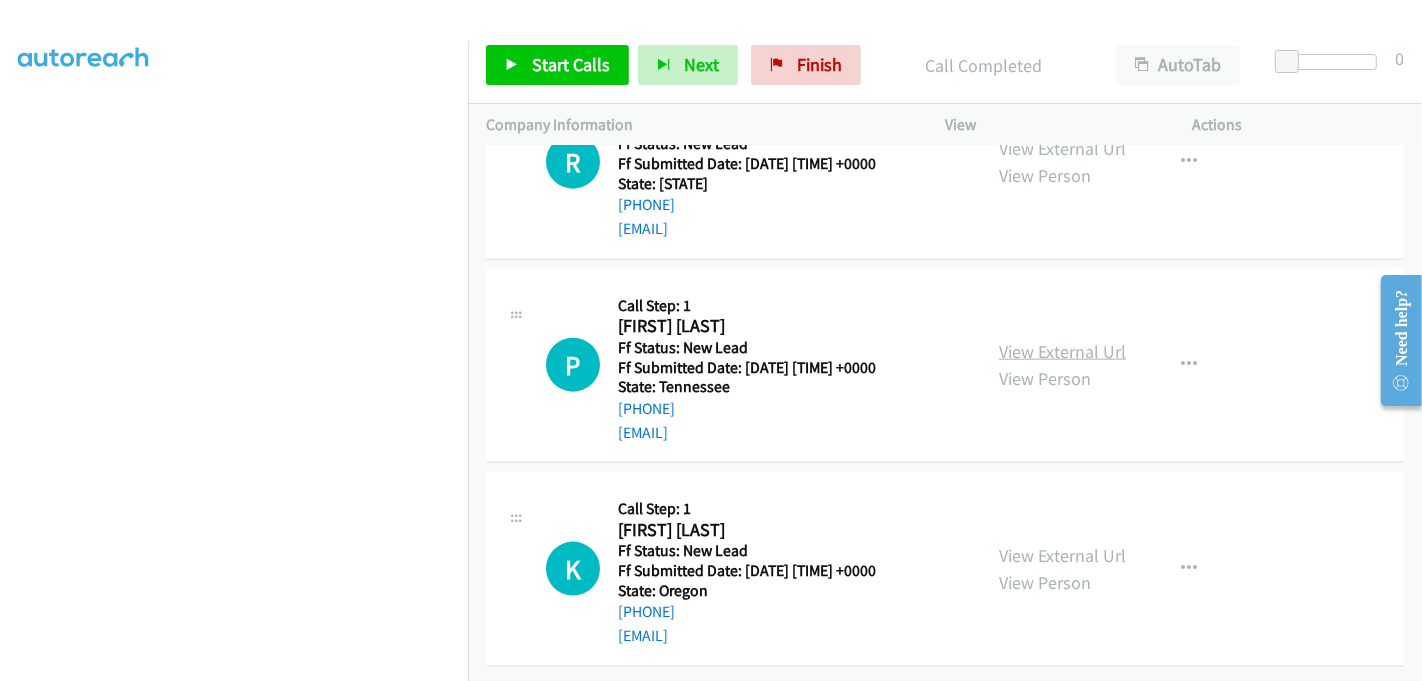 click on "View External Url" at bounding box center [1062, 351] 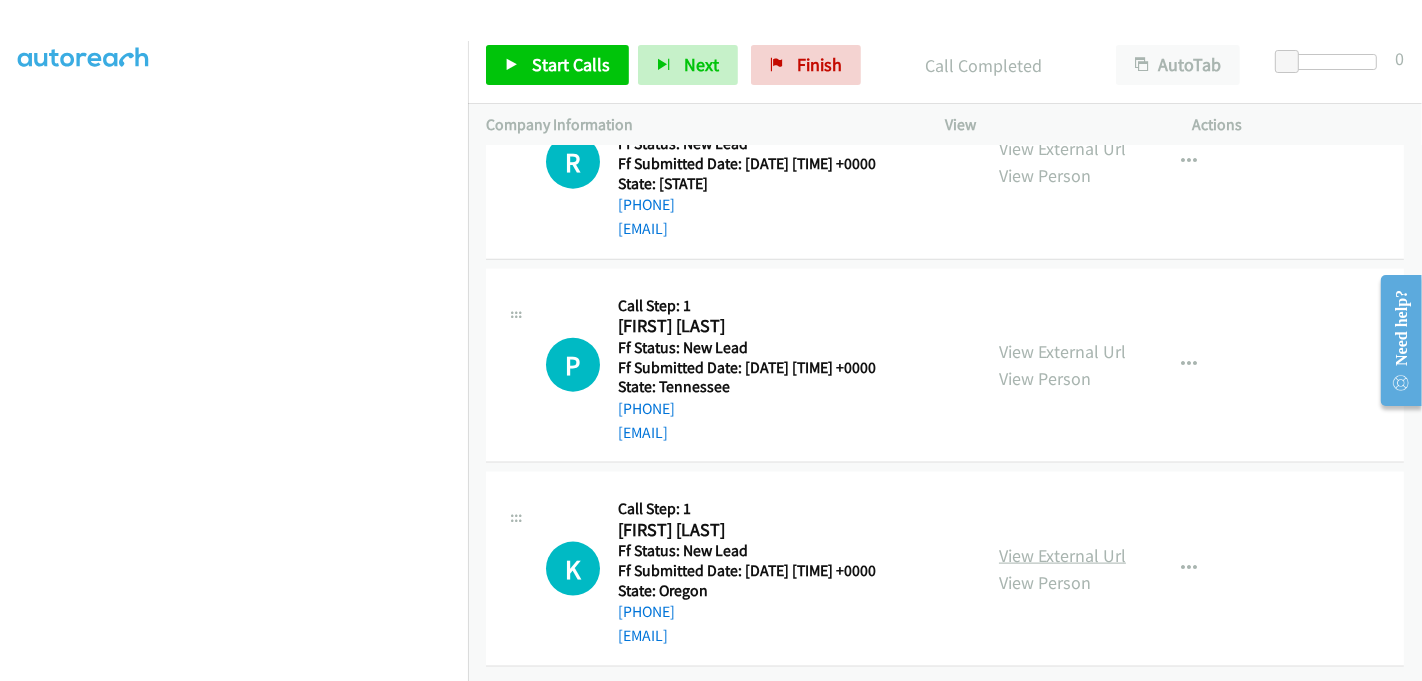 click on "View External Url" at bounding box center (1062, 555) 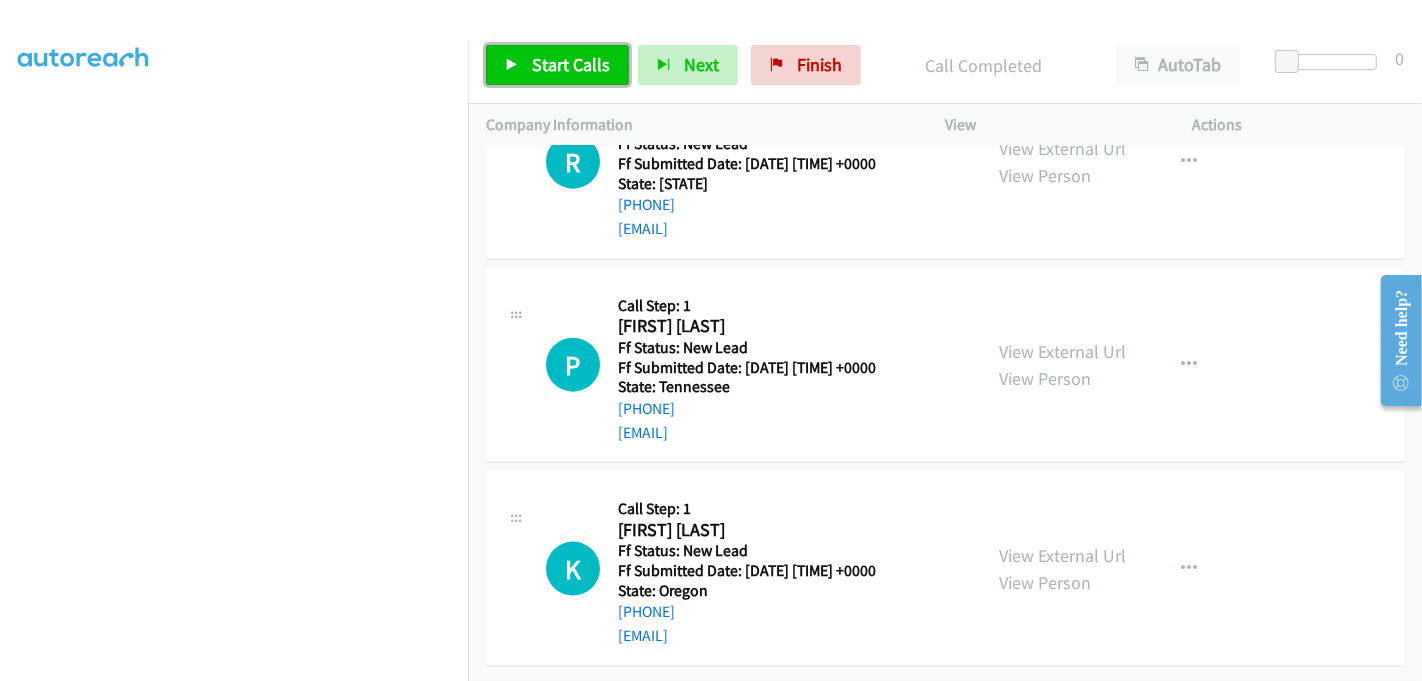 click on "Start Calls" at bounding box center [571, 64] 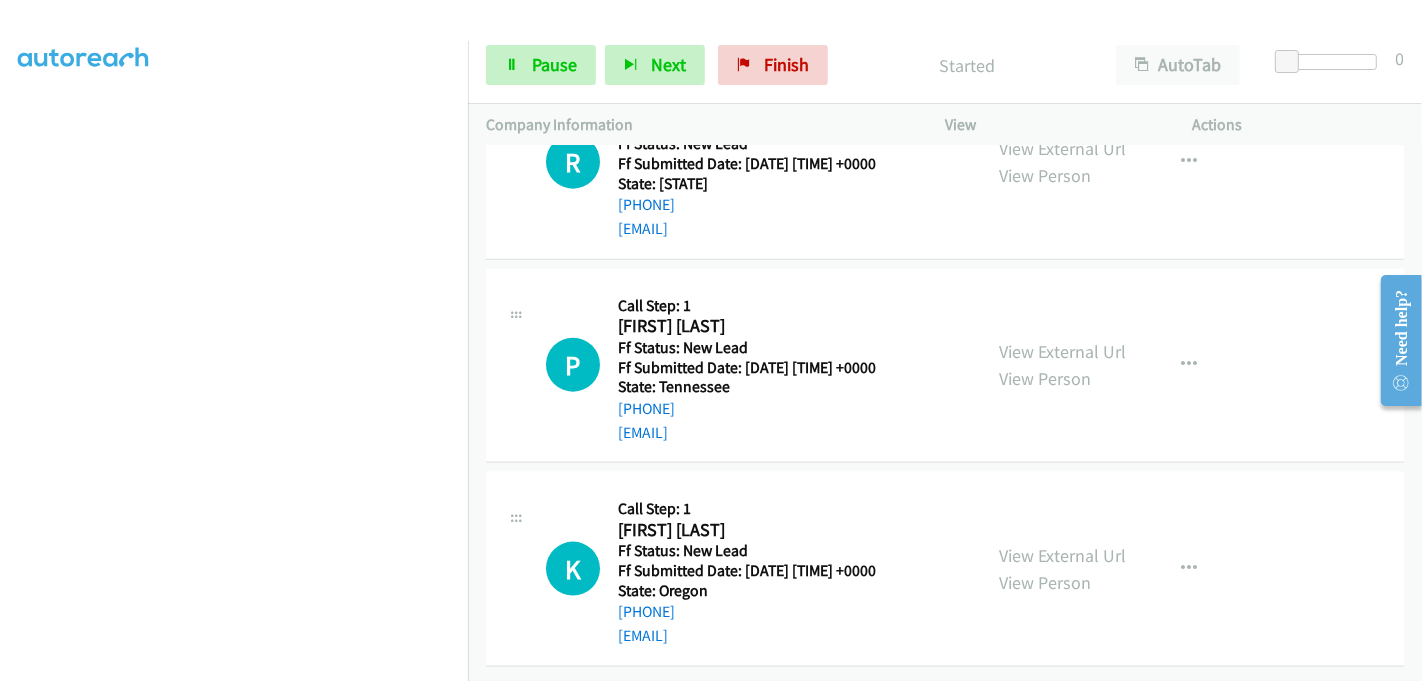 scroll, scrollTop: 2141, scrollLeft: 0, axis: vertical 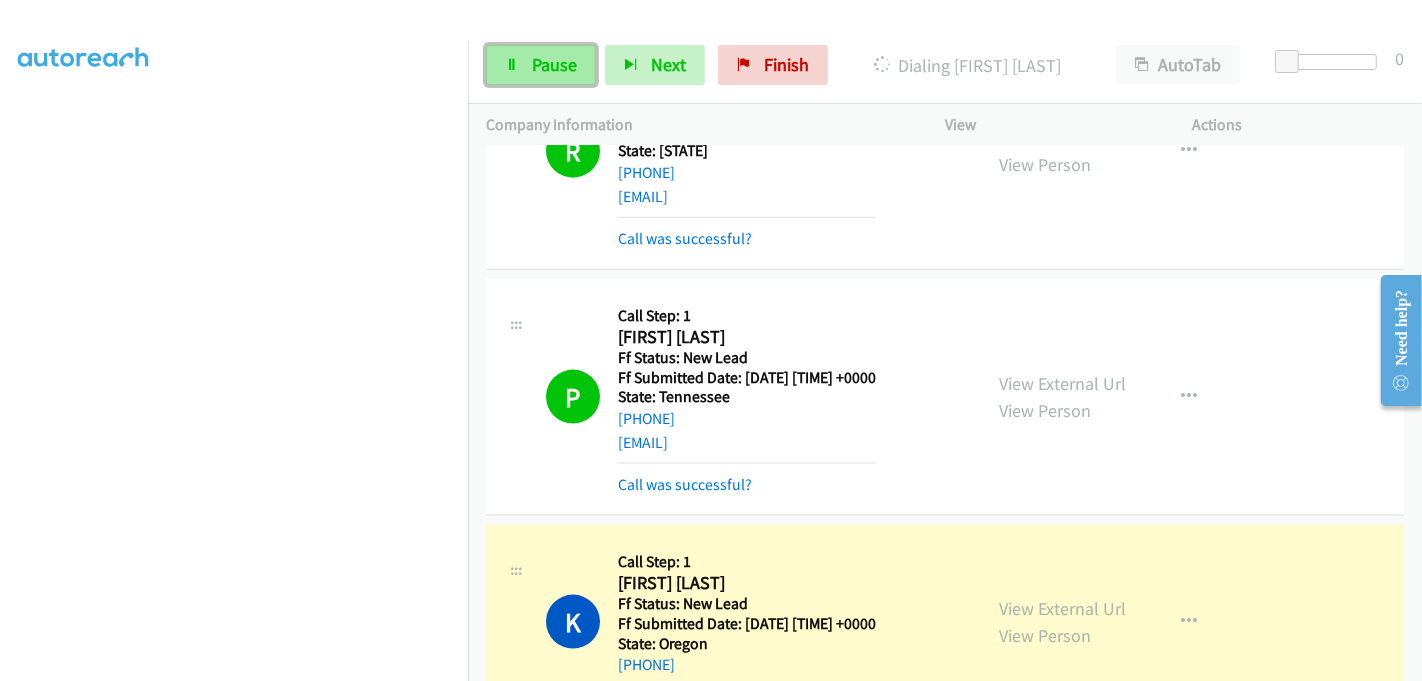 click on "Pause" at bounding box center (554, 64) 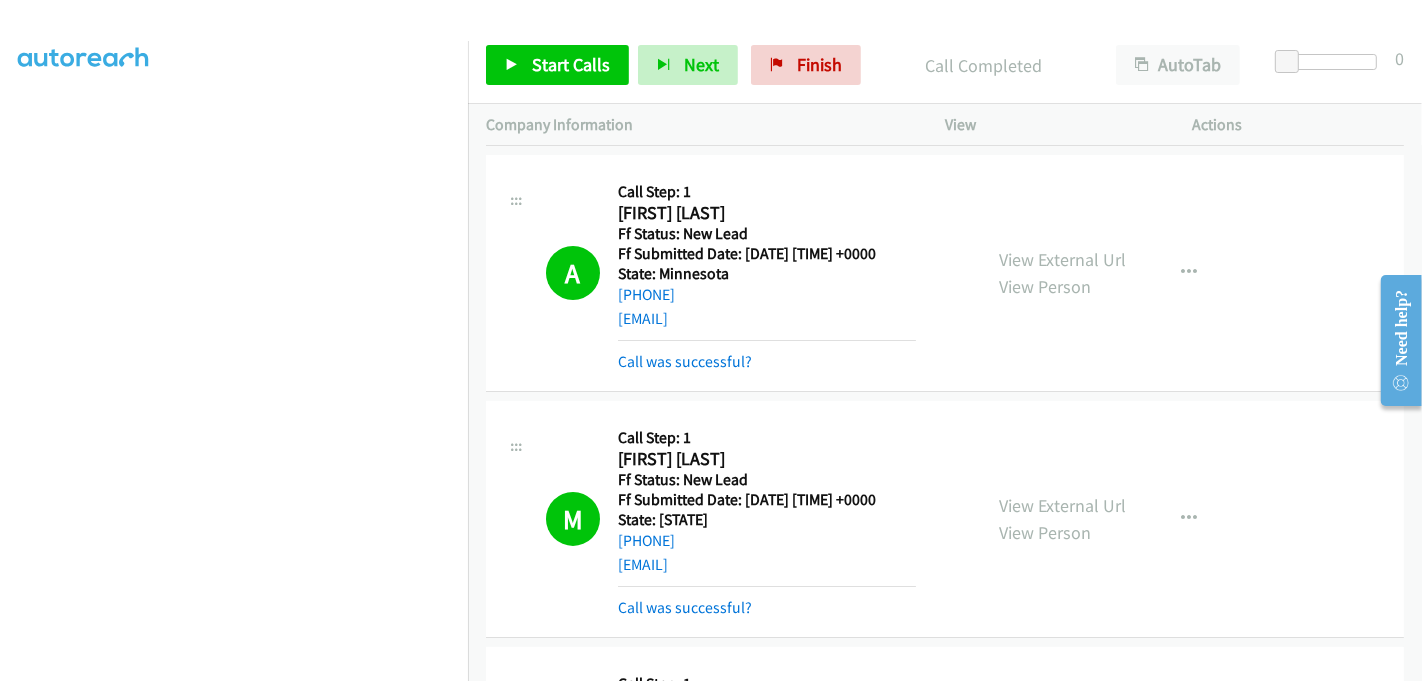 scroll, scrollTop: 0, scrollLeft: 0, axis: both 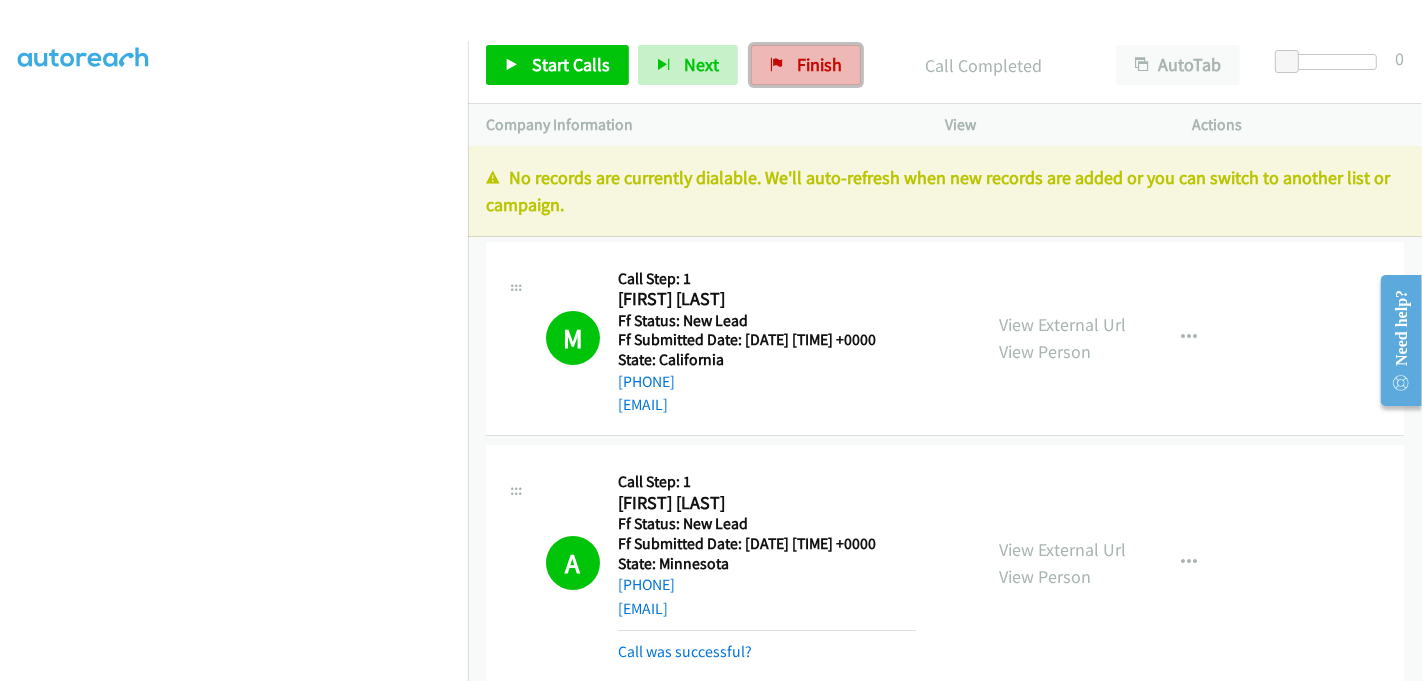 click on "Finish" at bounding box center [806, 65] 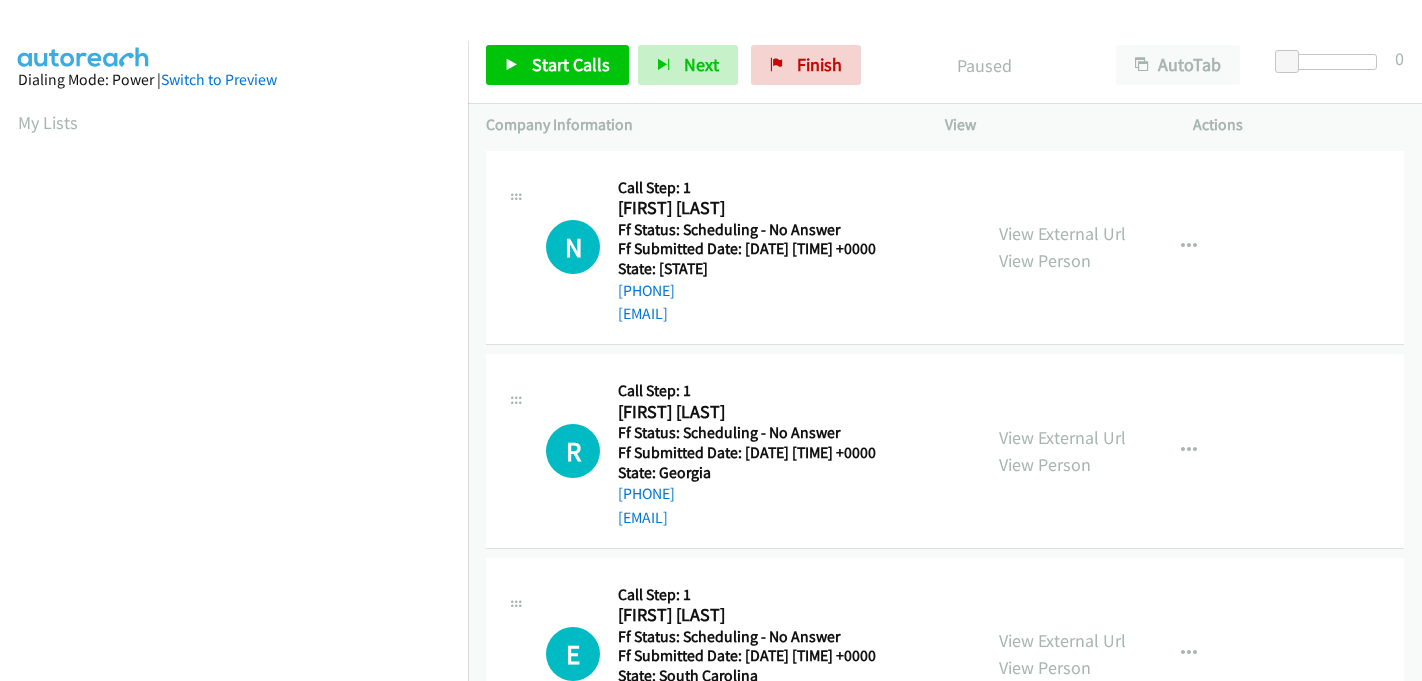 scroll, scrollTop: 0, scrollLeft: 0, axis: both 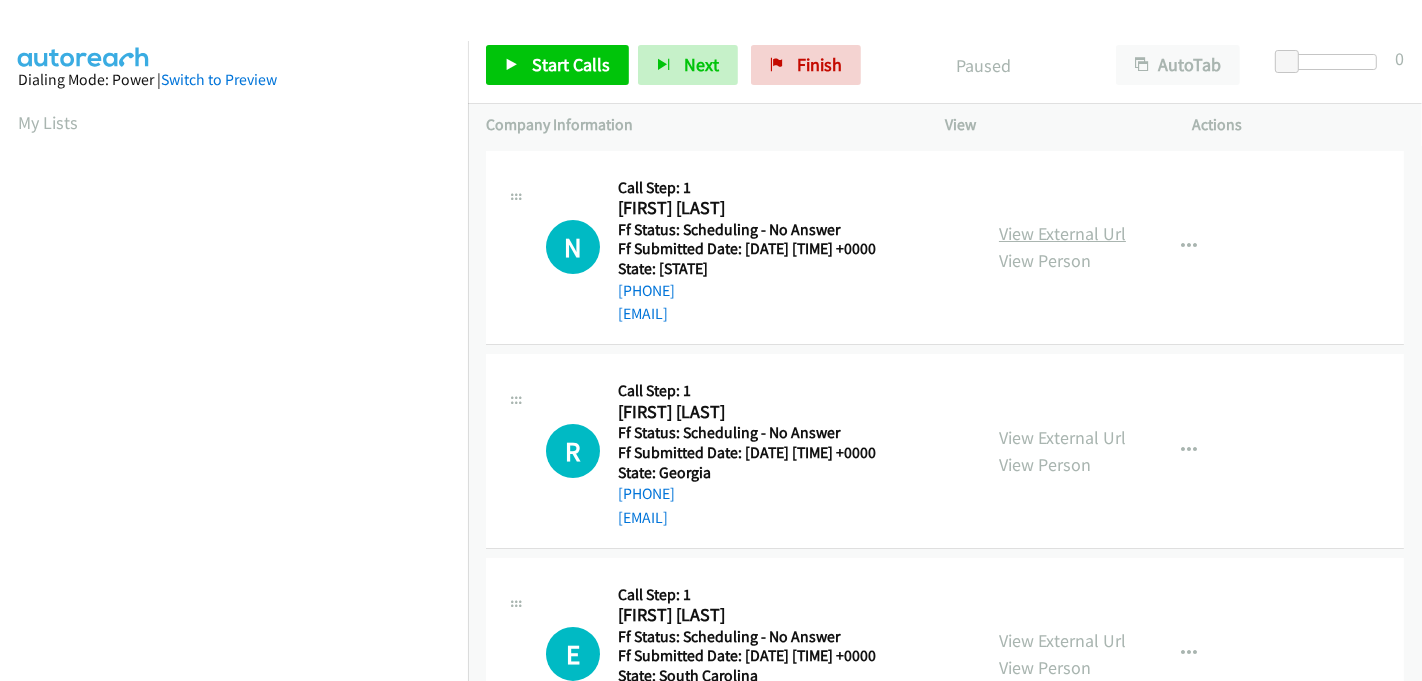 click on "View External Url" at bounding box center [1062, 233] 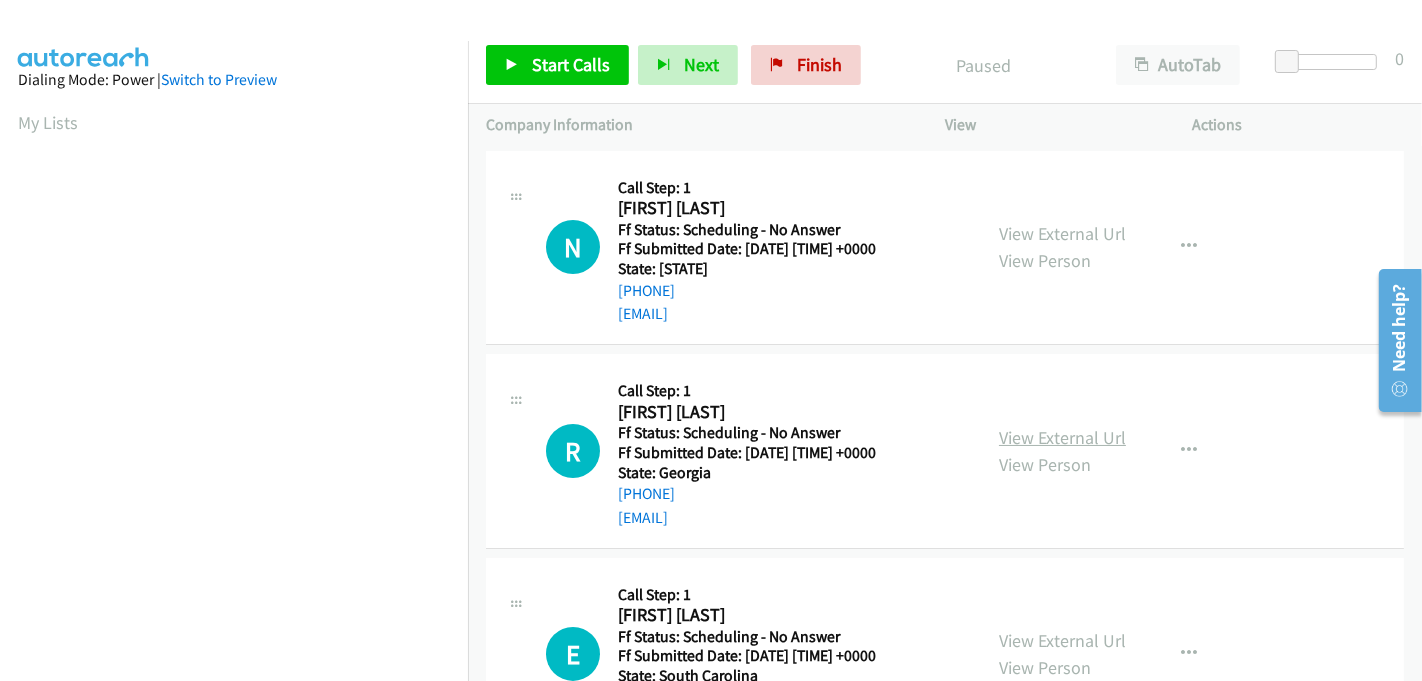 click on "View External Url" at bounding box center [1062, 437] 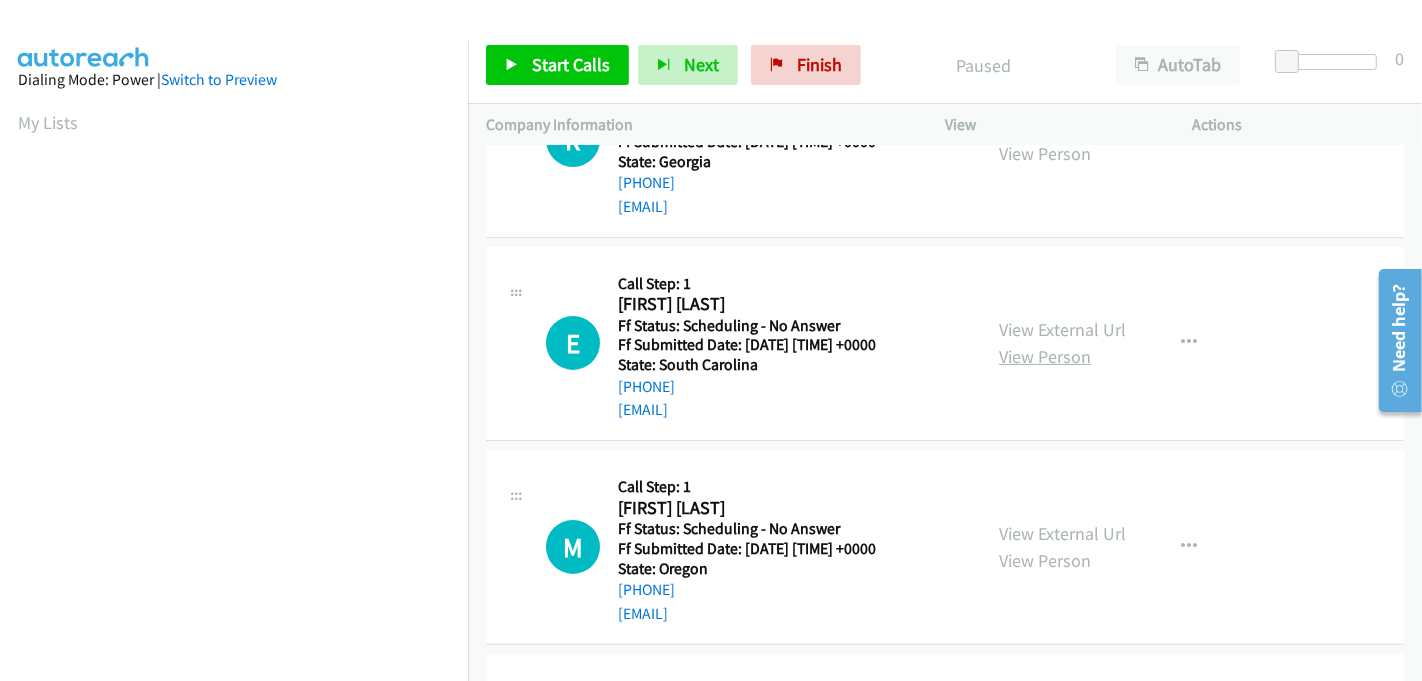 scroll, scrollTop: 333, scrollLeft: 0, axis: vertical 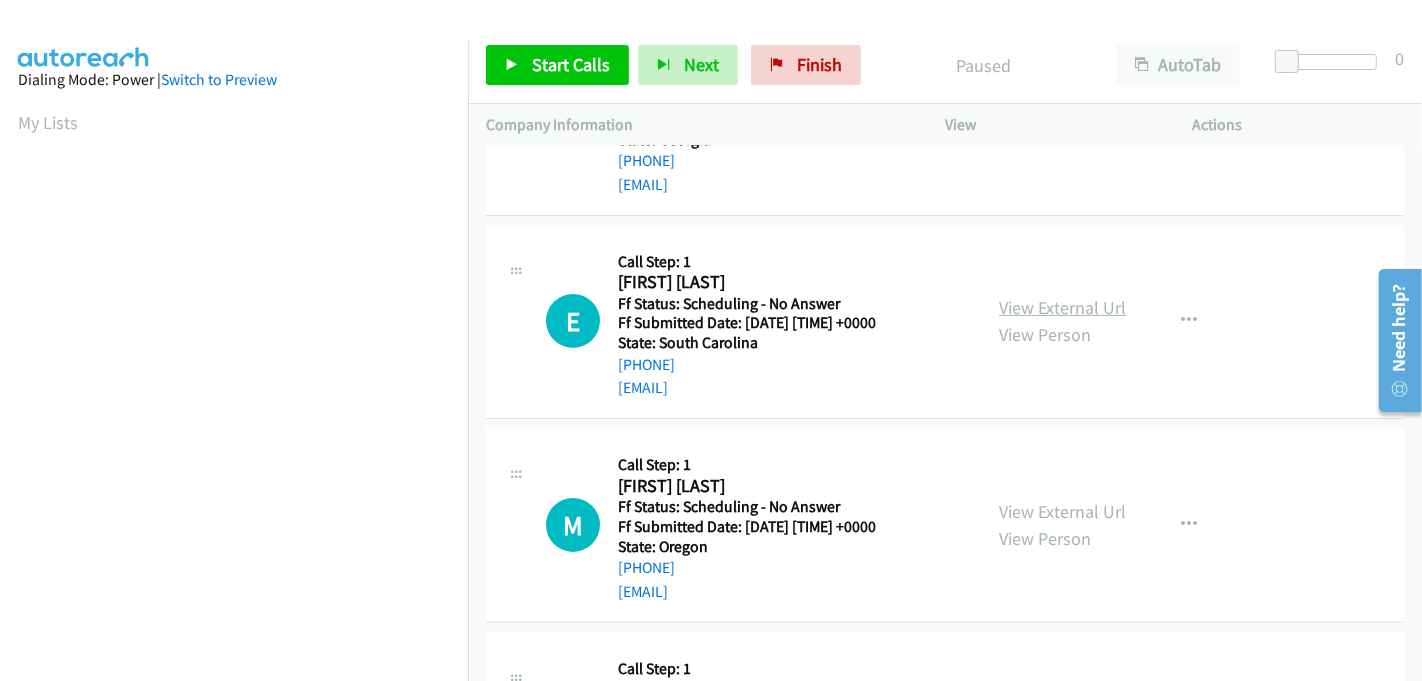 click on "View External Url" at bounding box center (1062, 307) 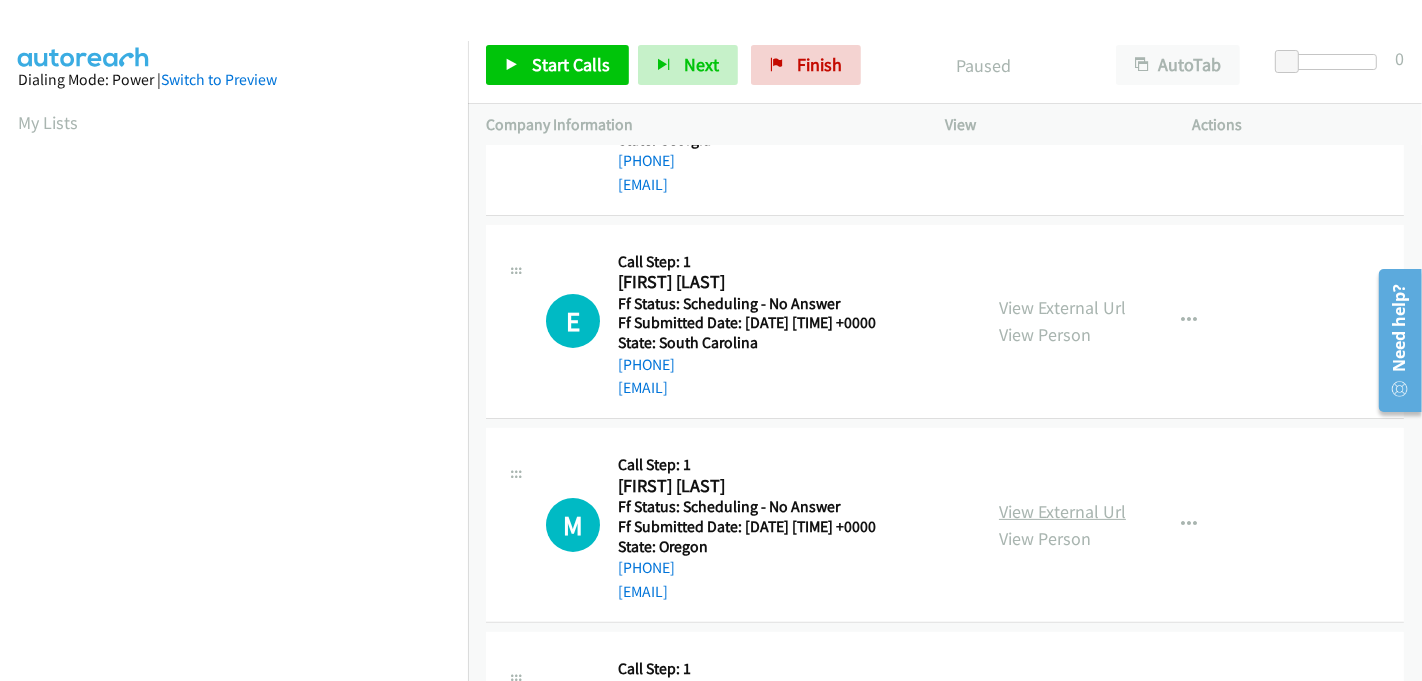 click on "View External Url" at bounding box center [1062, 511] 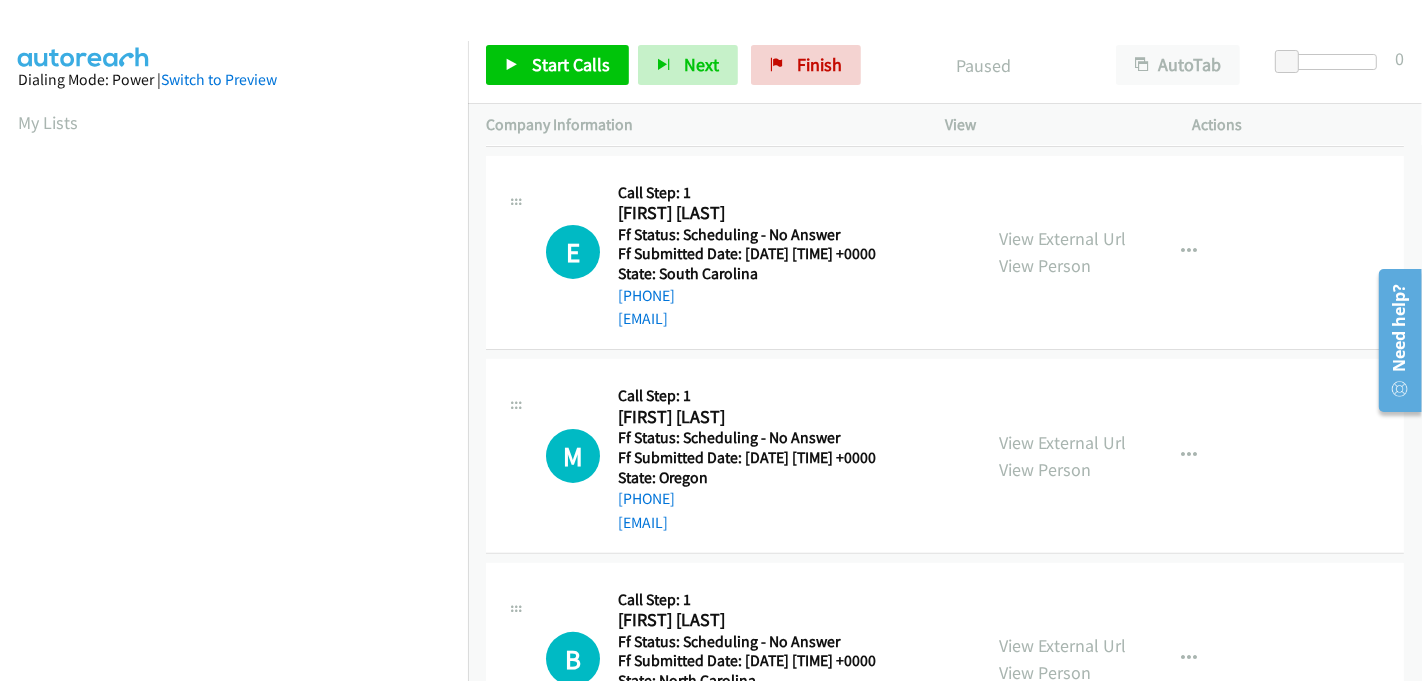 scroll, scrollTop: 555, scrollLeft: 0, axis: vertical 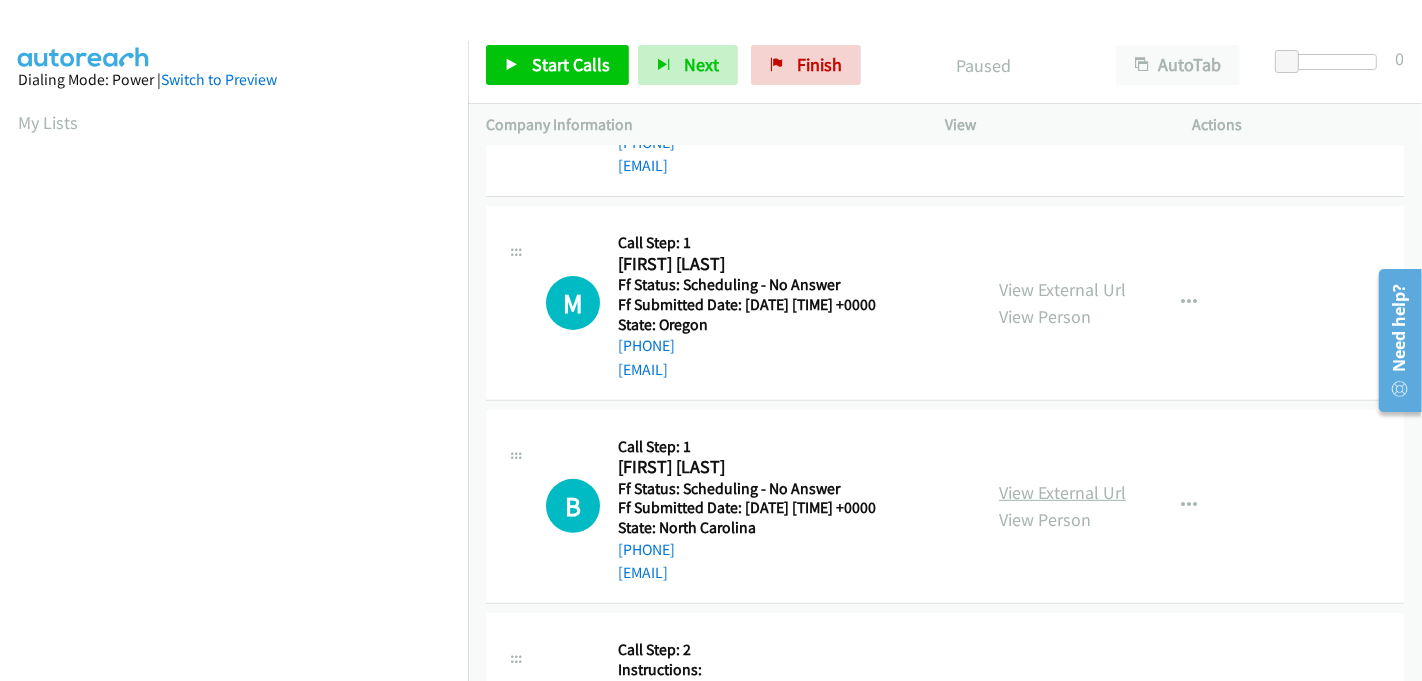 click on "View External Url" at bounding box center (1062, 492) 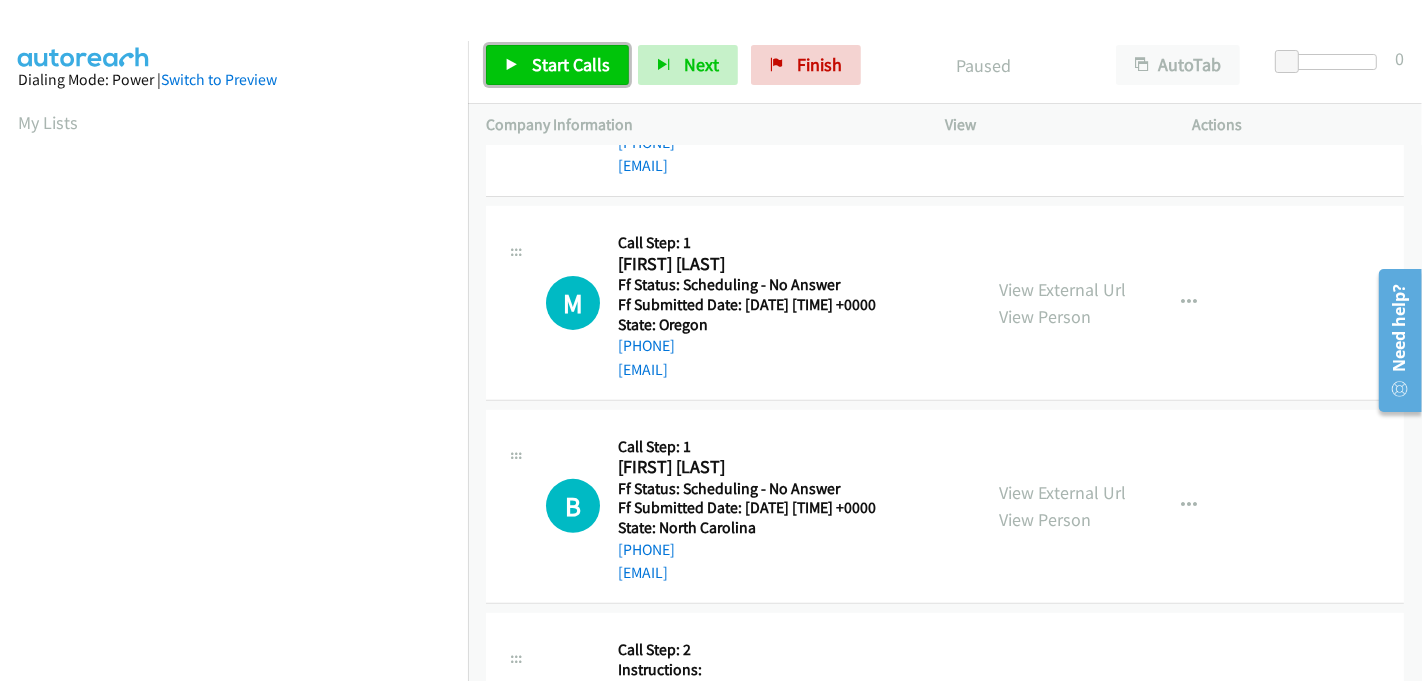 click on "Start Calls" at bounding box center [571, 64] 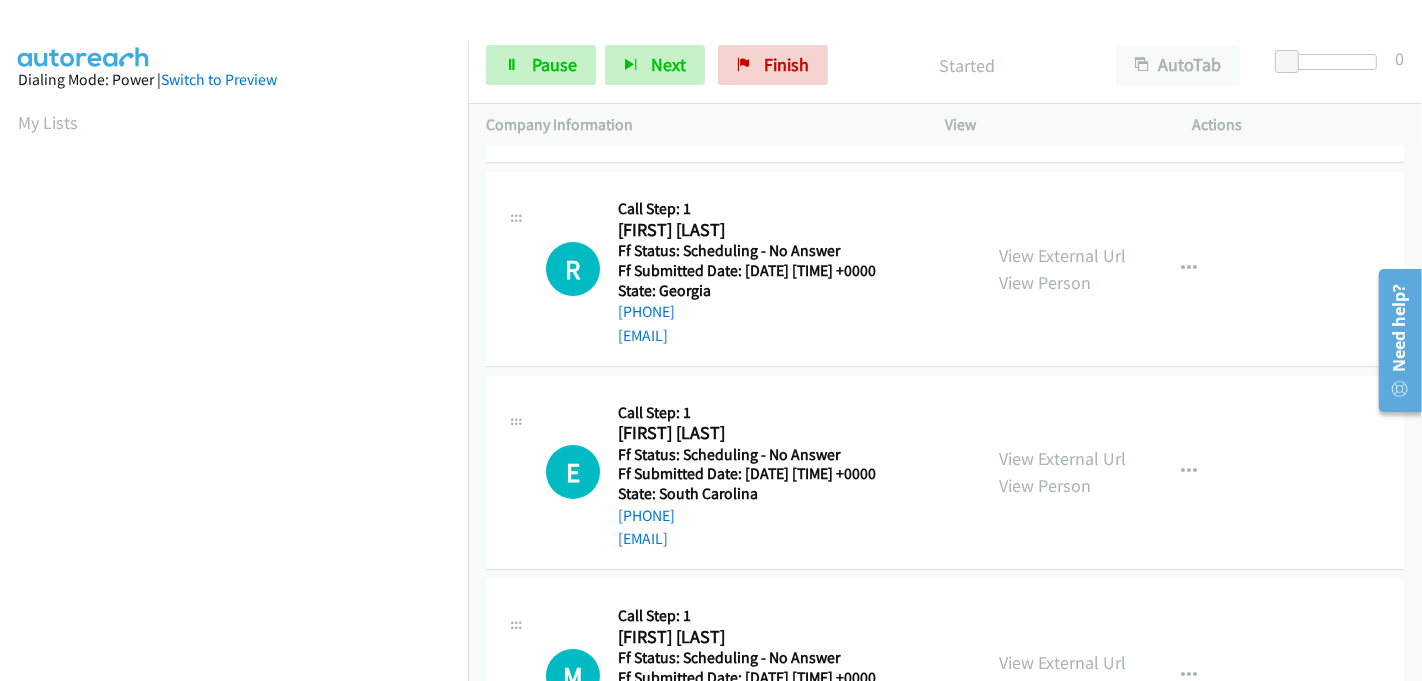 scroll, scrollTop: 0, scrollLeft: 0, axis: both 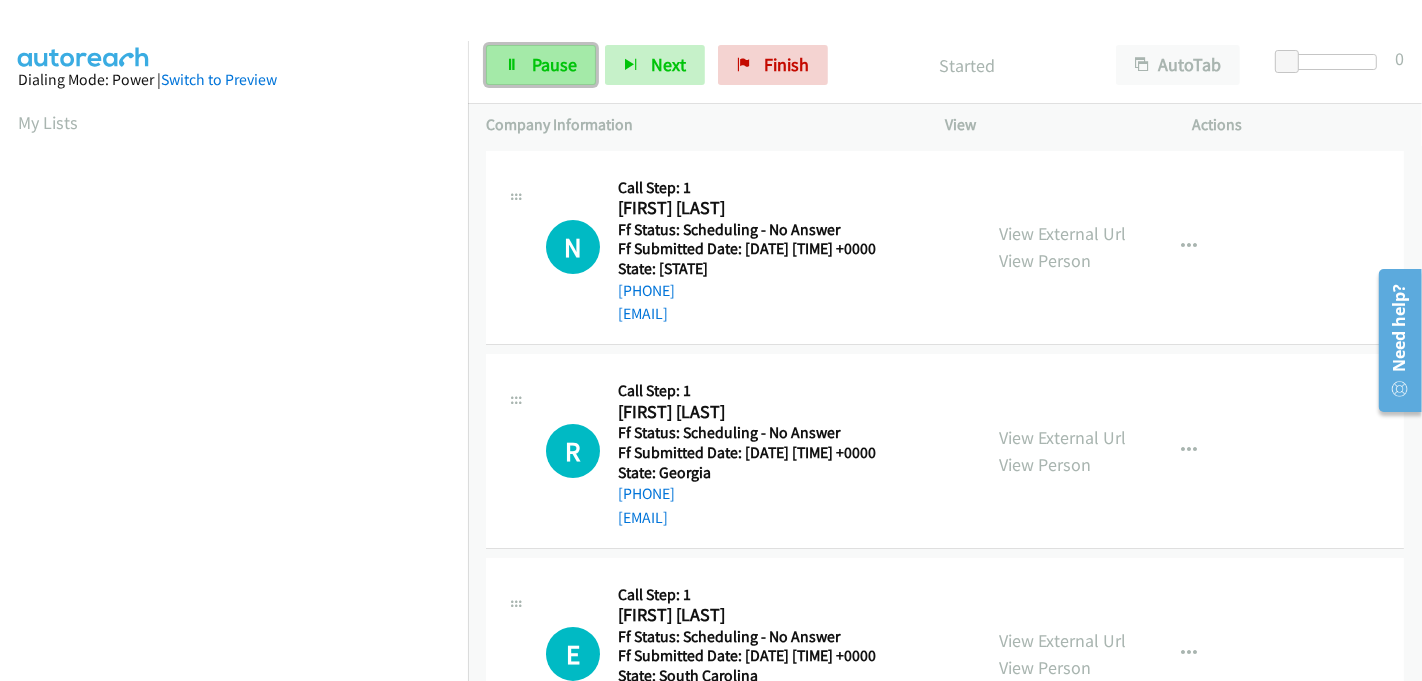 click on "Pause" at bounding box center (554, 64) 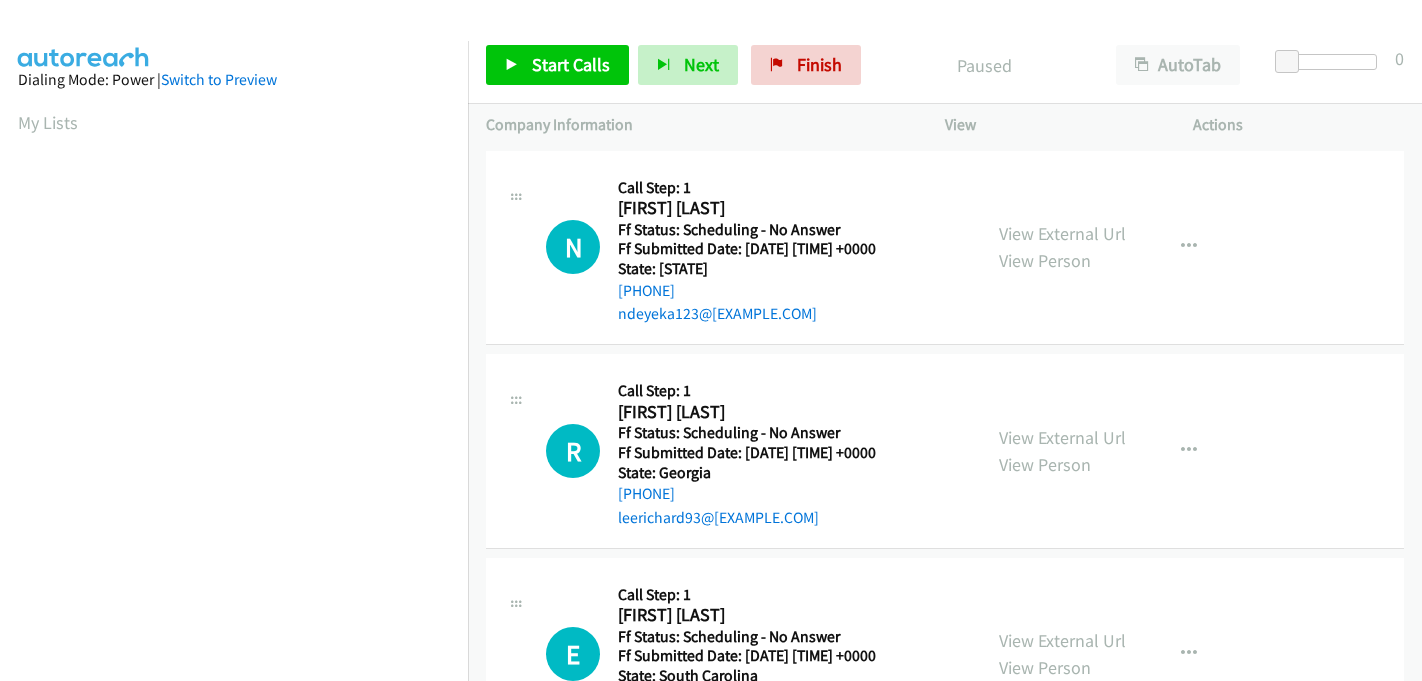 scroll, scrollTop: 0, scrollLeft: 0, axis: both 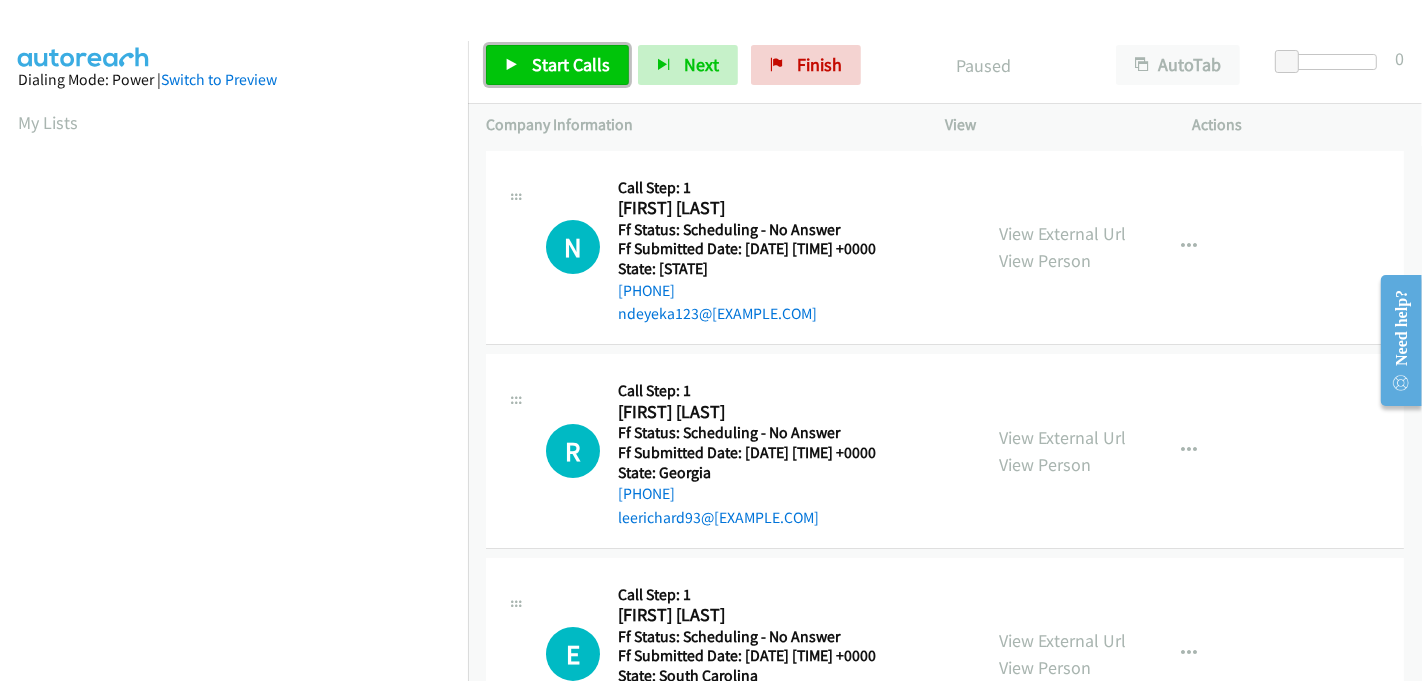 click on "Start Calls" at bounding box center [571, 64] 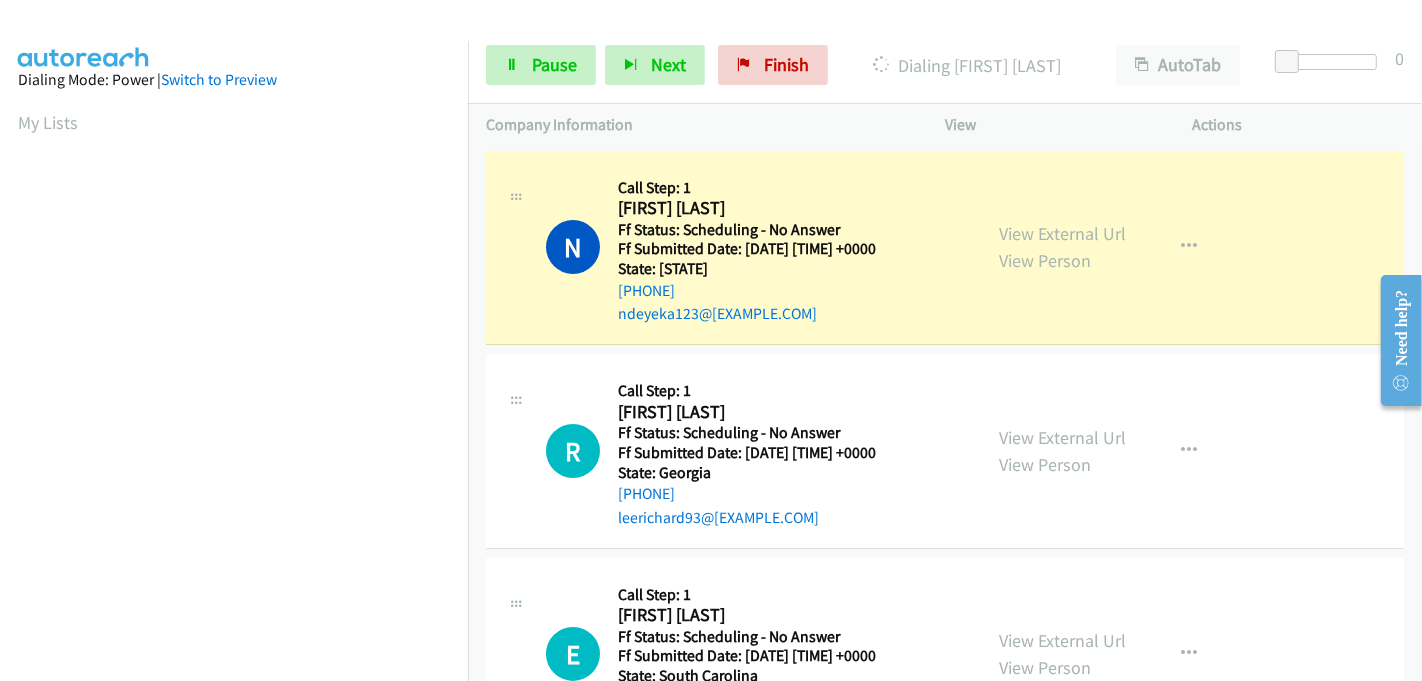 scroll, scrollTop: 442, scrollLeft: 0, axis: vertical 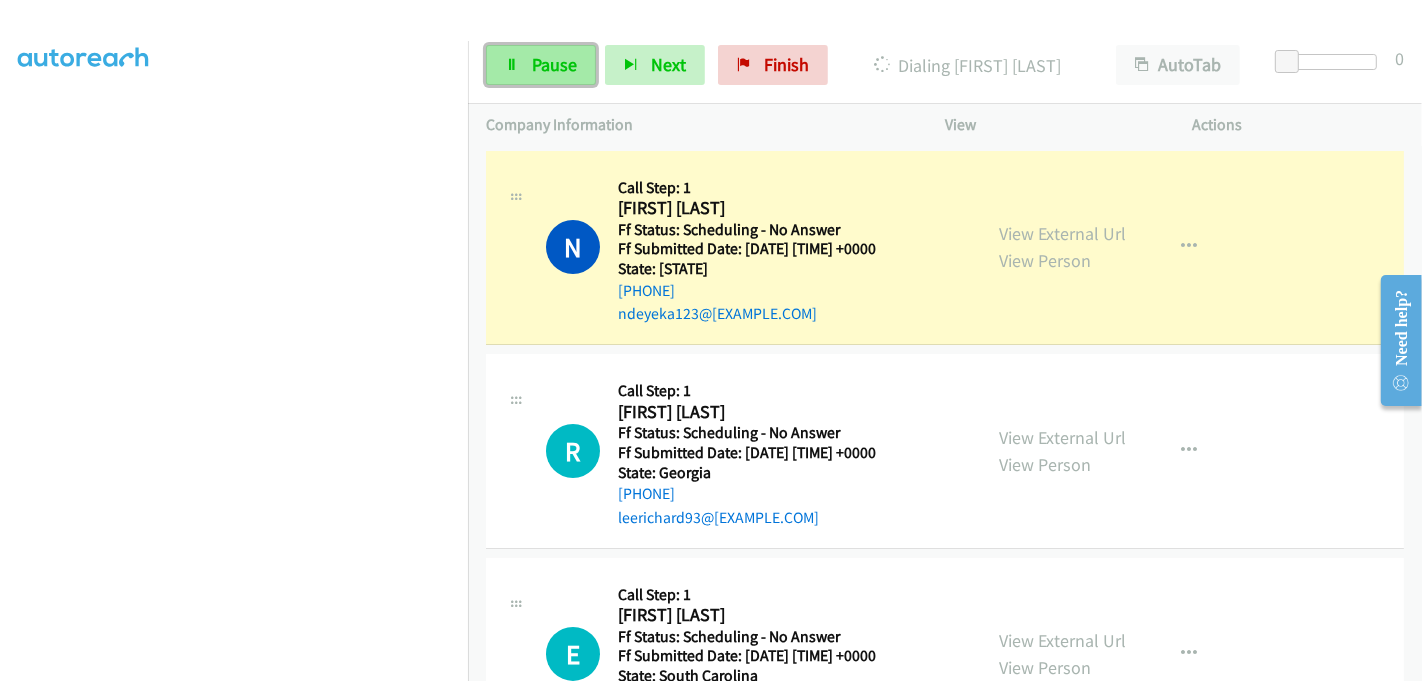 click on "Pause" at bounding box center [554, 64] 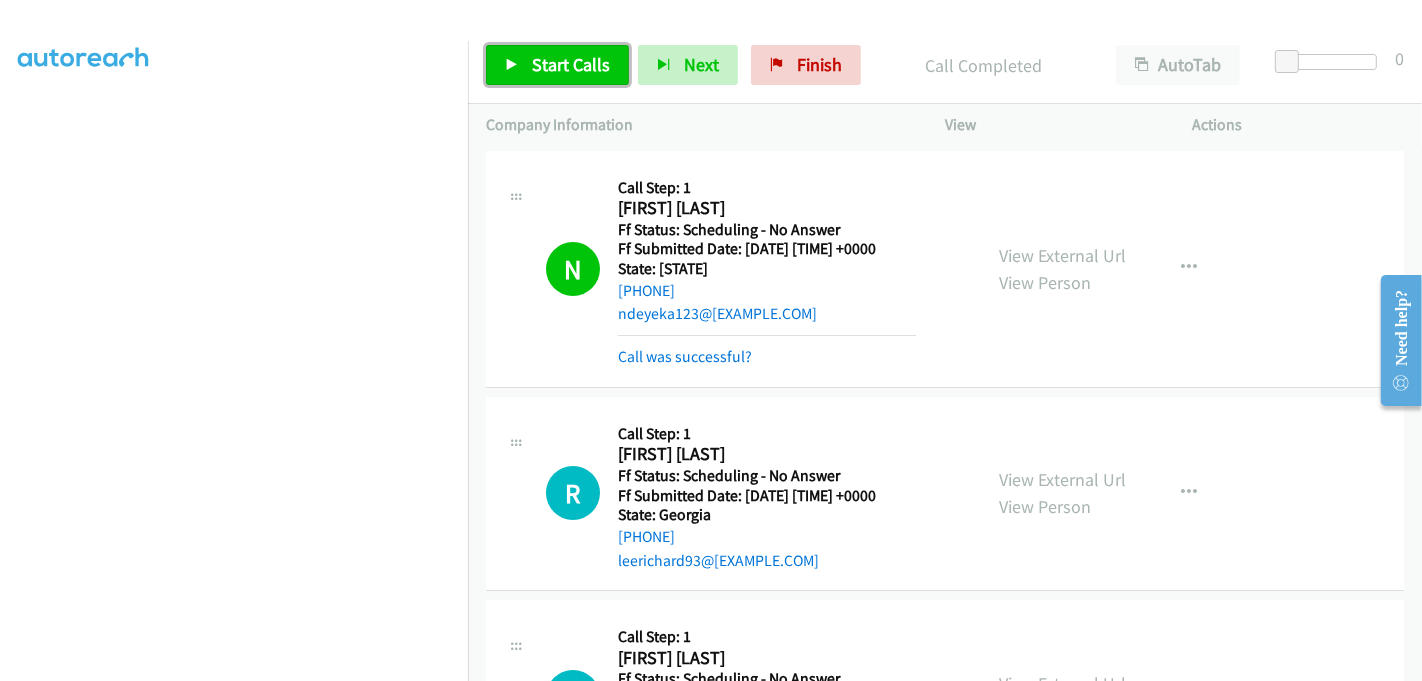 click on "Start Calls" at bounding box center (571, 64) 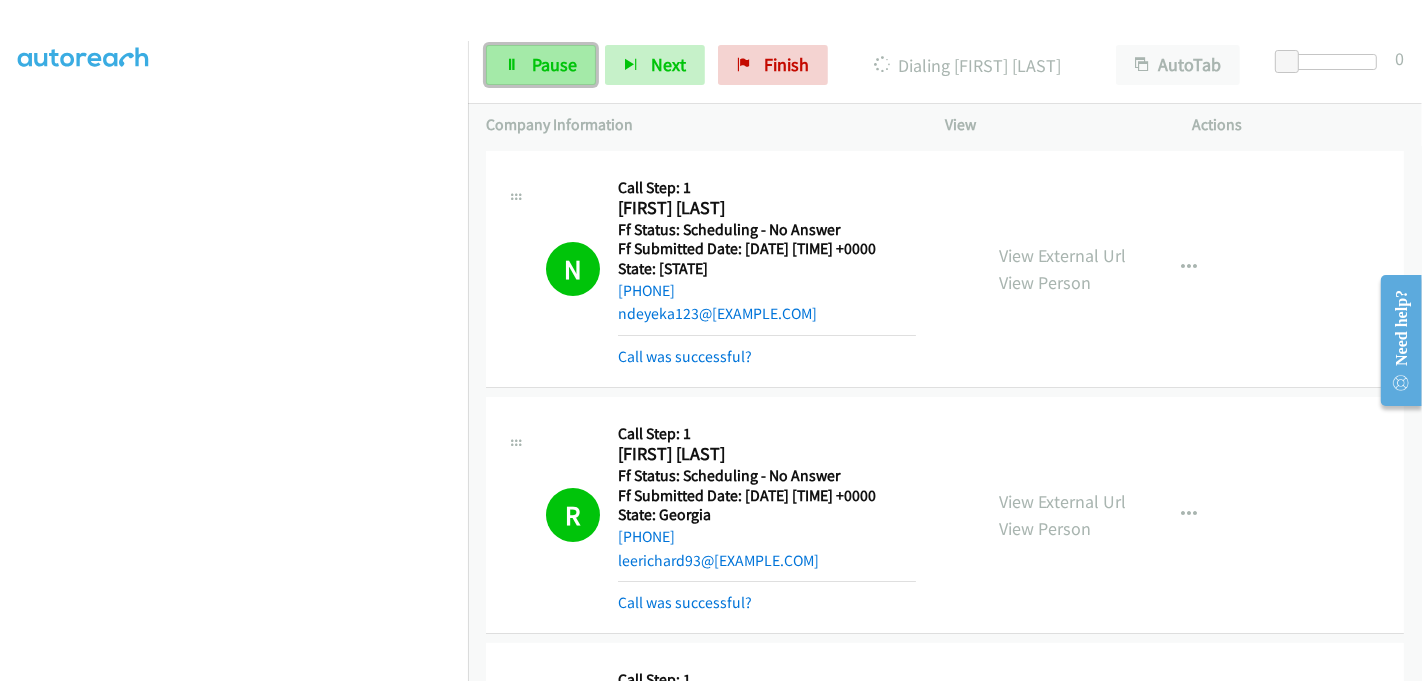 click on "Pause" at bounding box center [554, 64] 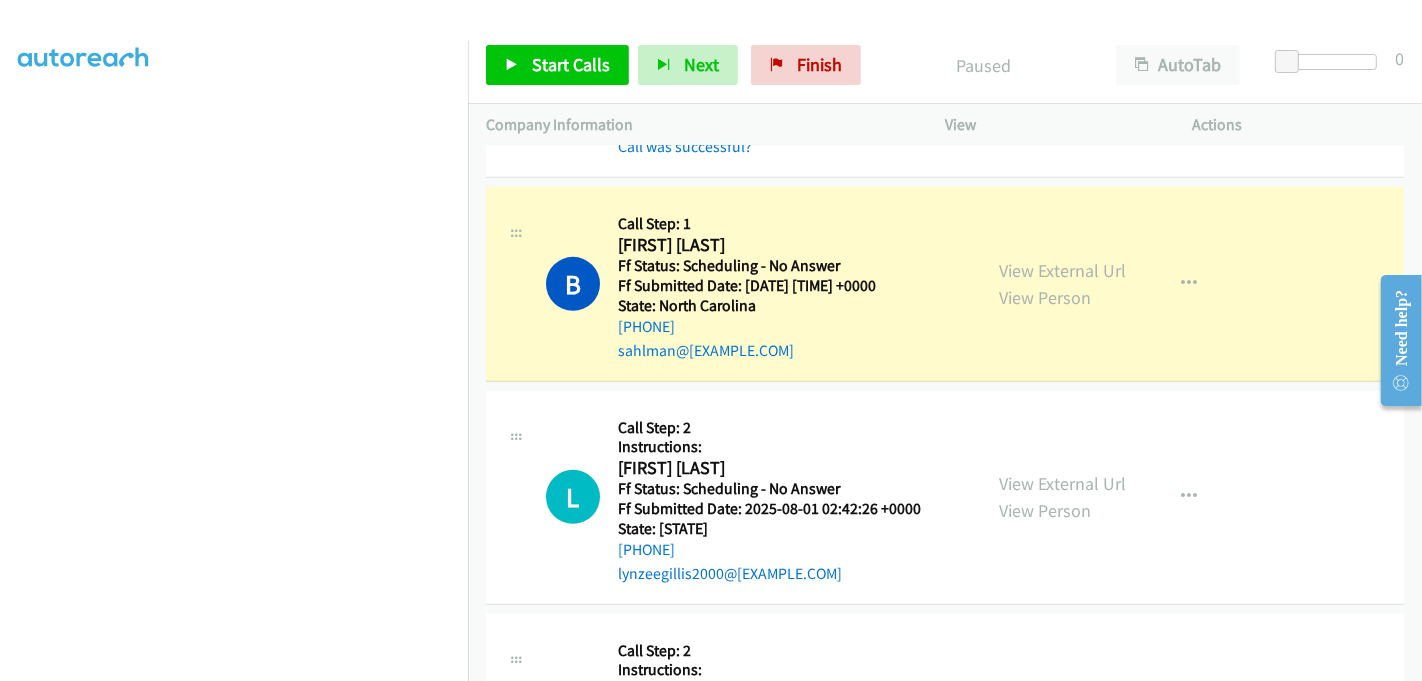 scroll, scrollTop: 1000, scrollLeft: 0, axis: vertical 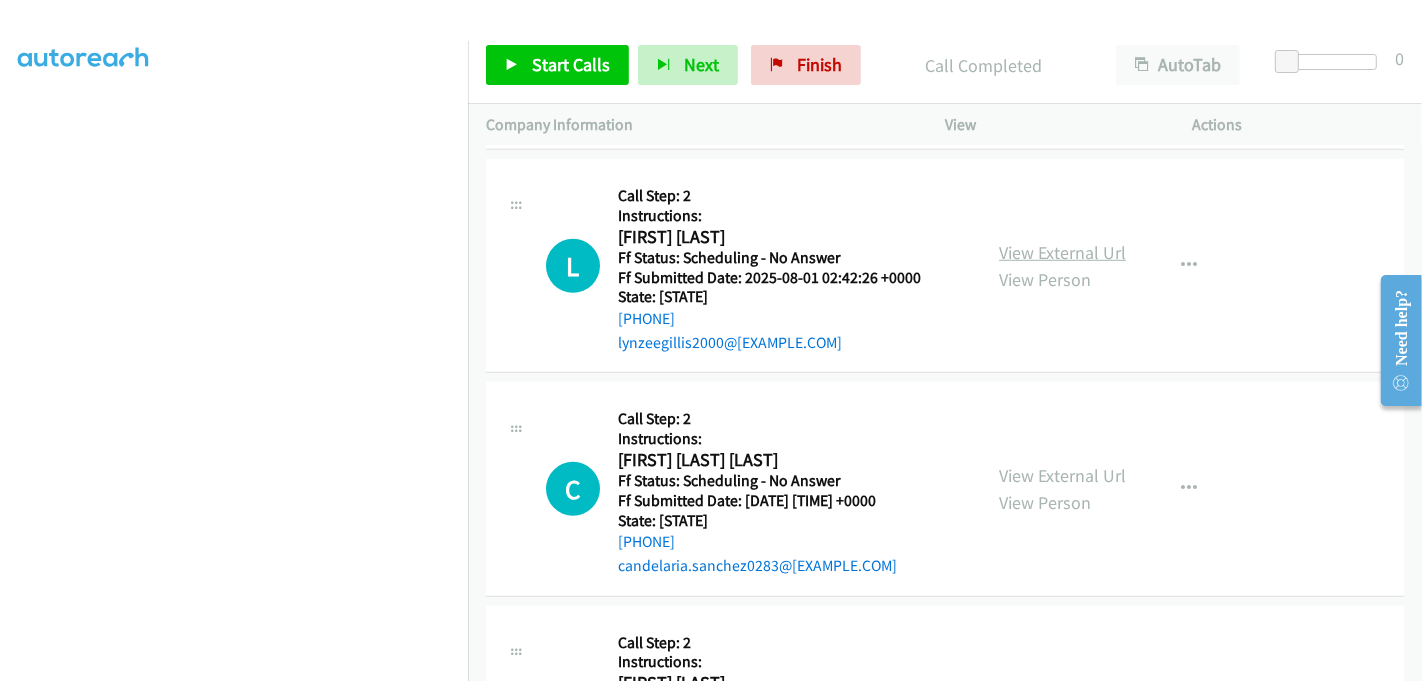 click on "View External Url" at bounding box center (1062, 252) 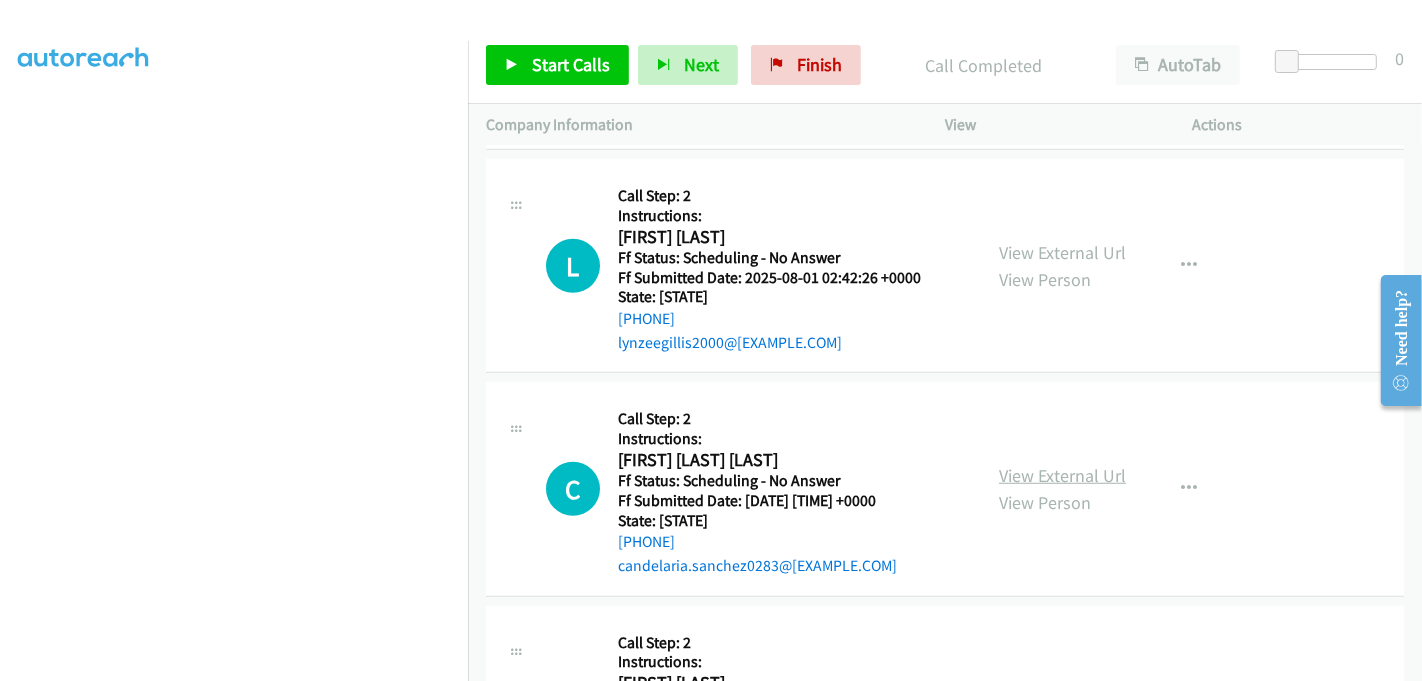 click on "View External Url" at bounding box center (1062, 475) 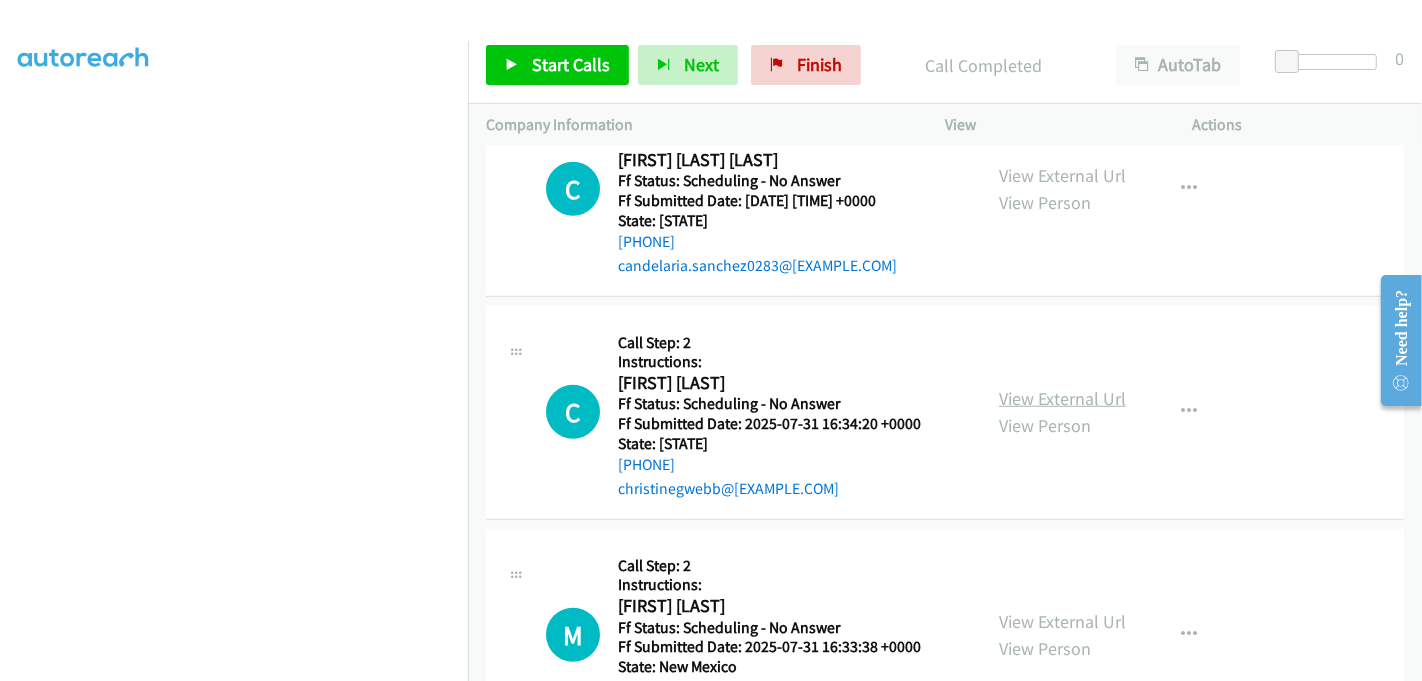 scroll, scrollTop: 1555, scrollLeft: 0, axis: vertical 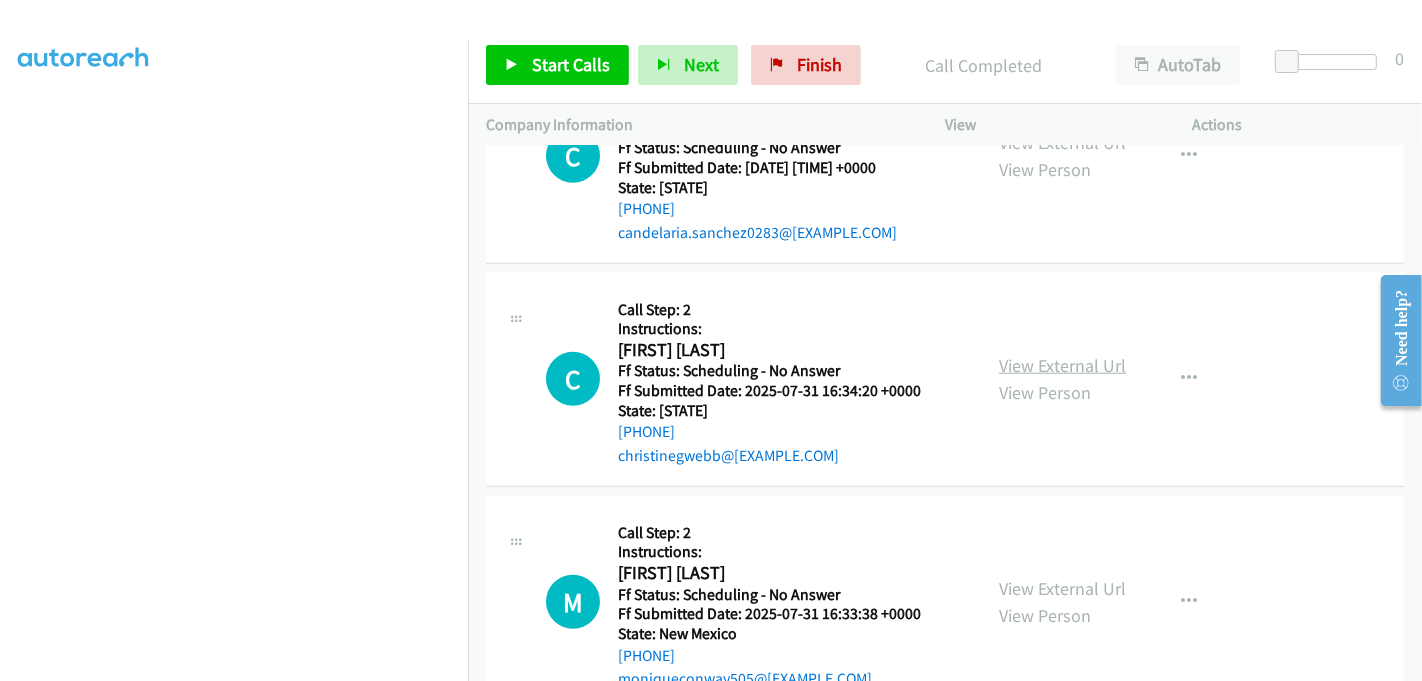 click on "View External Url" at bounding box center (1062, 365) 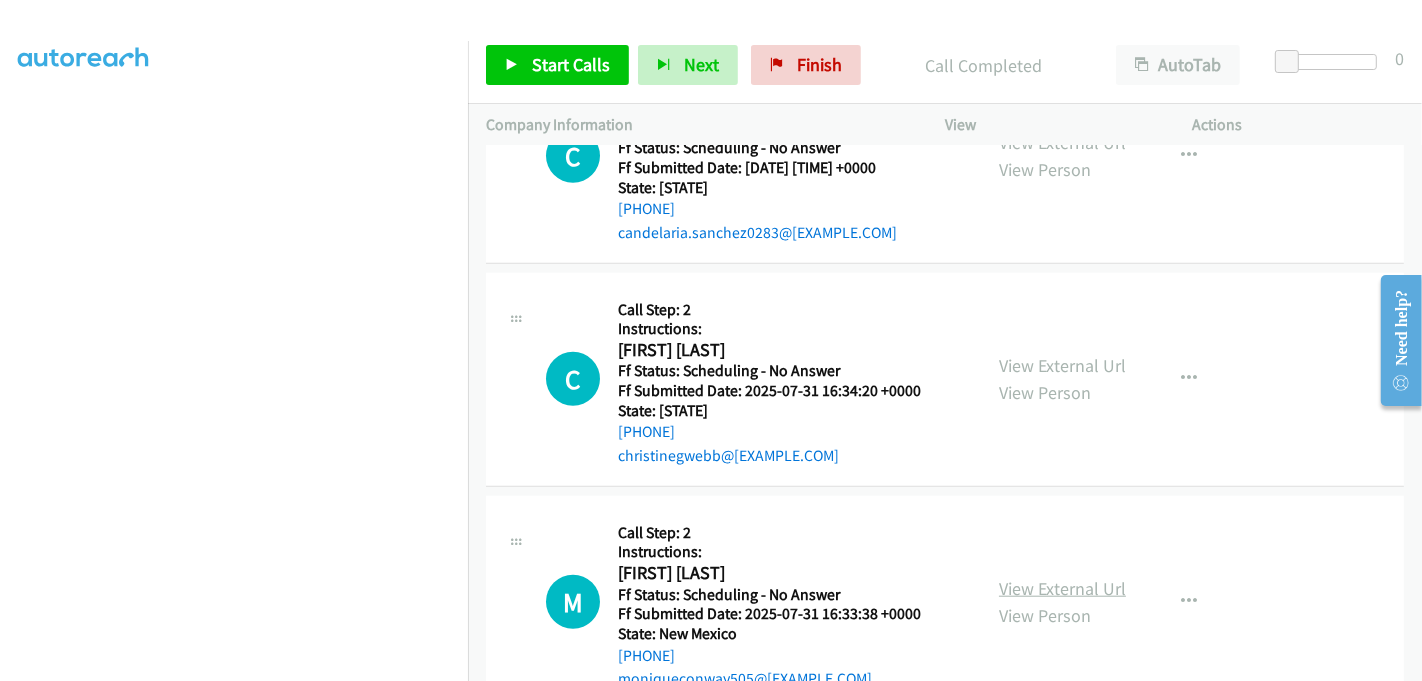 click on "View External Url" at bounding box center [1062, 588] 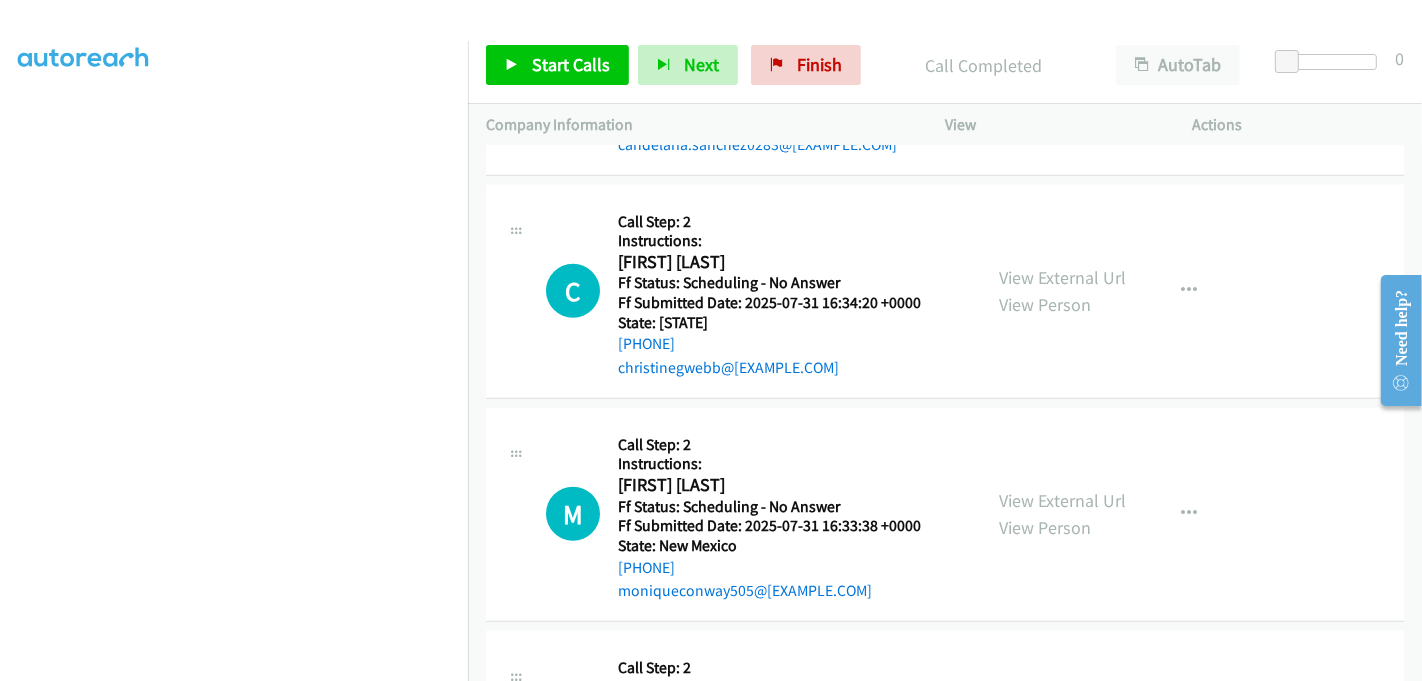 scroll, scrollTop: 1777, scrollLeft: 0, axis: vertical 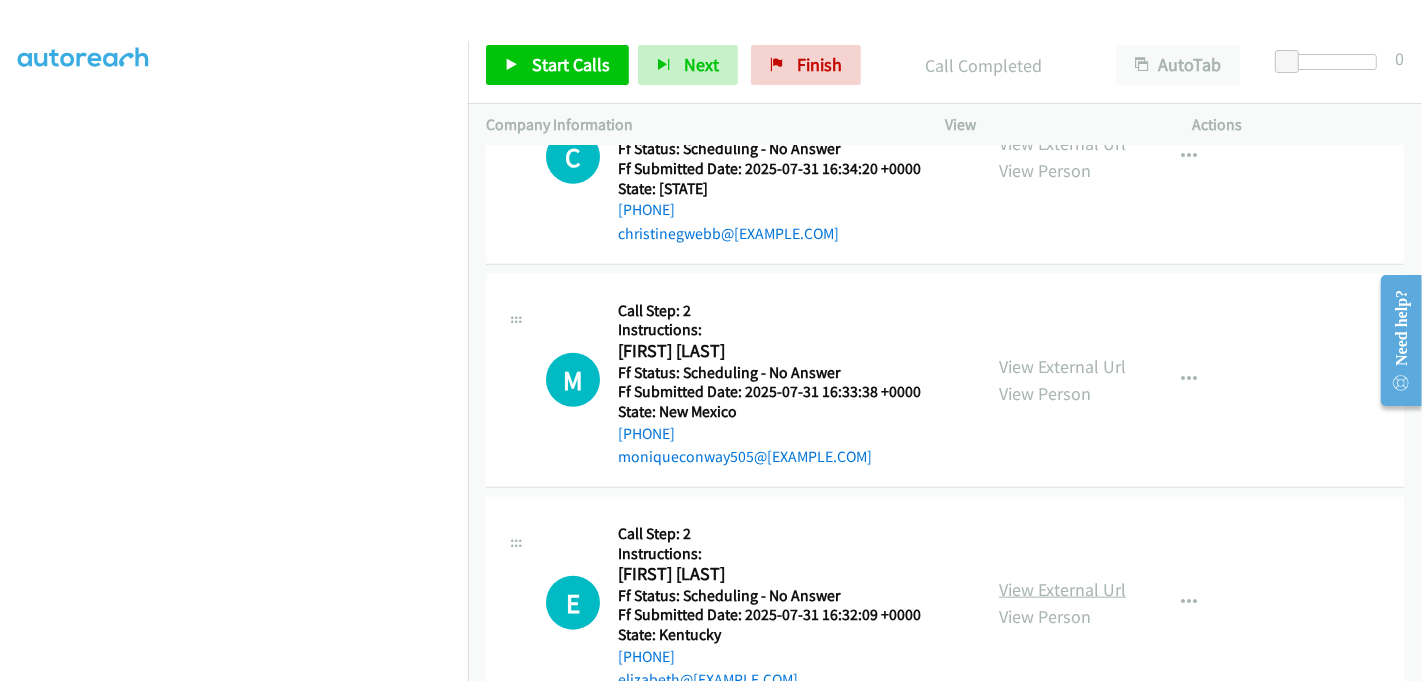 click on "View External Url" at bounding box center (1062, 589) 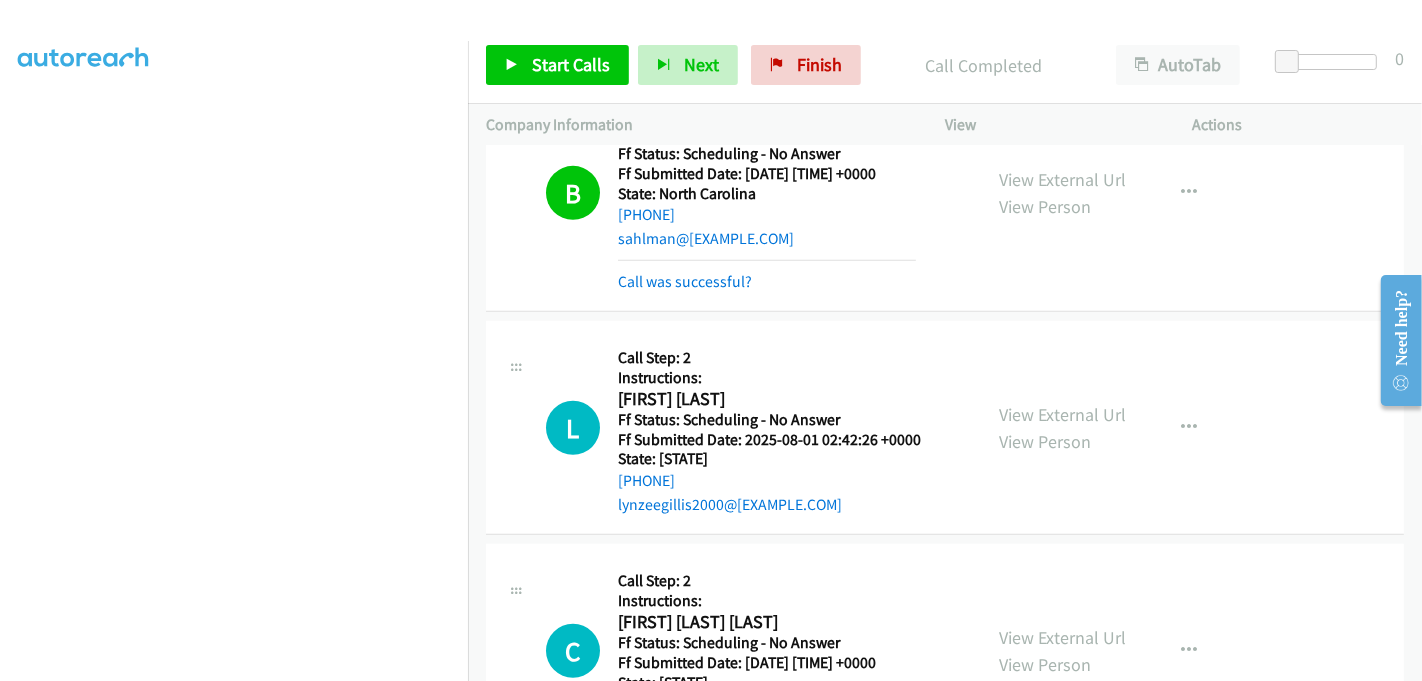 scroll, scrollTop: 1111, scrollLeft: 0, axis: vertical 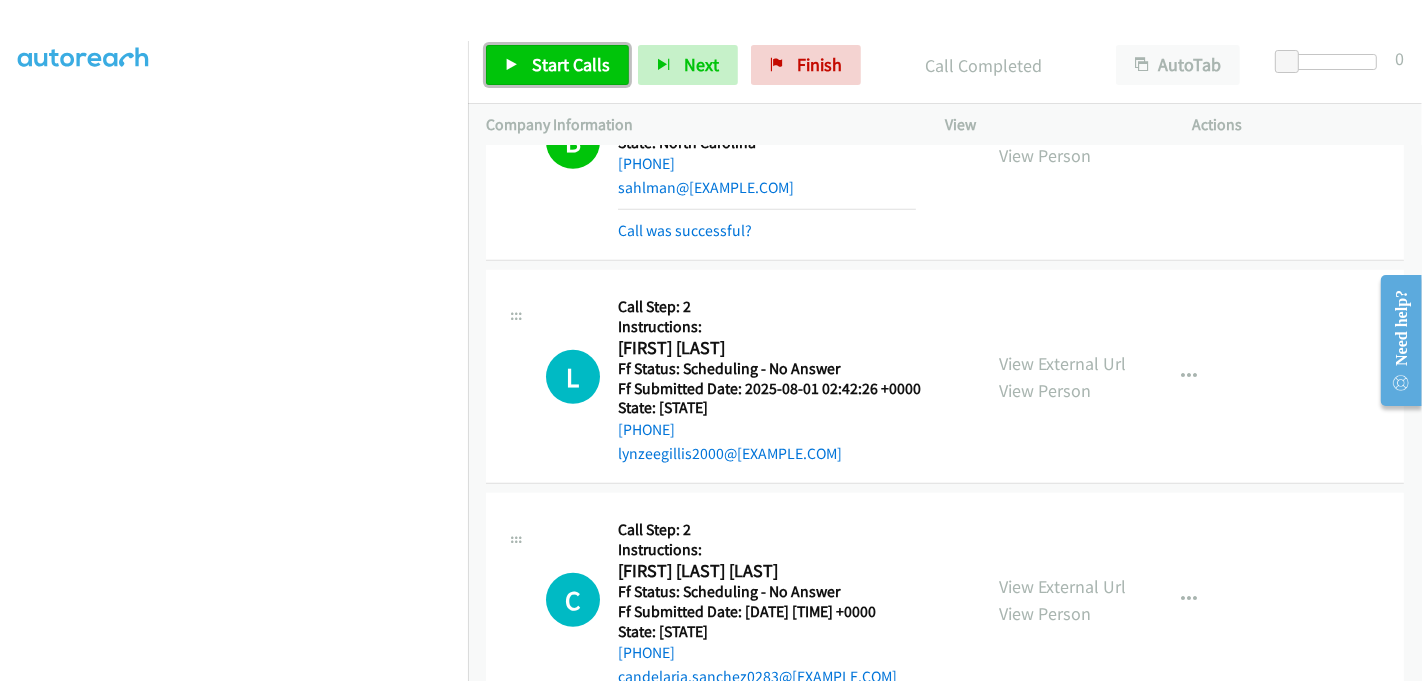 click on "Start Calls" at bounding box center [571, 64] 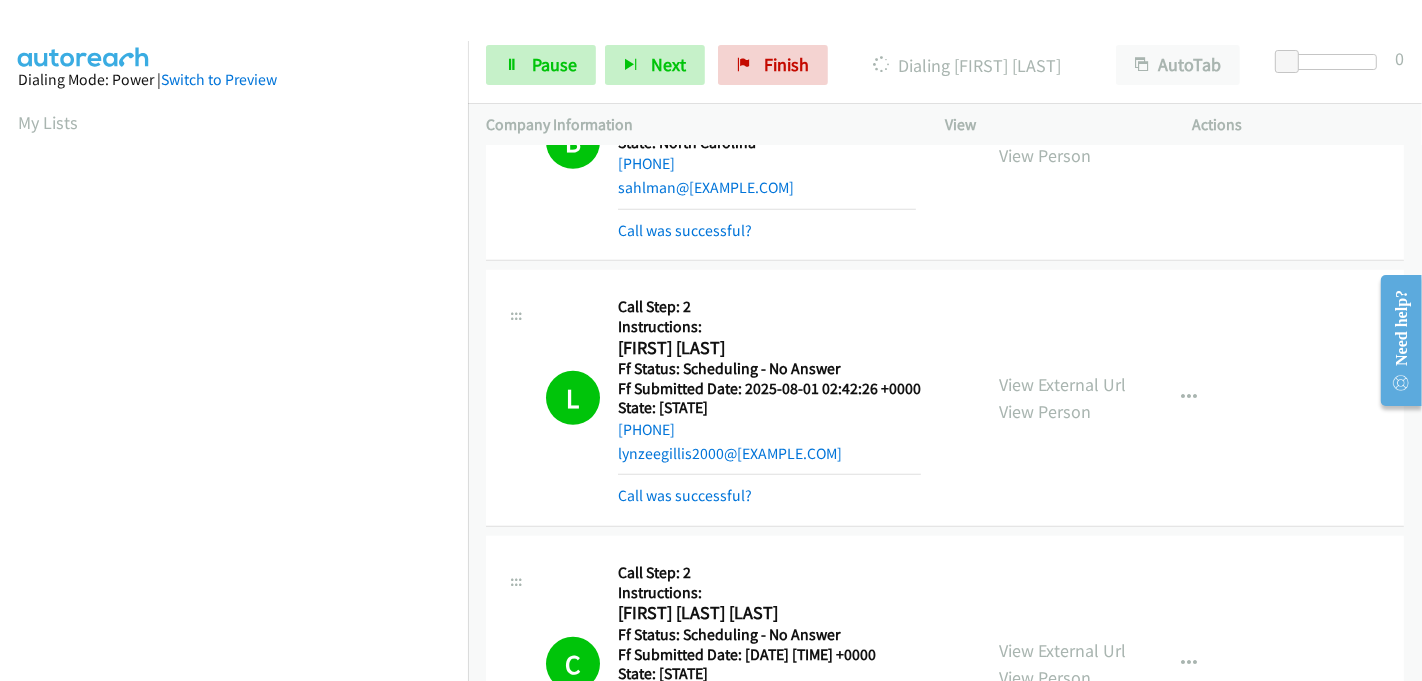 scroll, scrollTop: 442, scrollLeft: 0, axis: vertical 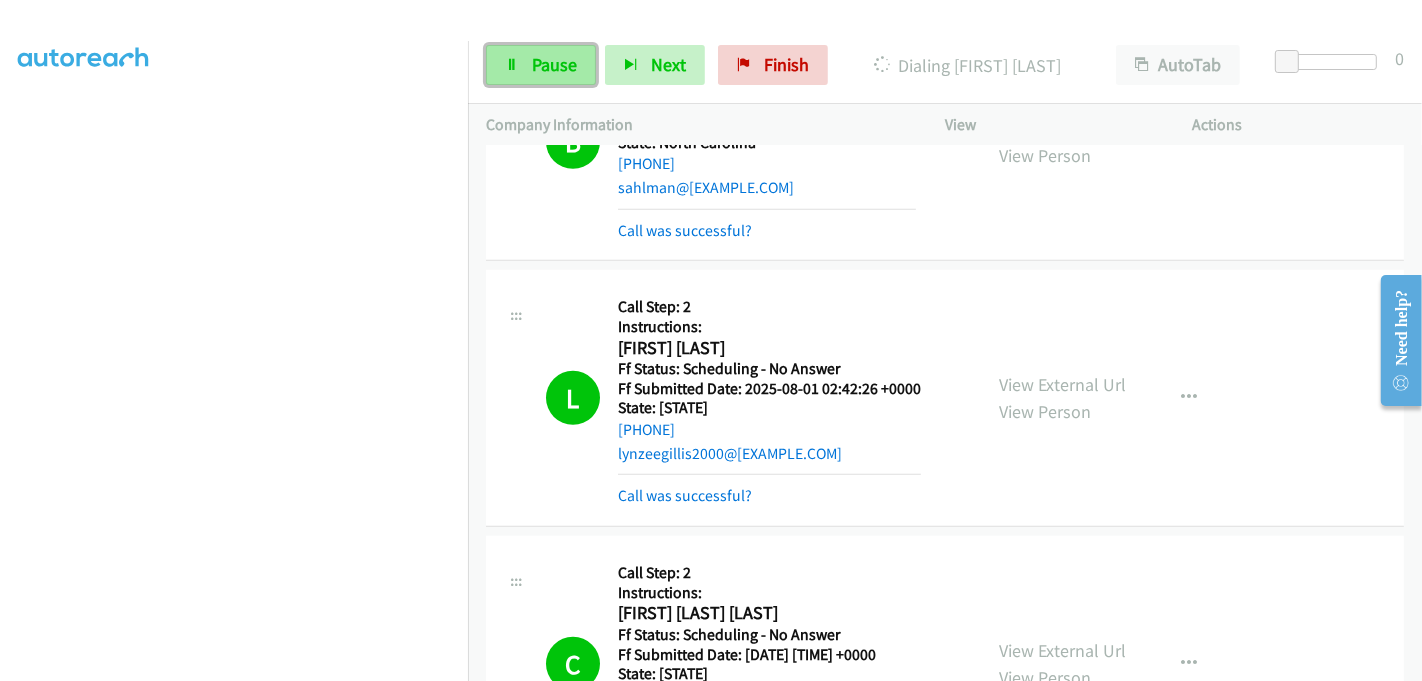 click on "Pause" at bounding box center [554, 64] 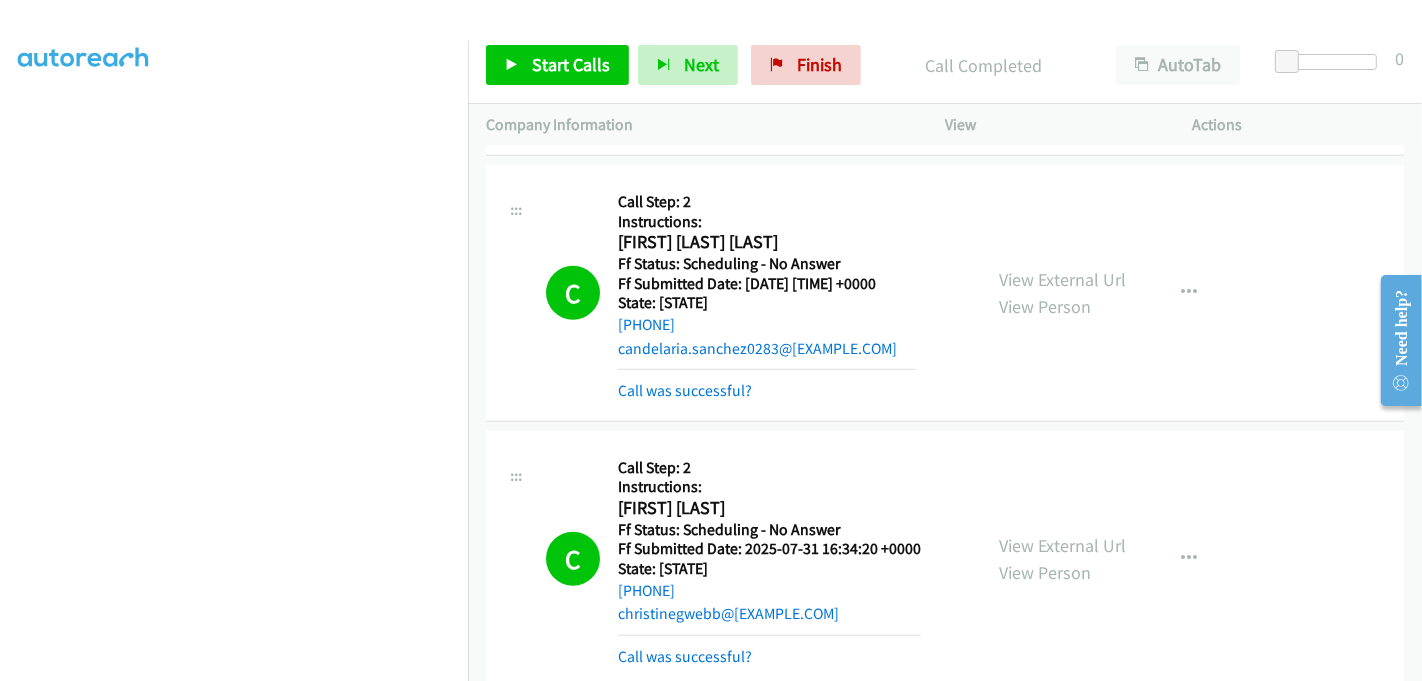 scroll, scrollTop: 1666, scrollLeft: 0, axis: vertical 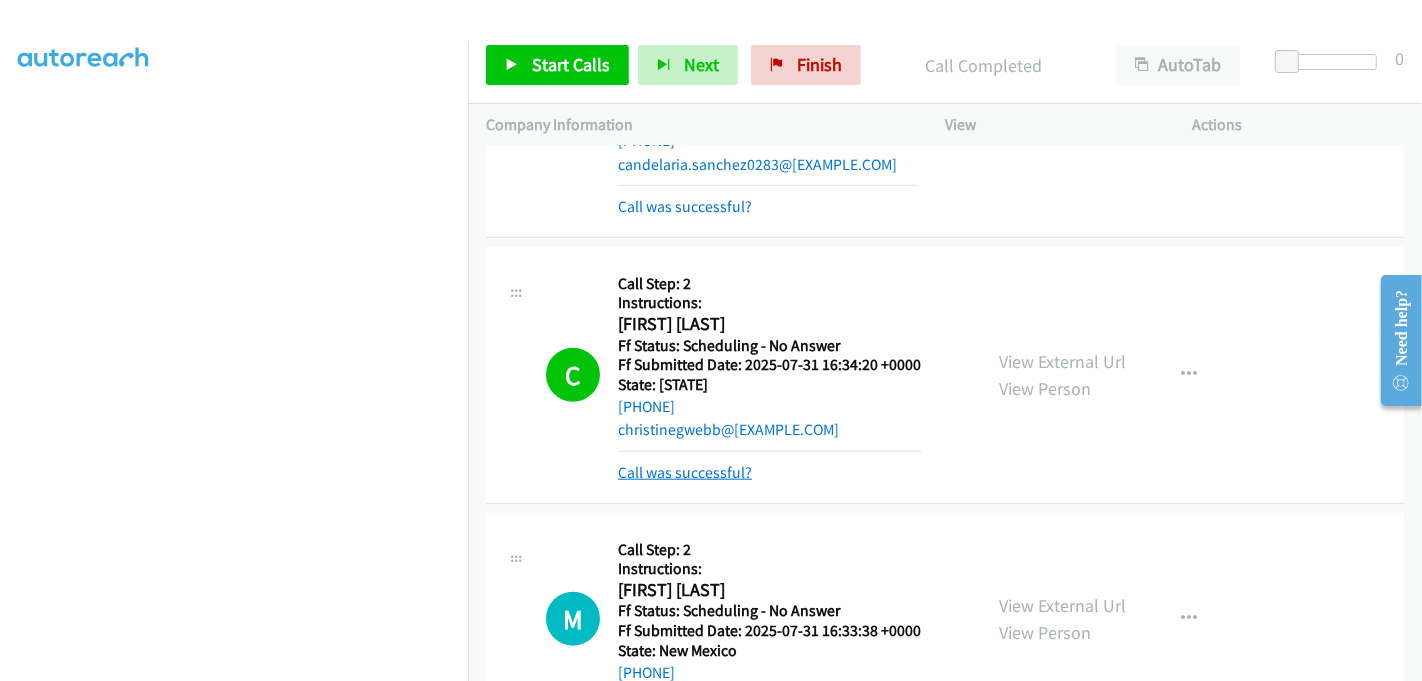 click on "Call was successful?" at bounding box center (685, 472) 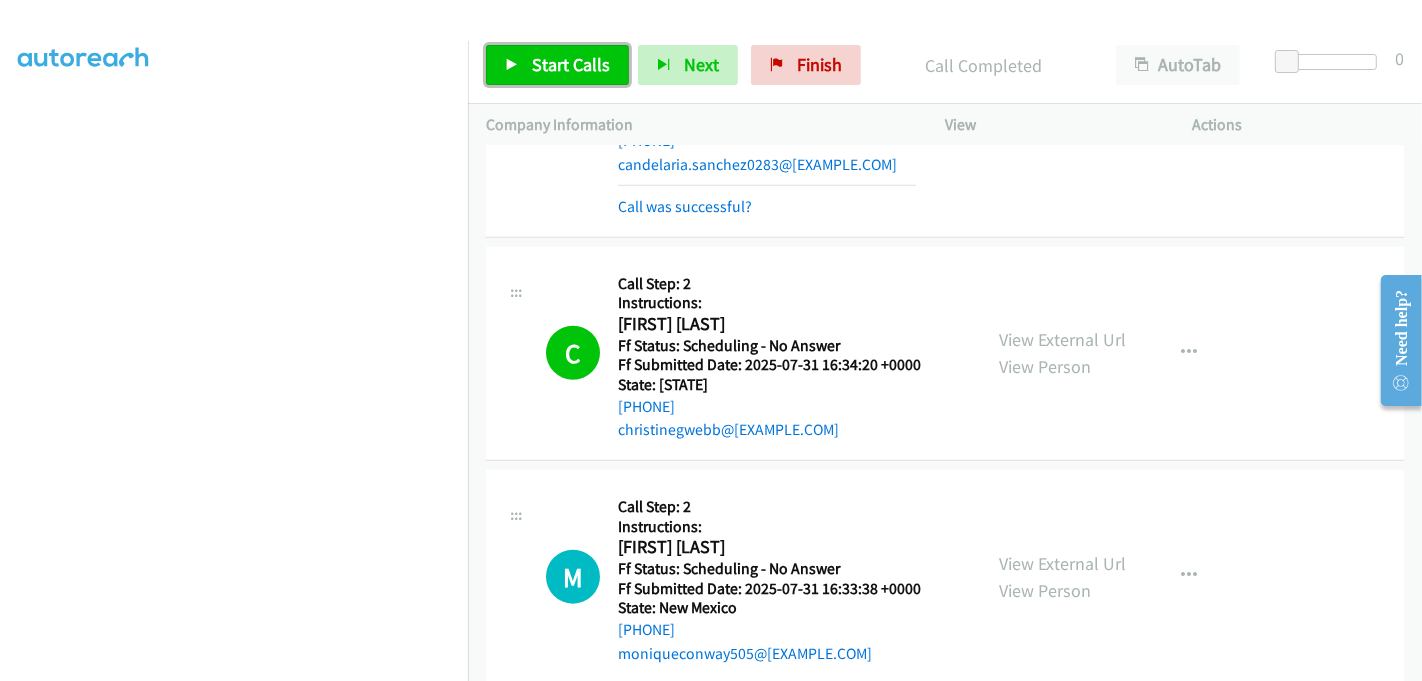 click on "Start Calls" at bounding box center [571, 64] 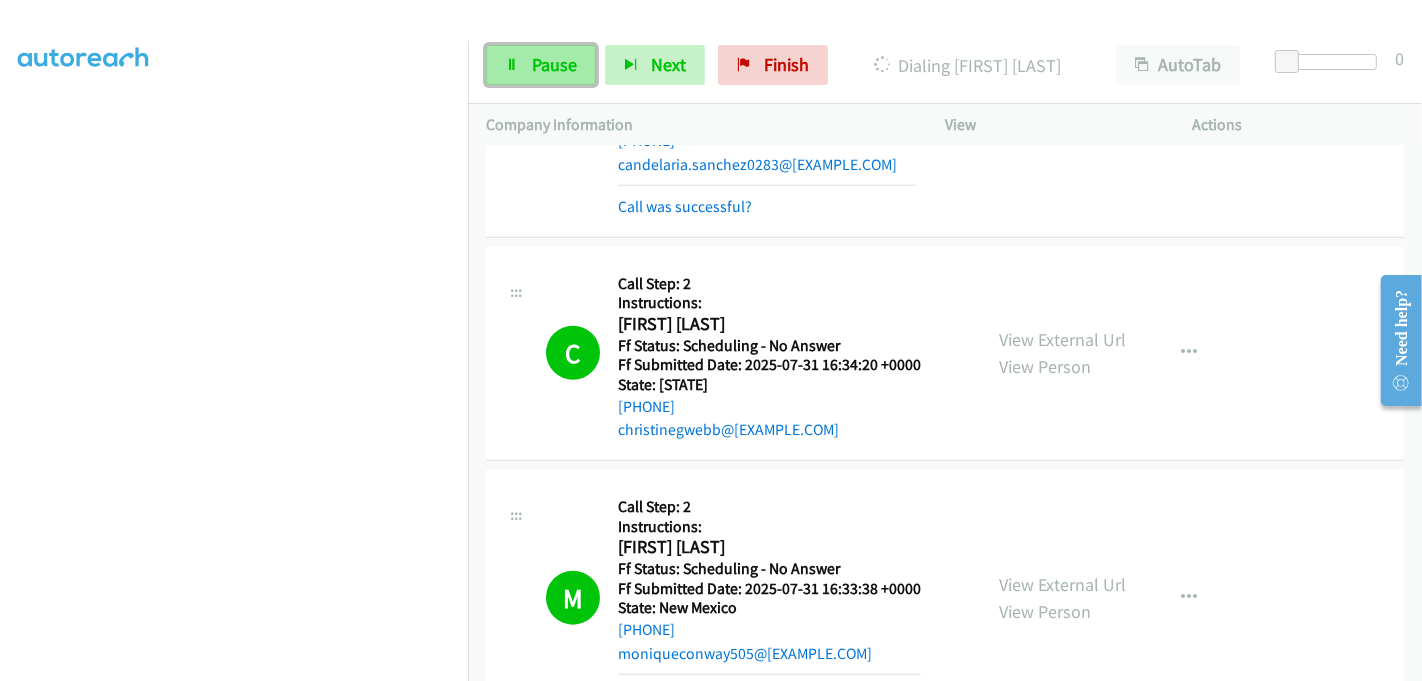 click on "Pause" at bounding box center (554, 64) 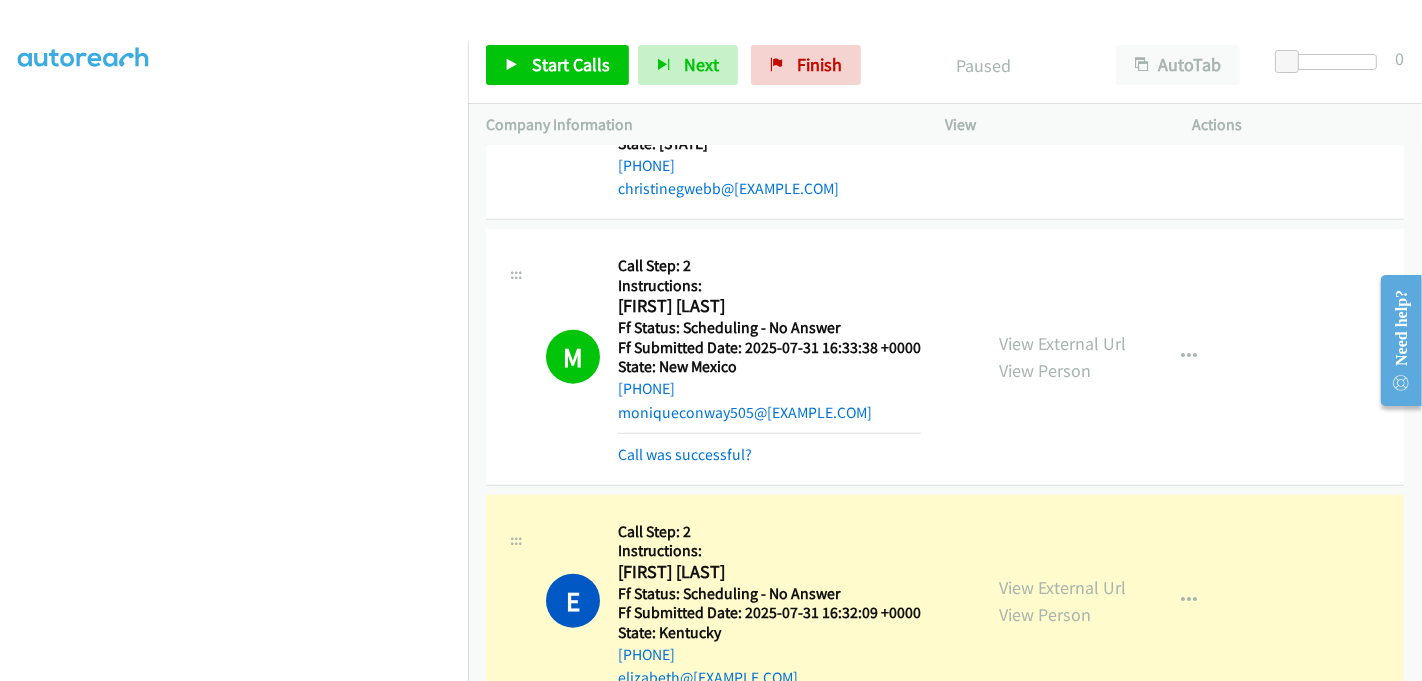 scroll, scrollTop: 2111, scrollLeft: 0, axis: vertical 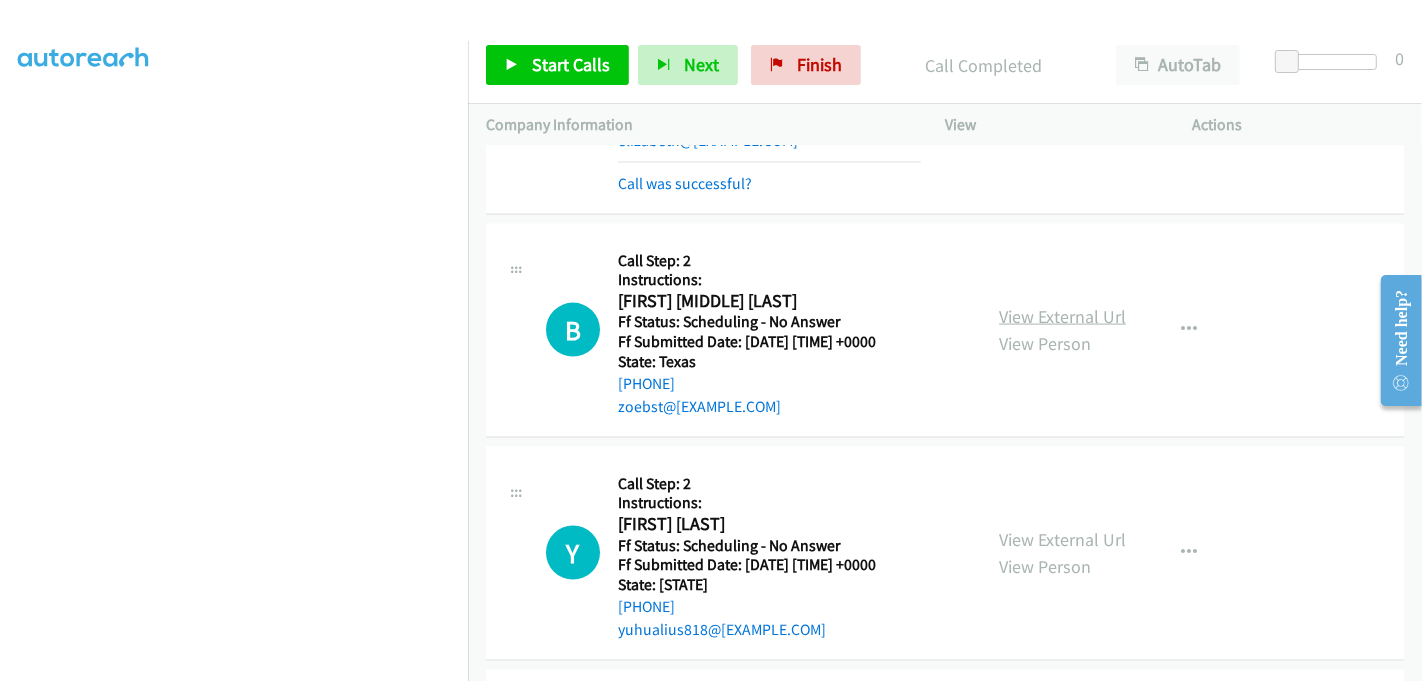 click on "View External Url" at bounding box center (1062, 316) 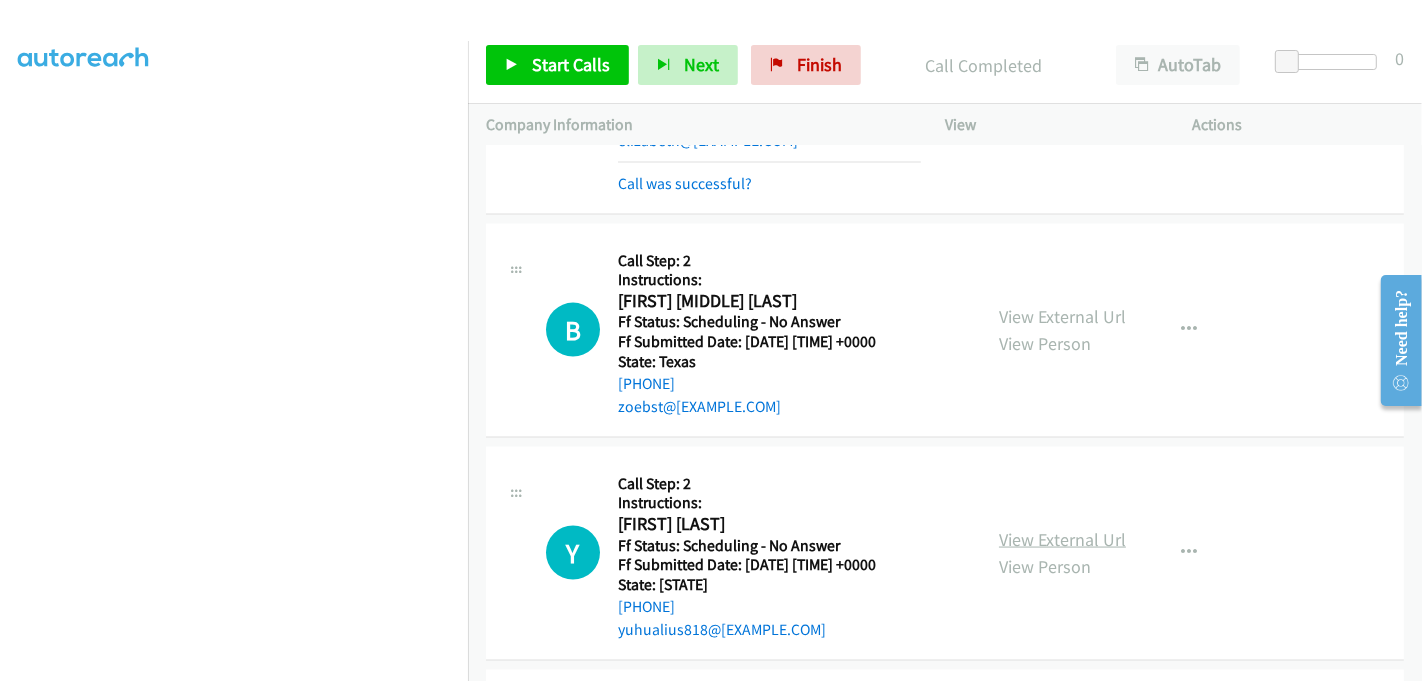 click on "View External Url" at bounding box center [1062, 539] 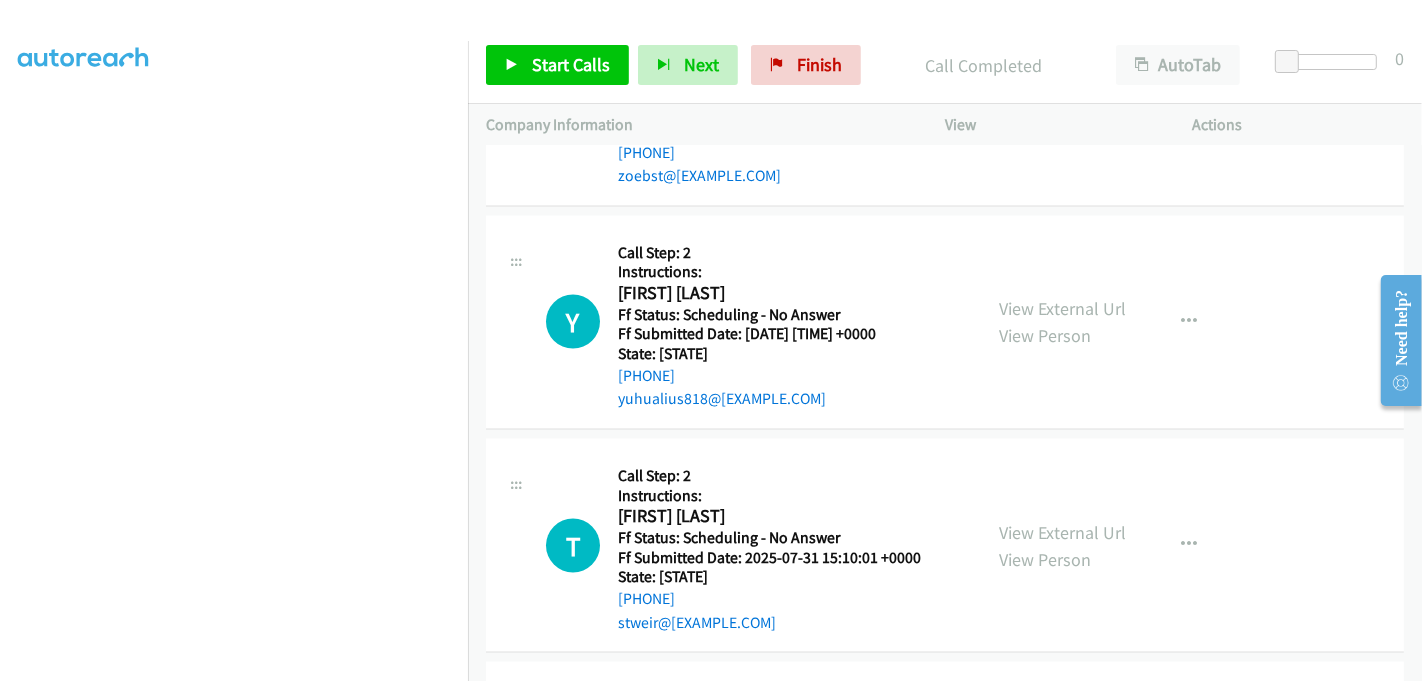 scroll, scrollTop: 2777, scrollLeft: 0, axis: vertical 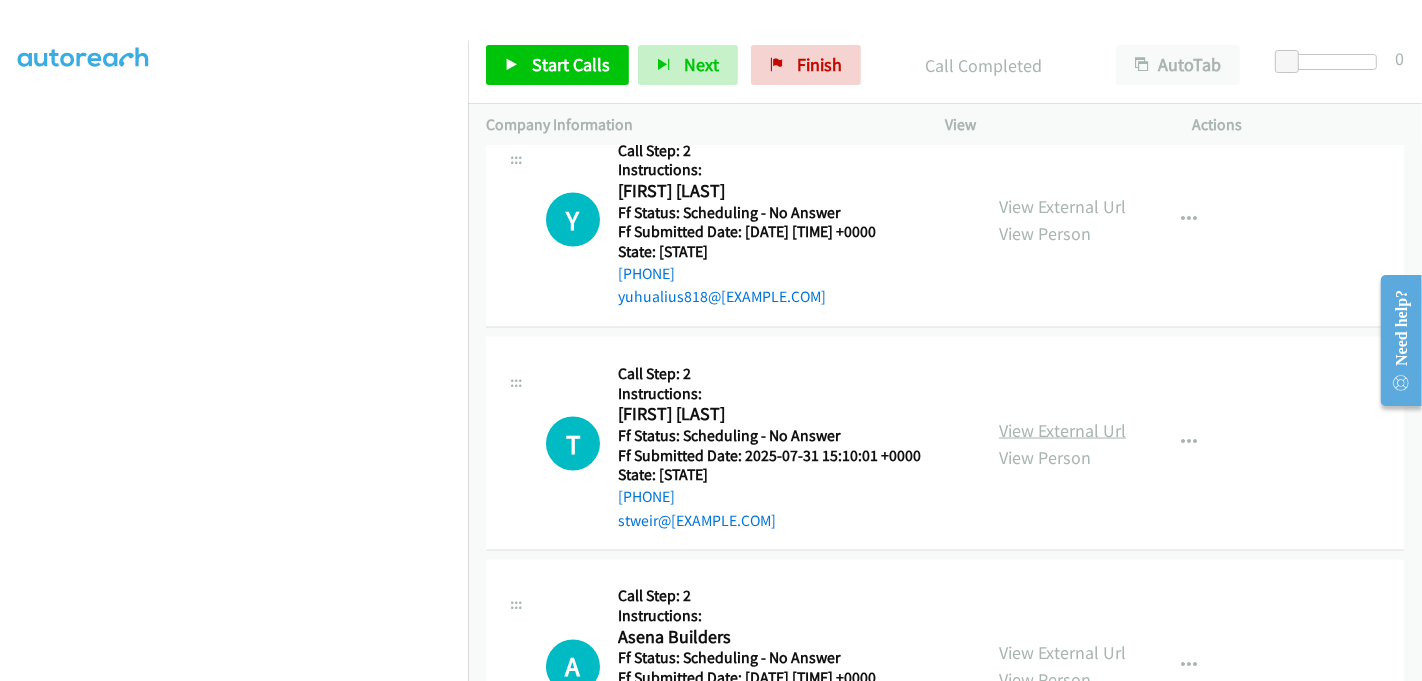 click on "View External Url" at bounding box center [1062, 430] 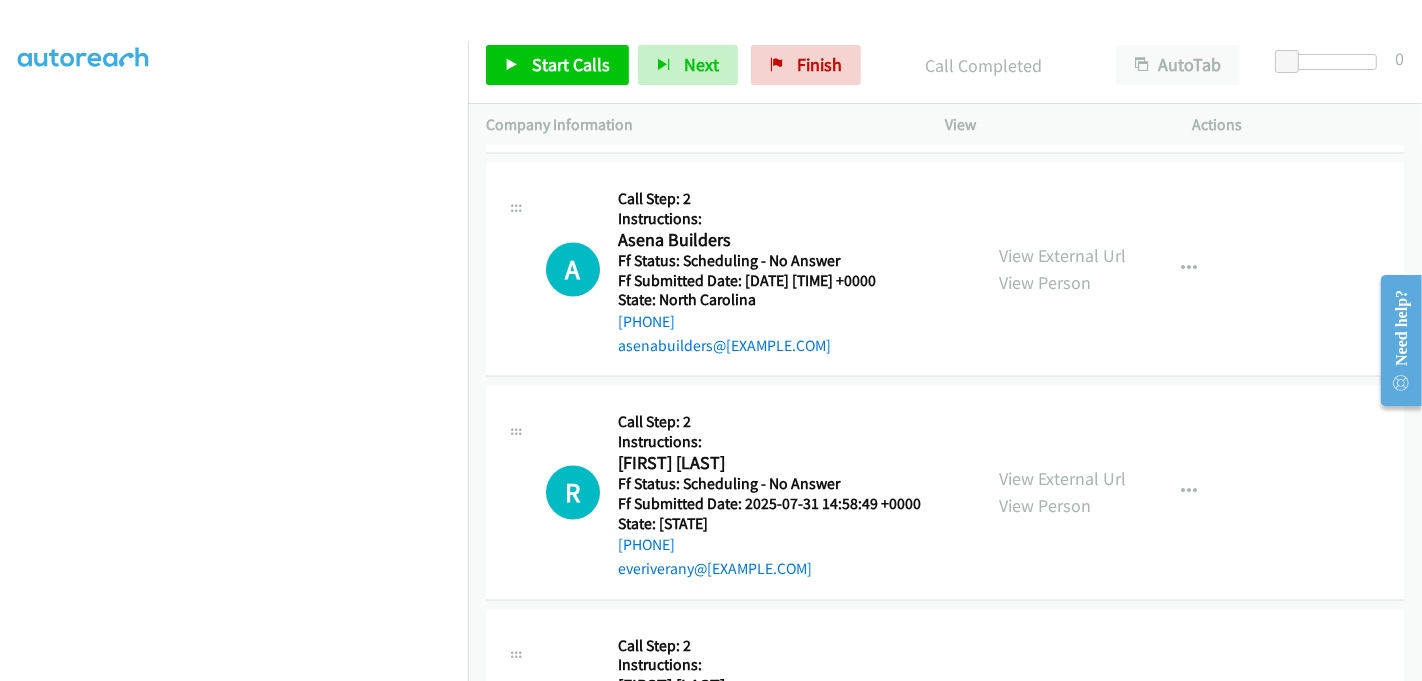 scroll, scrollTop: 3222, scrollLeft: 0, axis: vertical 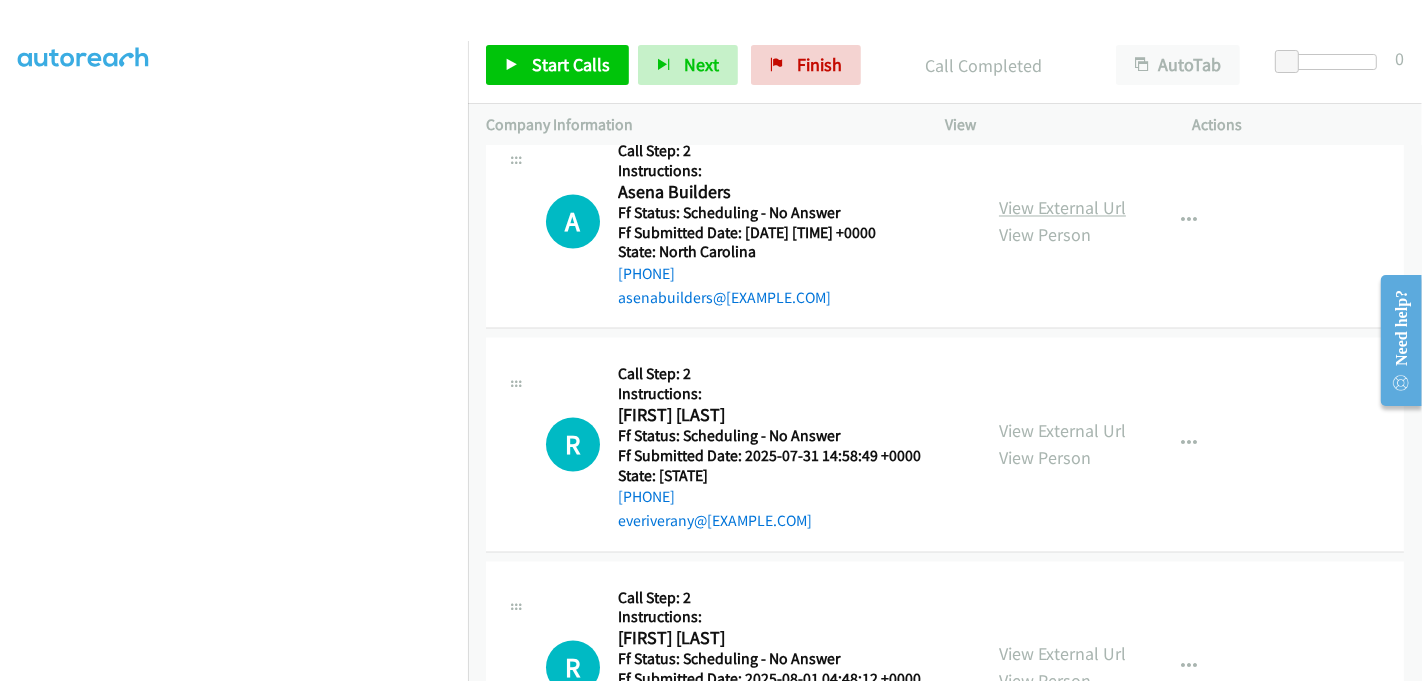 click on "View External Url" at bounding box center (1062, 208) 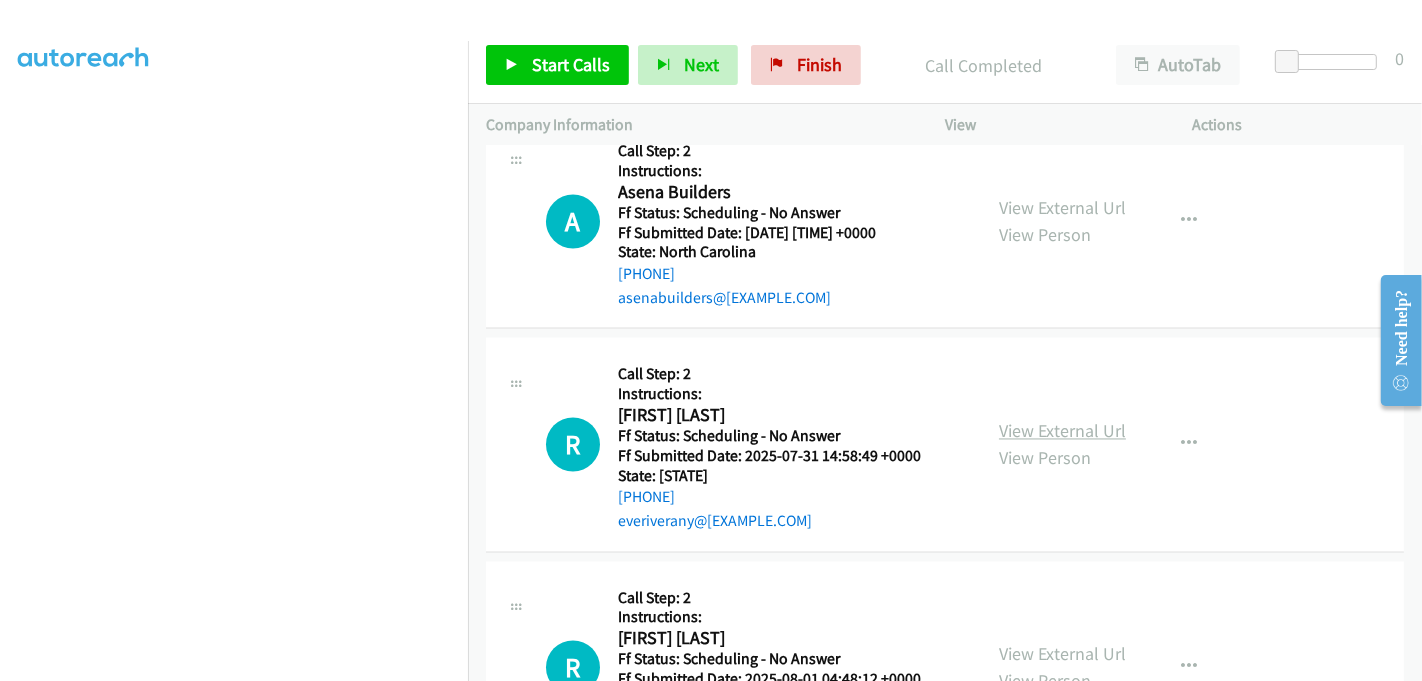 click on "View External Url" at bounding box center (1062, 431) 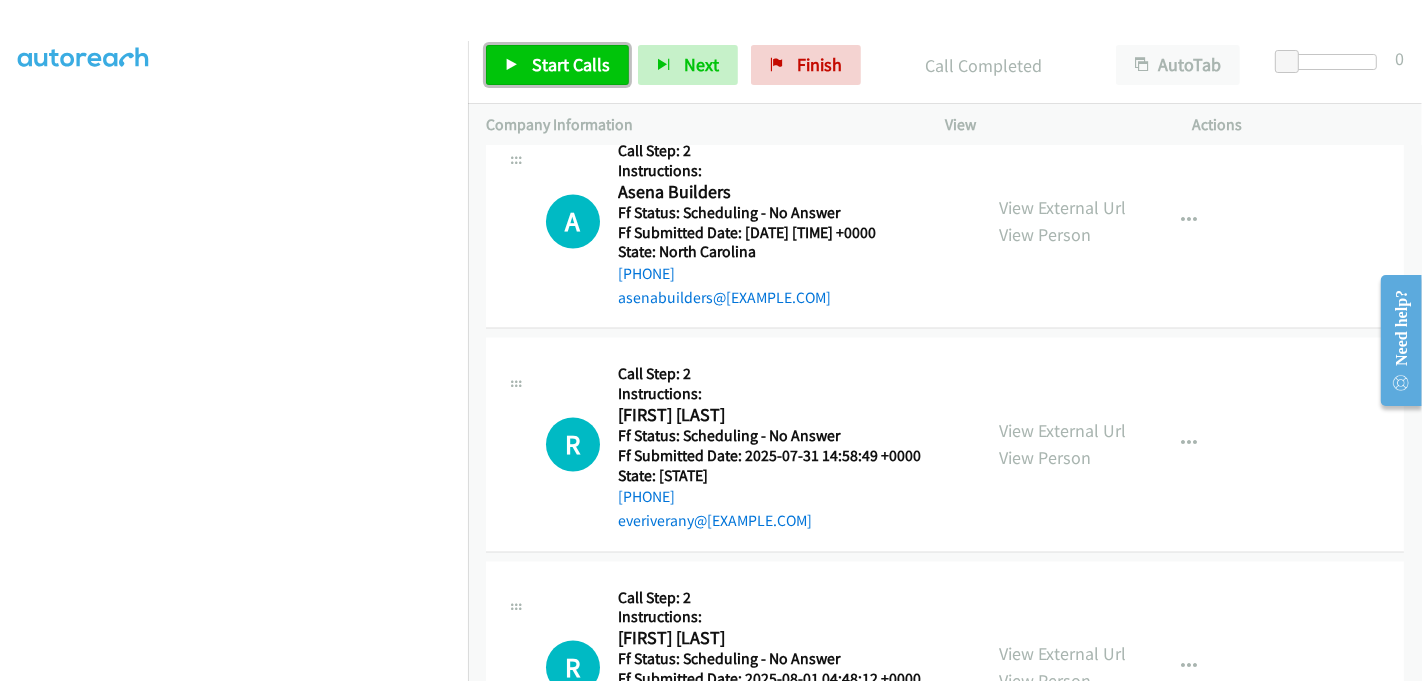 click on "Start Calls" at bounding box center (557, 65) 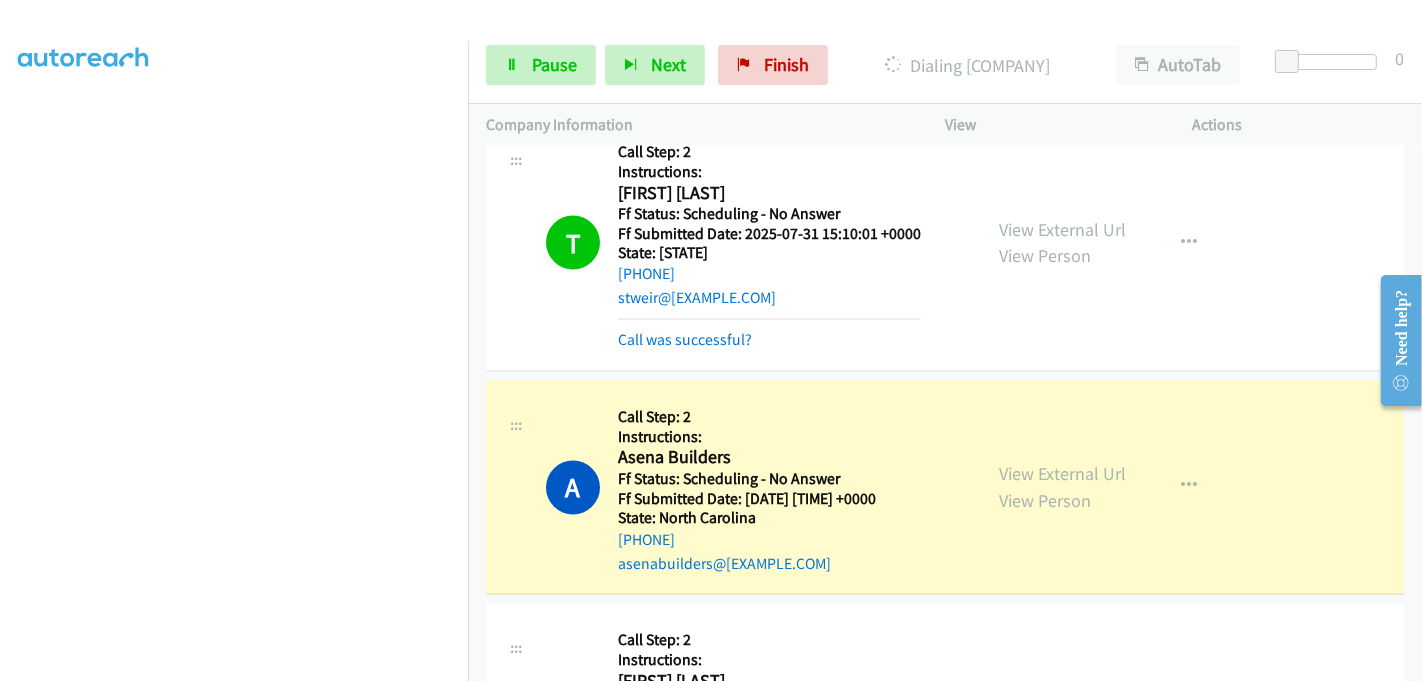 scroll, scrollTop: 3306, scrollLeft: 0, axis: vertical 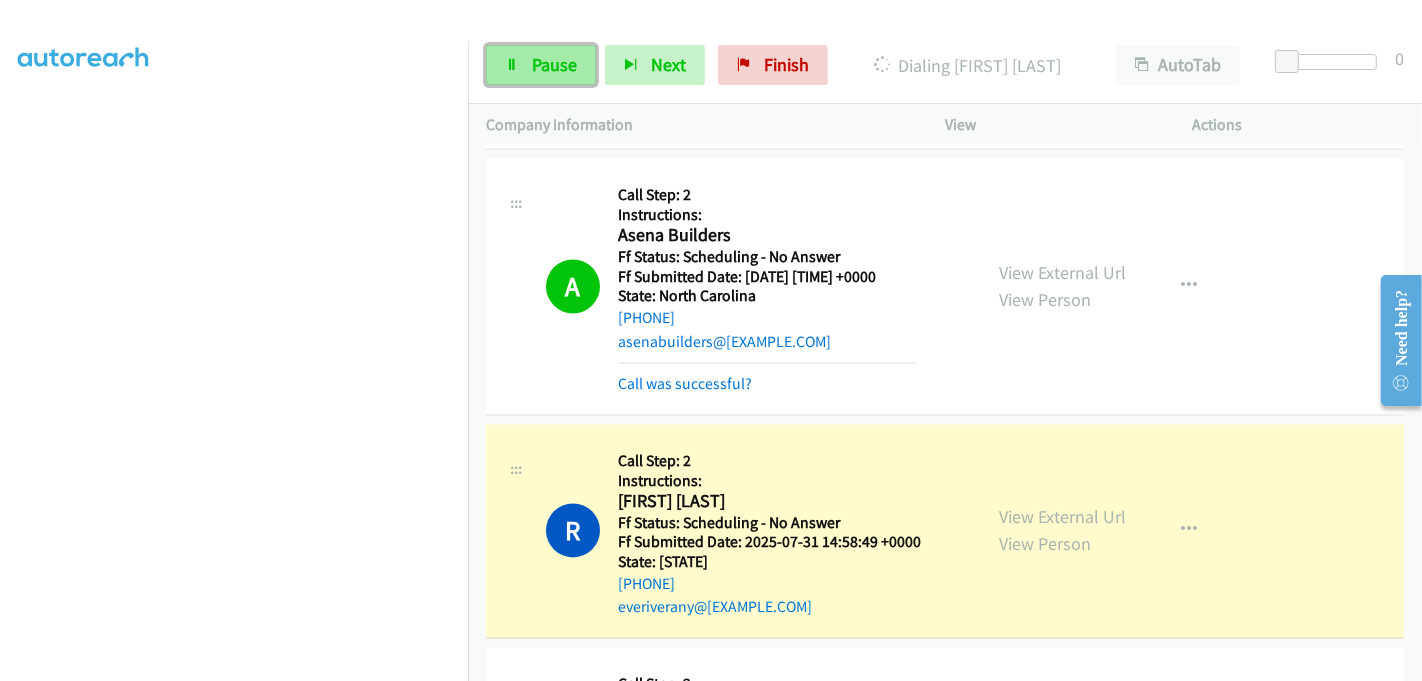 click on "Pause" at bounding box center (541, 65) 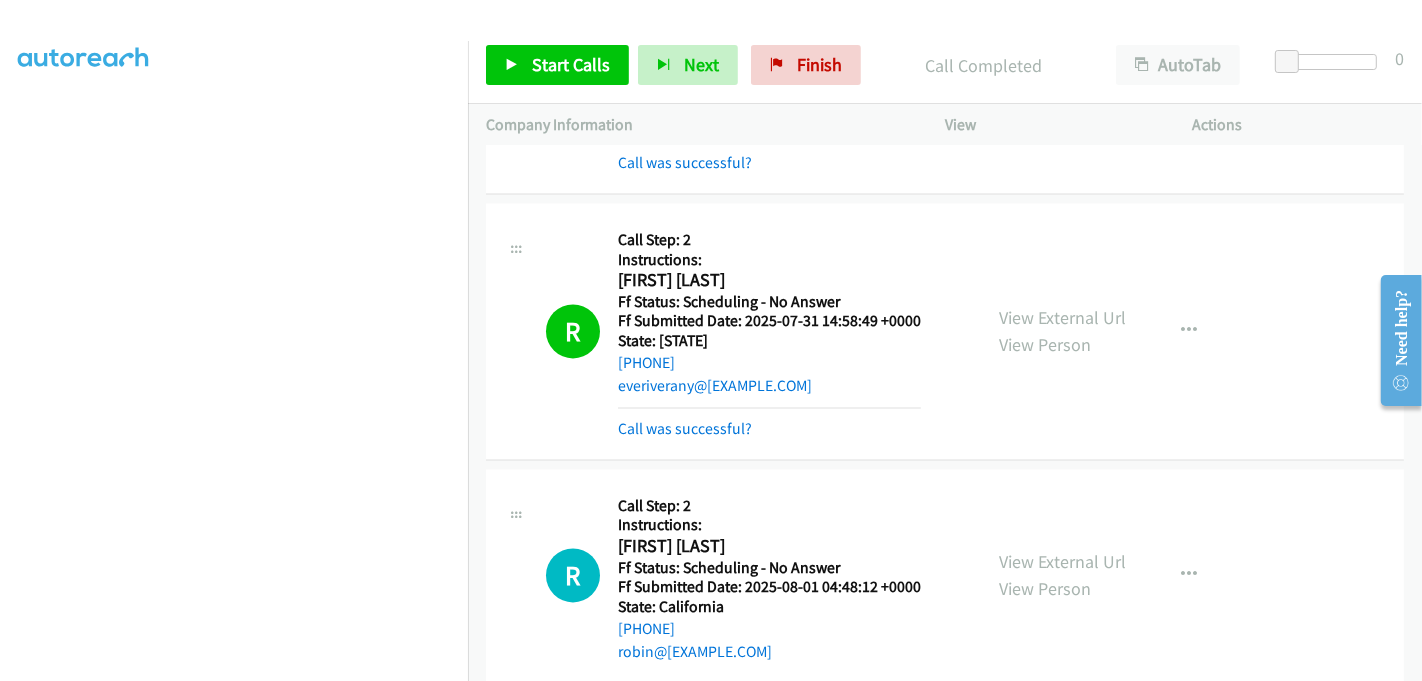 scroll, scrollTop: 3640, scrollLeft: 0, axis: vertical 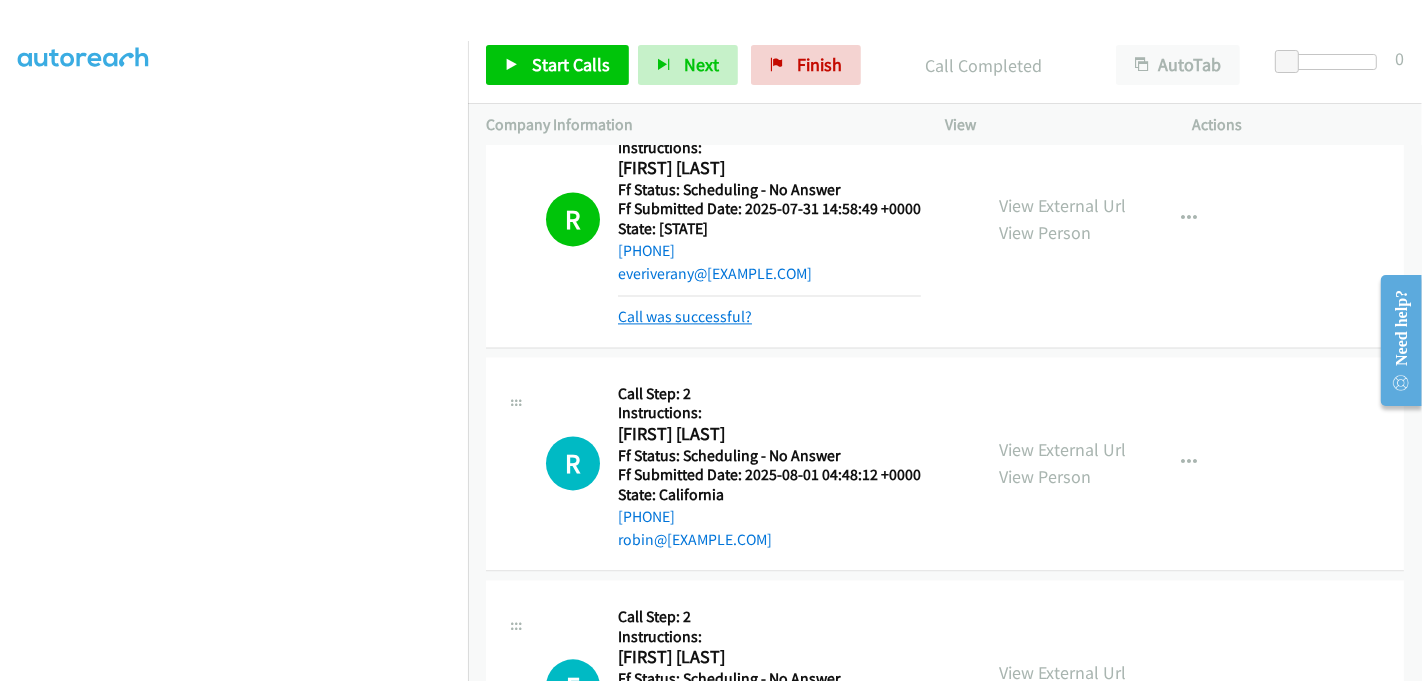click on "Call was successful?" at bounding box center [685, 316] 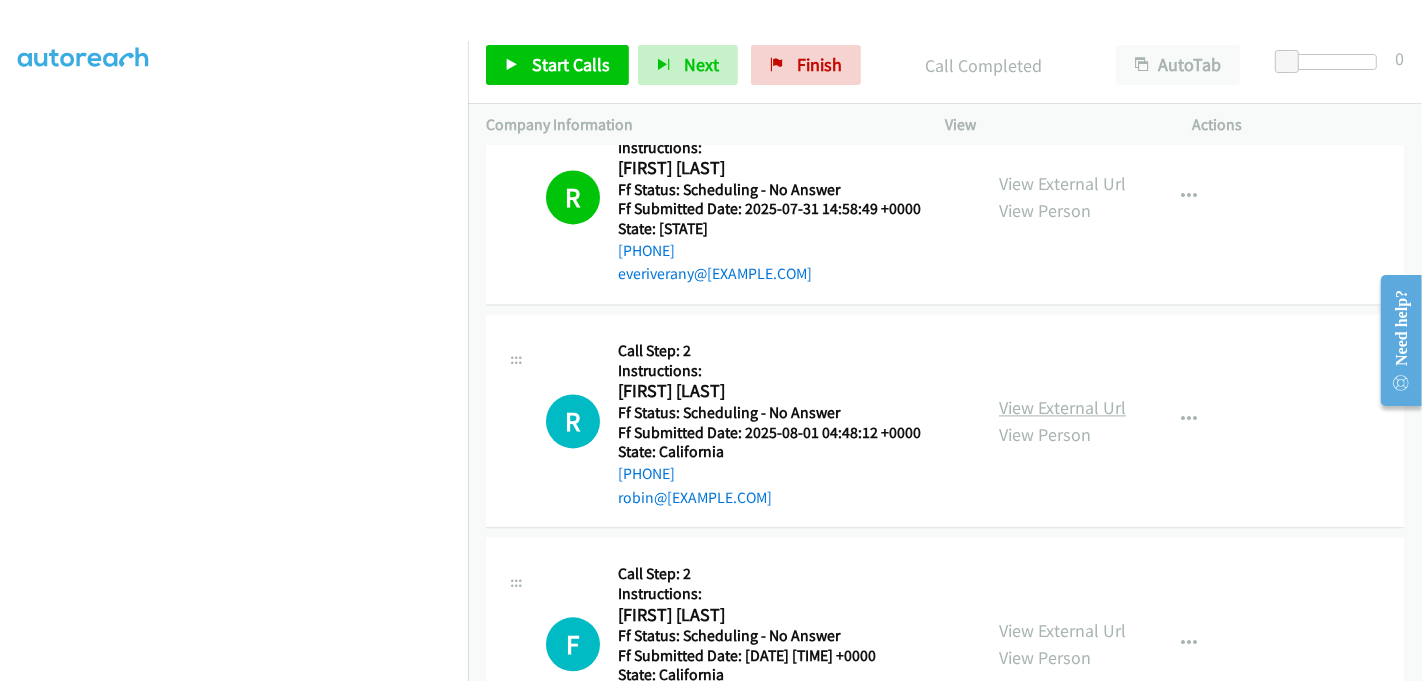 click on "View External Url" at bounding box center (1062, 407) 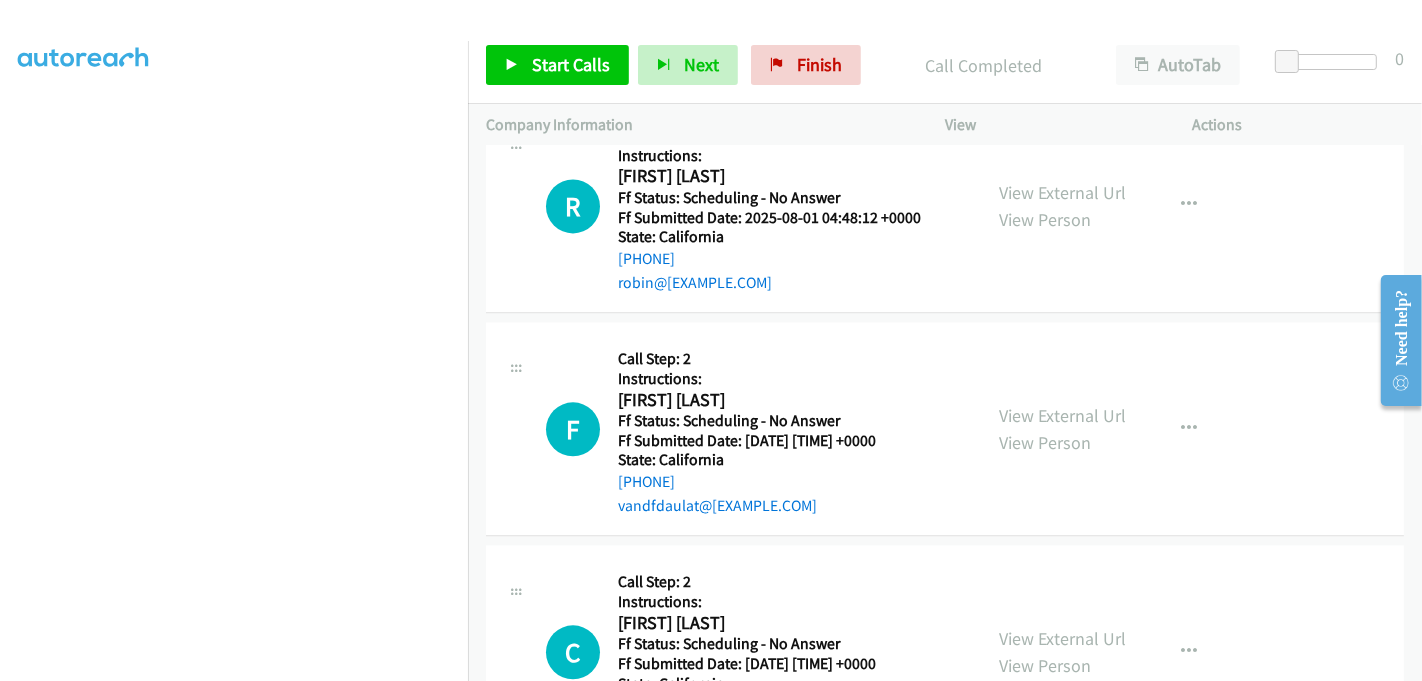 scroll, scrollTop: 3862, scrollLeft: 0, axis: vertical 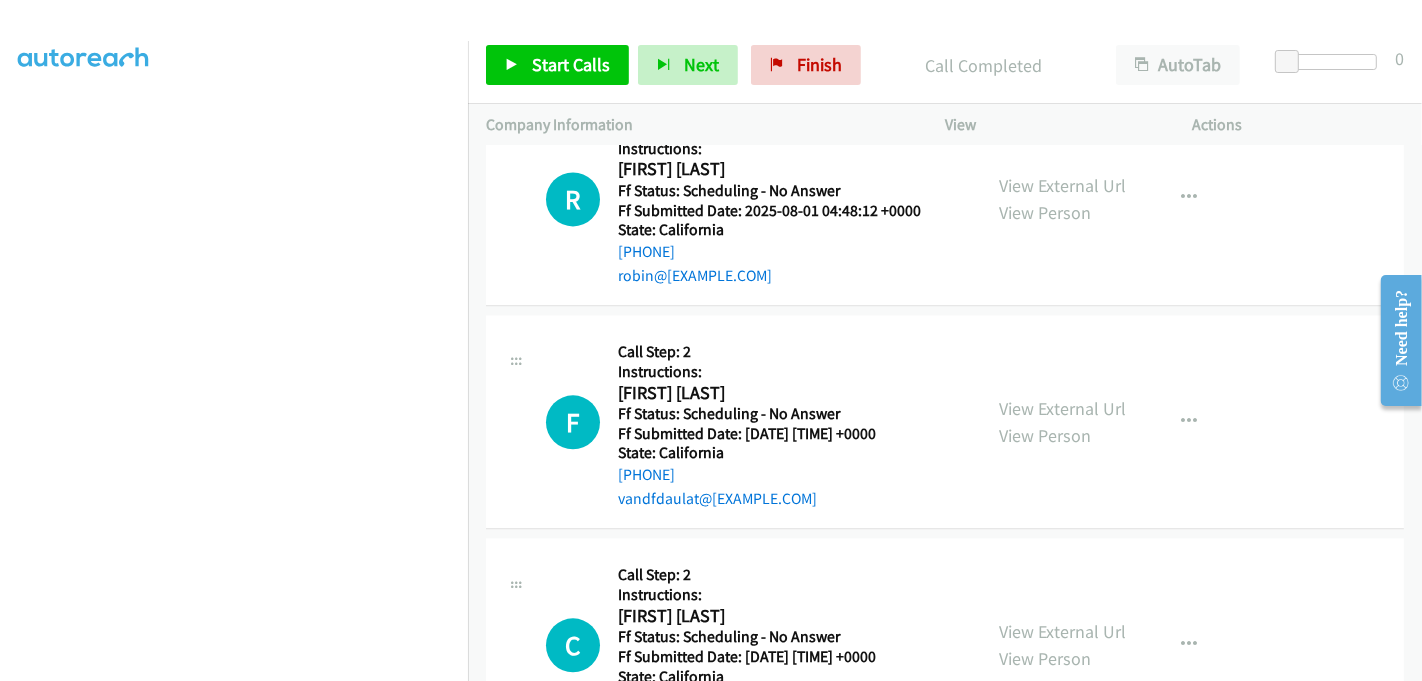 click on "View External Url
View Person" at bounding box center (1062, 422) 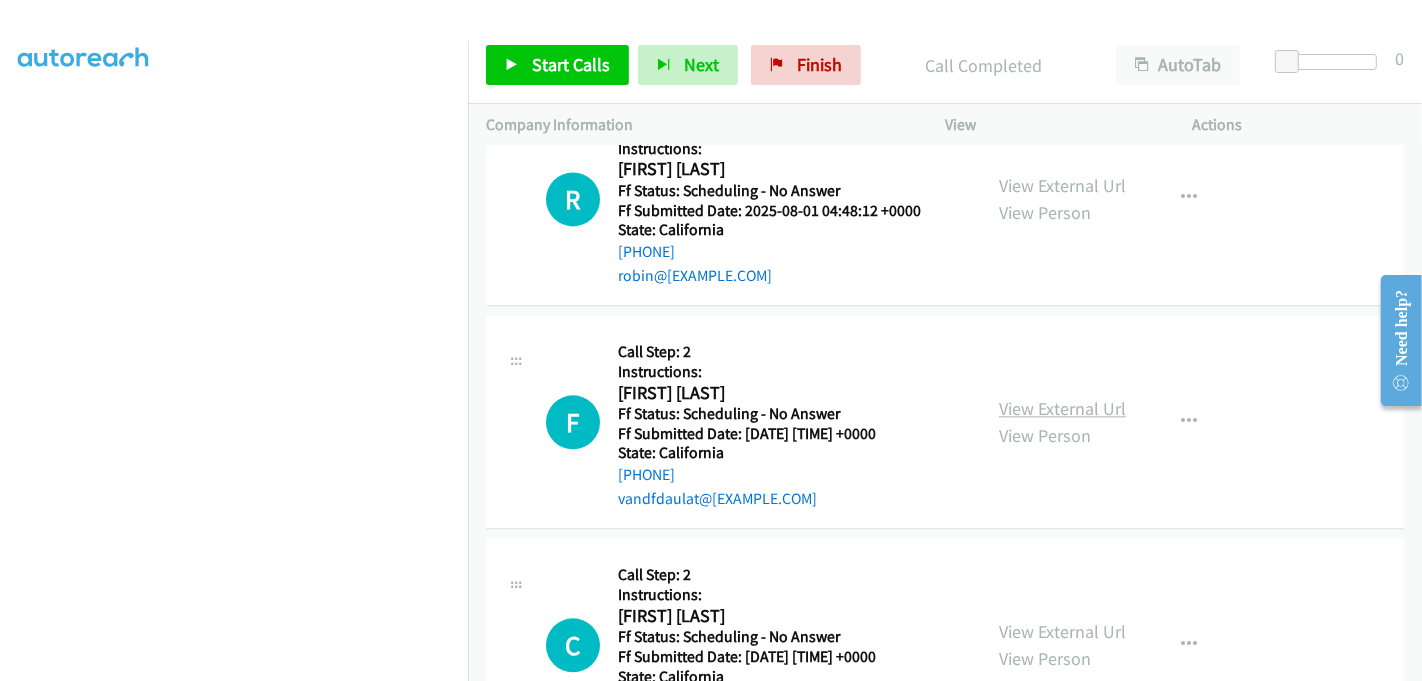 click on "View External Url" at bounding box center (1062, 408) 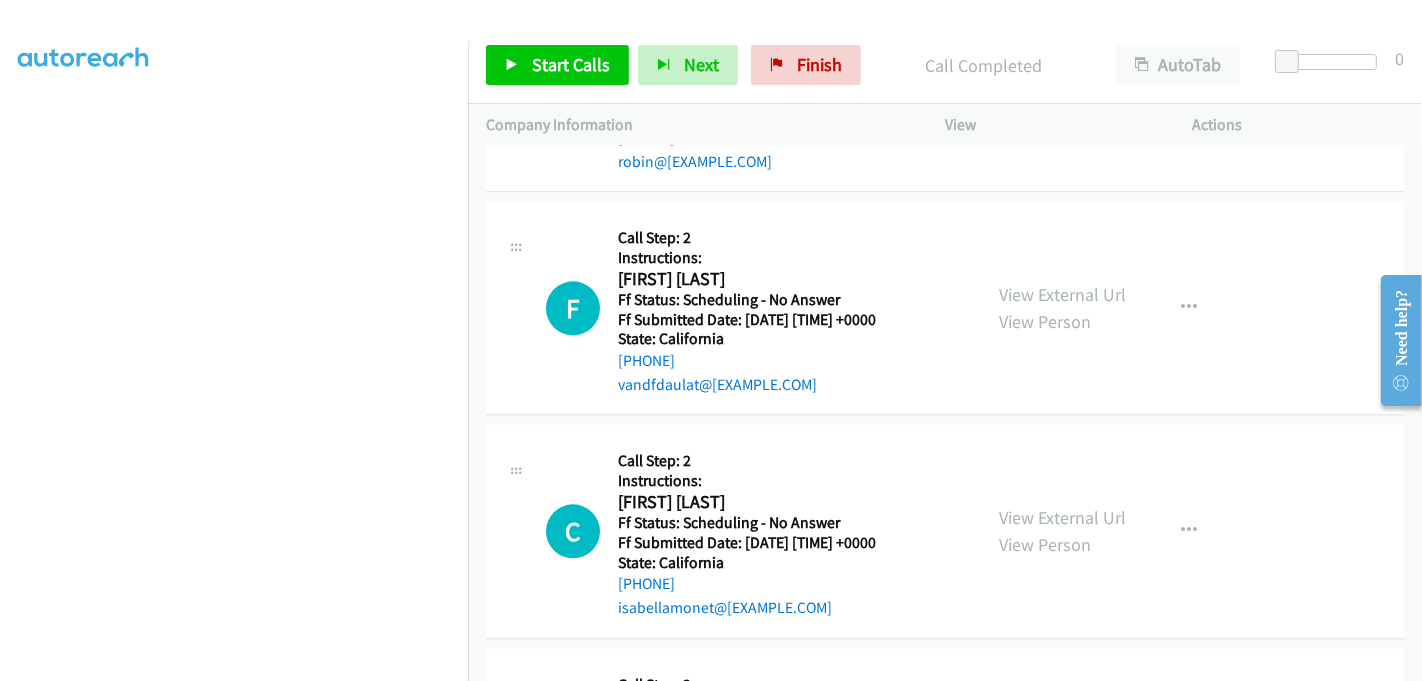 scroll, scrollTop: 4195, scrollLeft: 0, axis: vertical 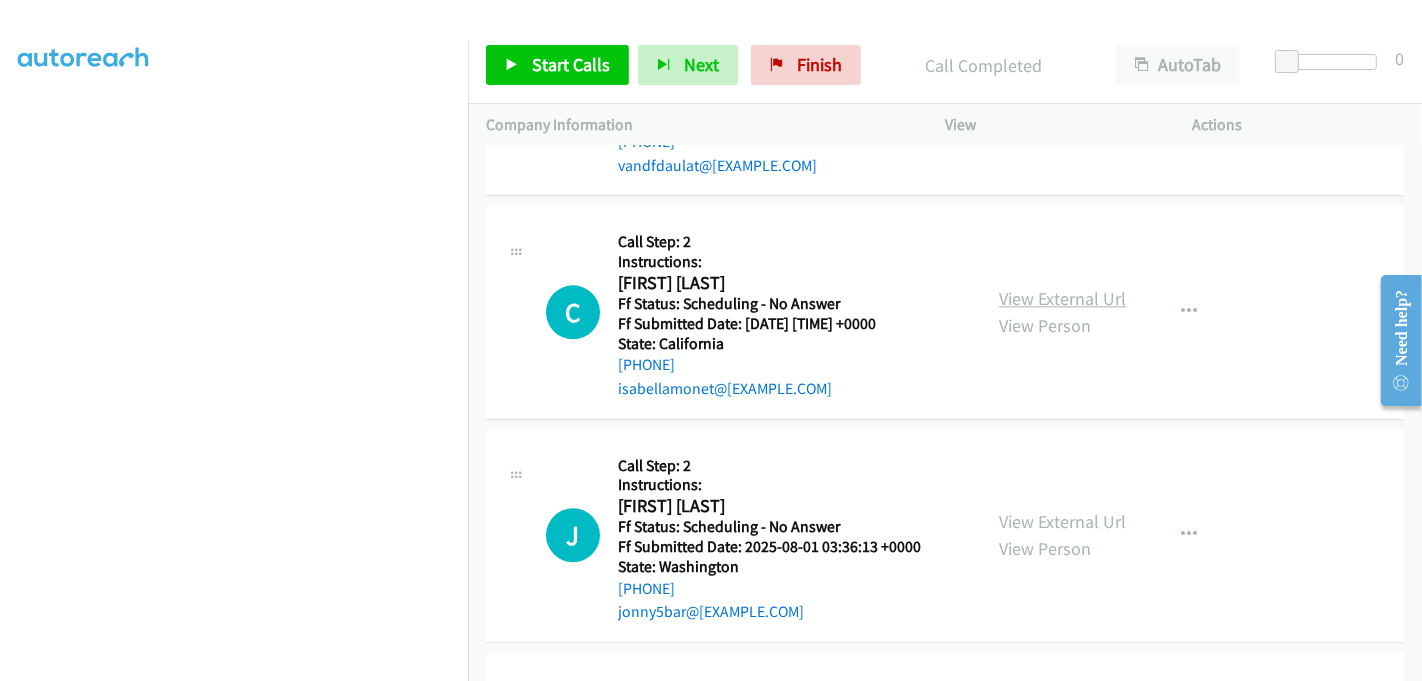 click on "View External Url" at bounding box center (1062, 298) 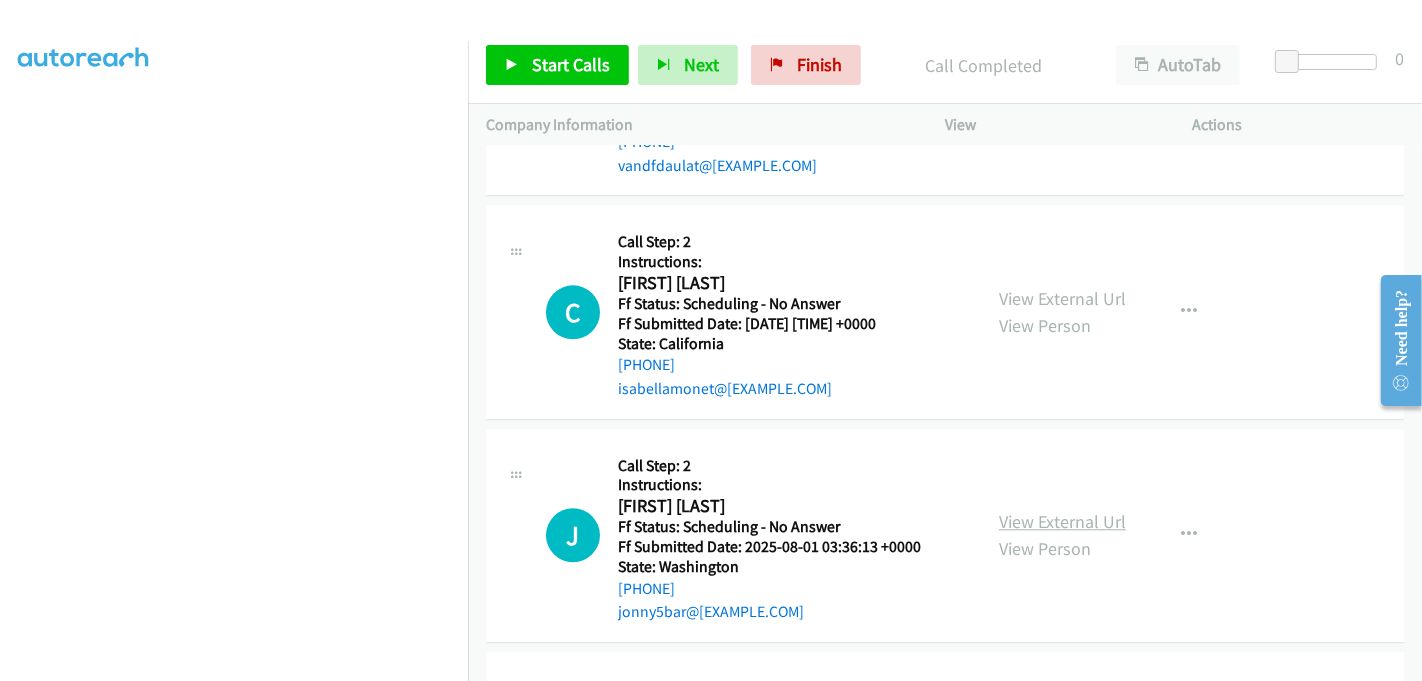 click on "View External Url" at bounding box center (1062, 521) 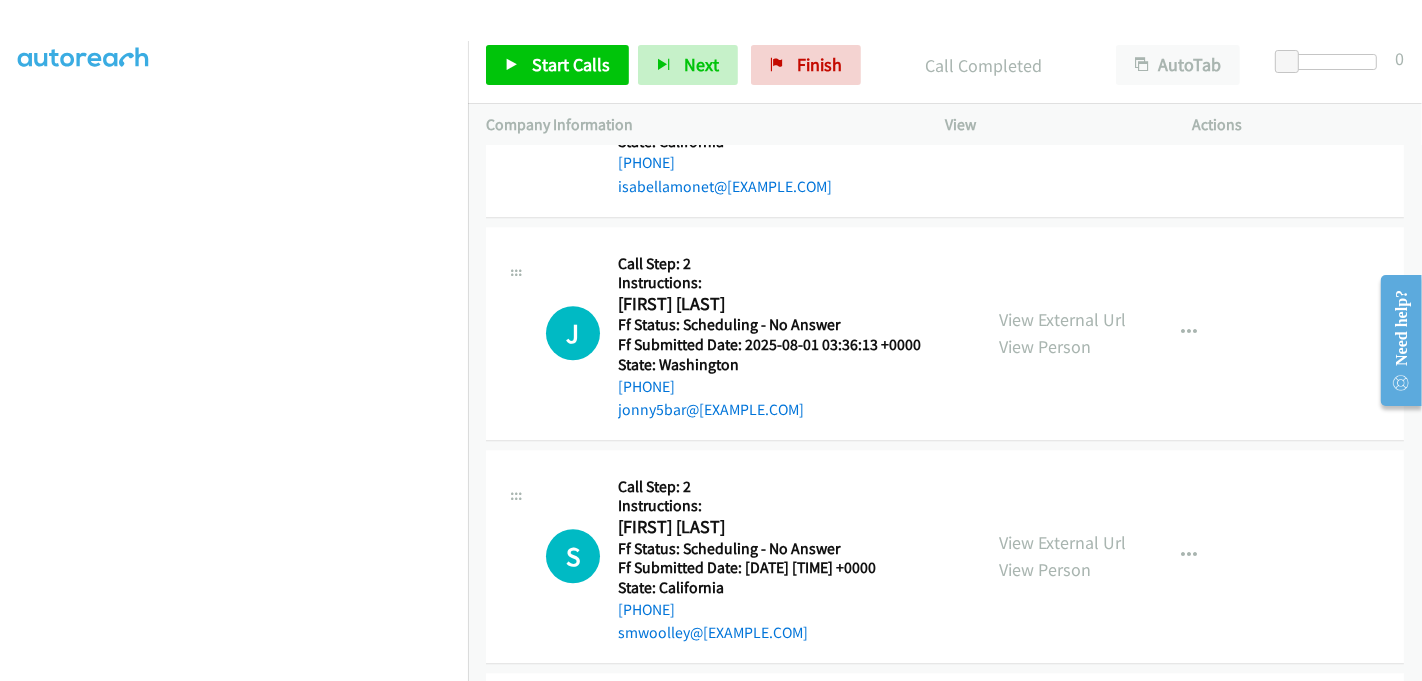 scroll, scrollTop: 4417, scrollLeft: 0, axis: vertical 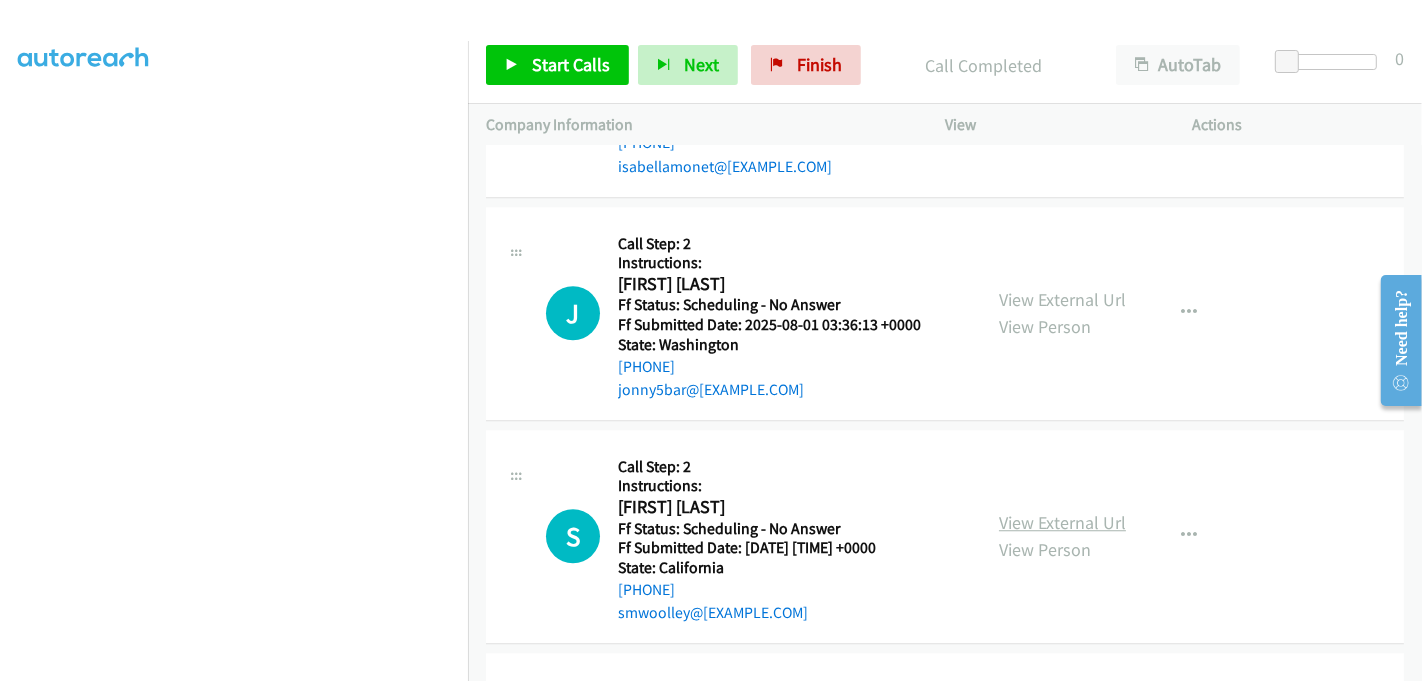 click on "View External Url" at bounding box center [1062, 522] 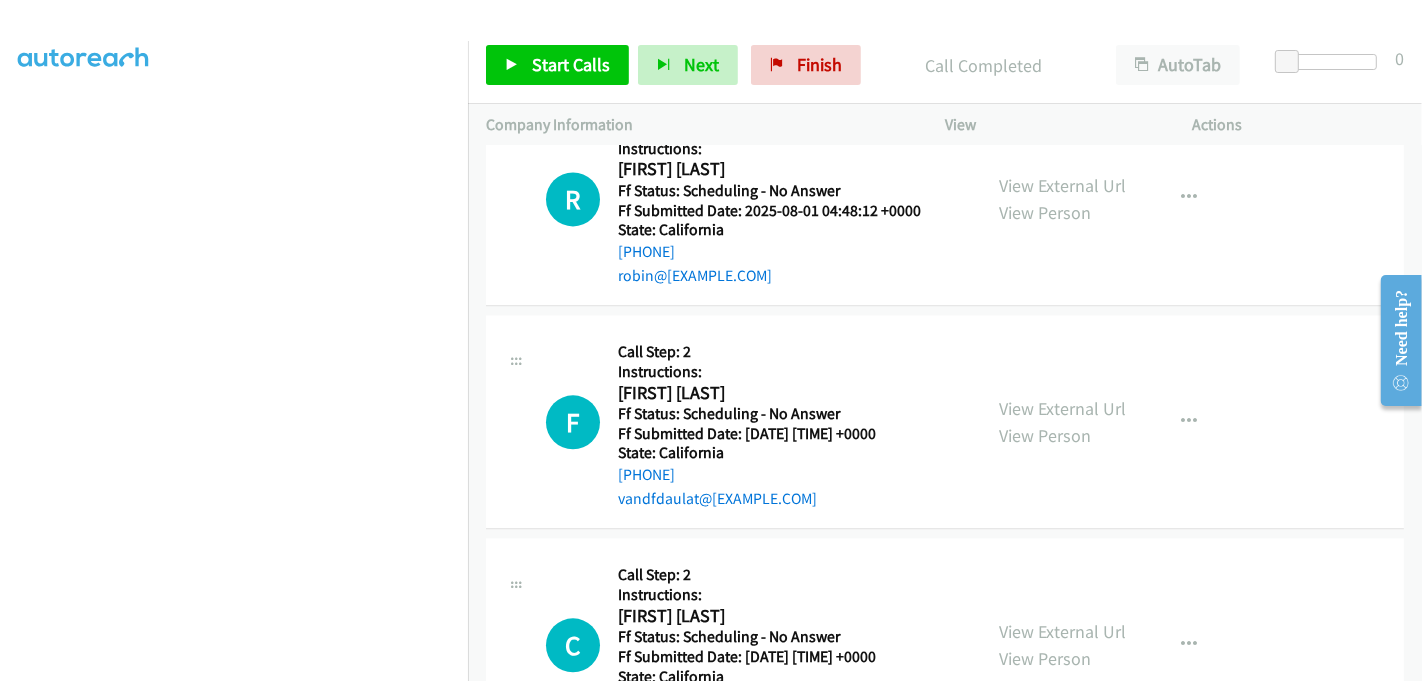 scroll, scrollTop: 3751, scrollLeft: 0, axis: vertical 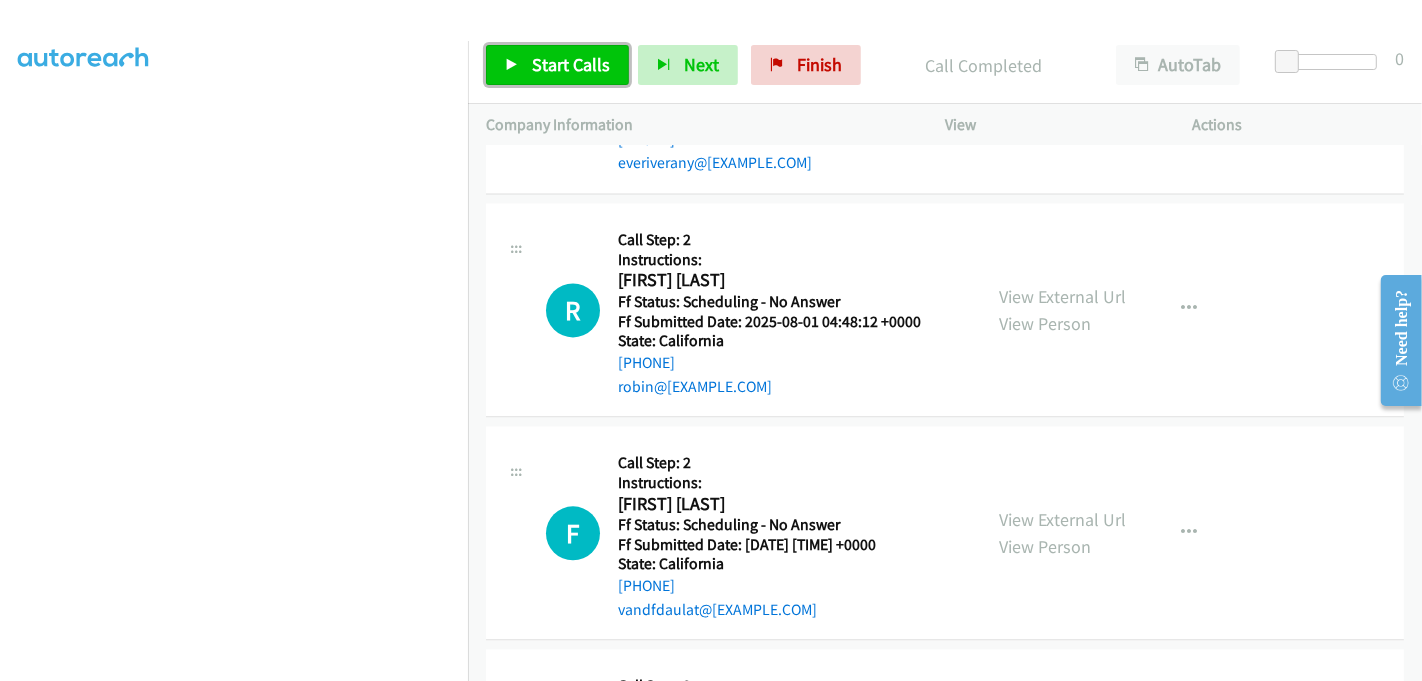 click on "Start Calls" at bounding box center (571, 64) 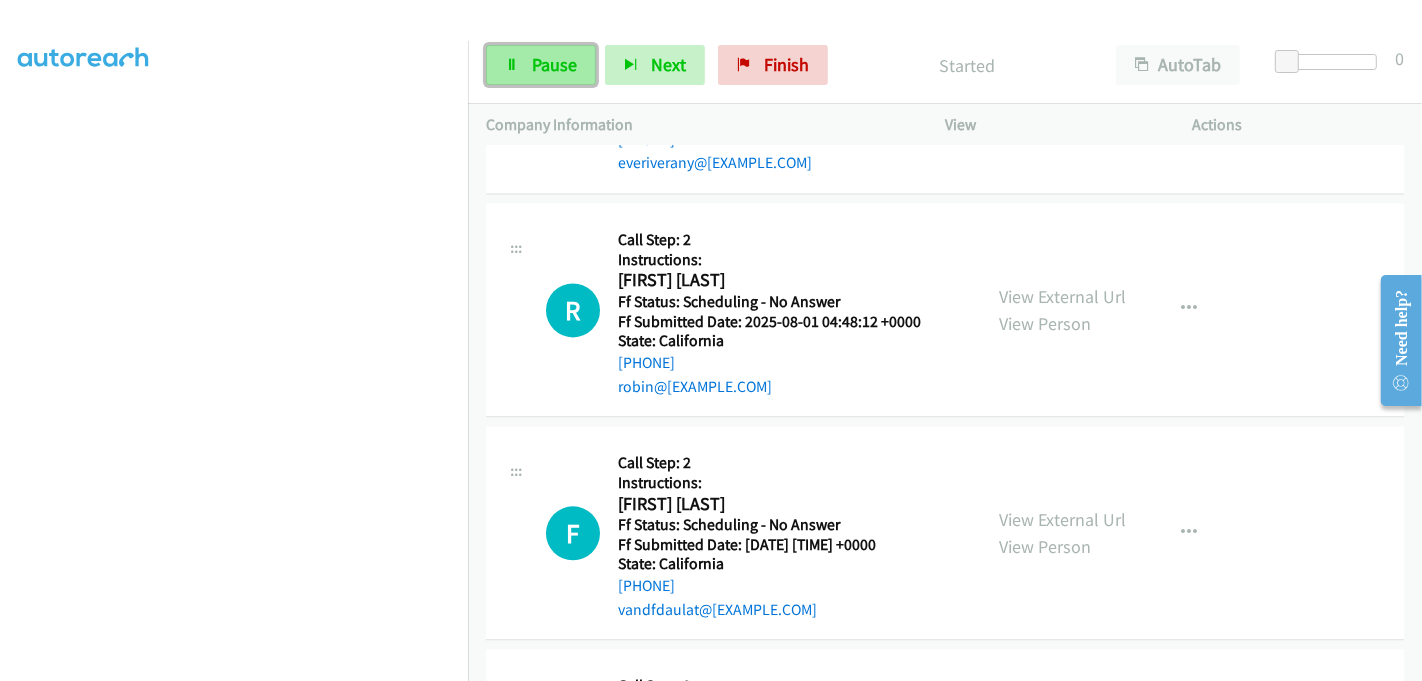 click on "Pause" at bounding box center (554, 64) 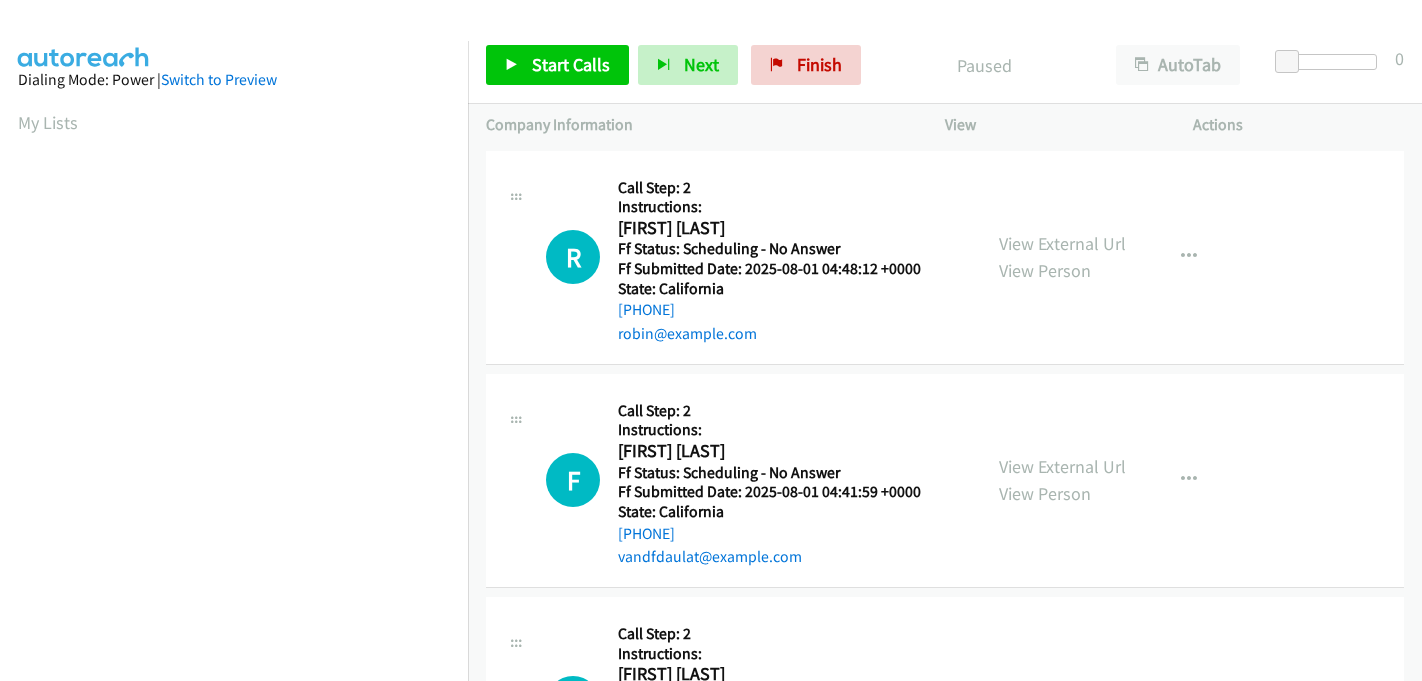 scroll, scrollTop: 0, scrollLeft: 0, axis: both 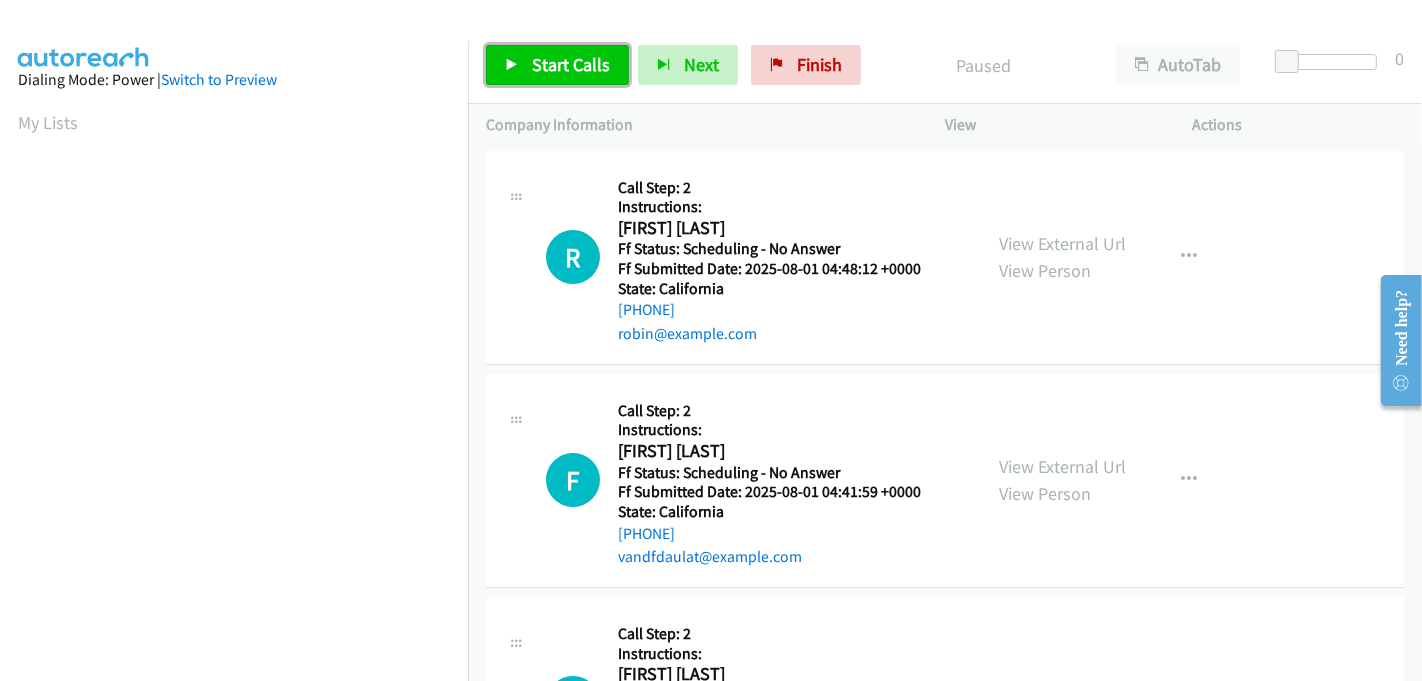 click on "Start Calls" at bounding box center [571, 64] 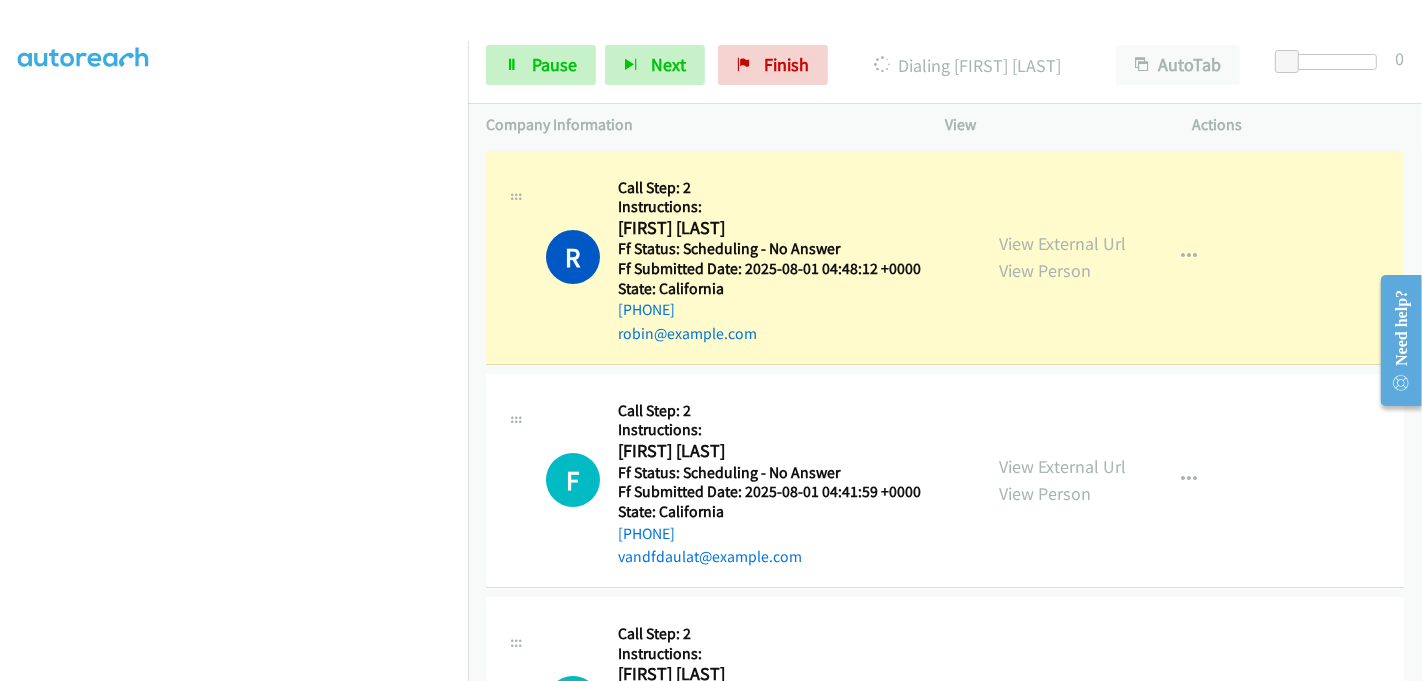 scroll, scrollTop: 442, scrollLeft: 0, axis: vertical 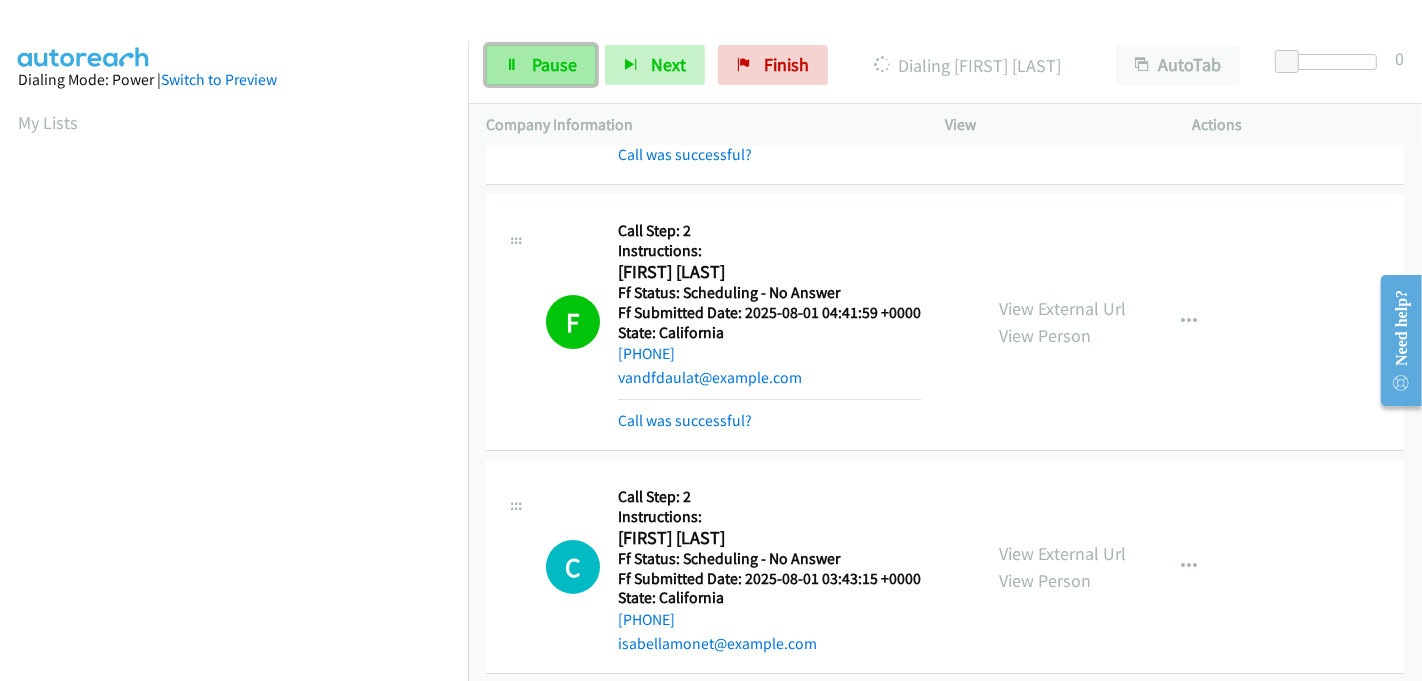 click on "Pause" at bounding box center (554, 64) 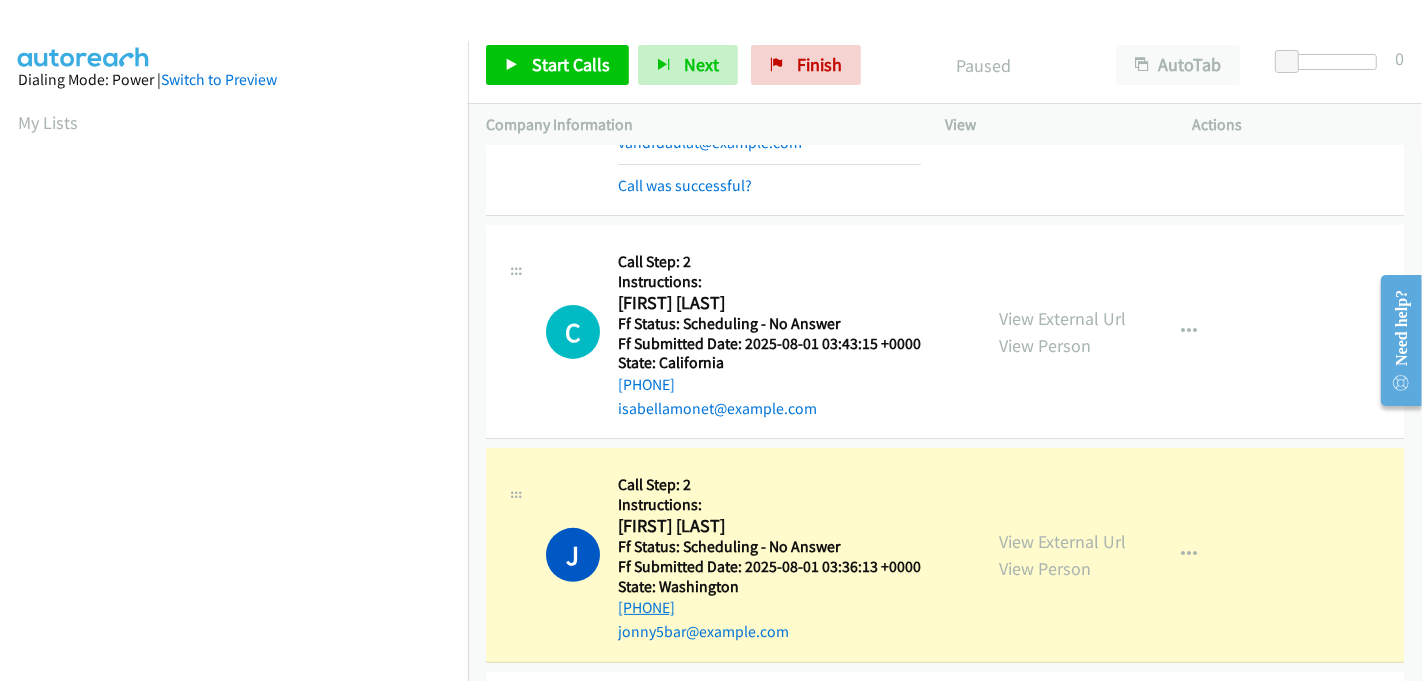 scroll, scrollTop: 666, scrollLeft: 0, axis: vertical 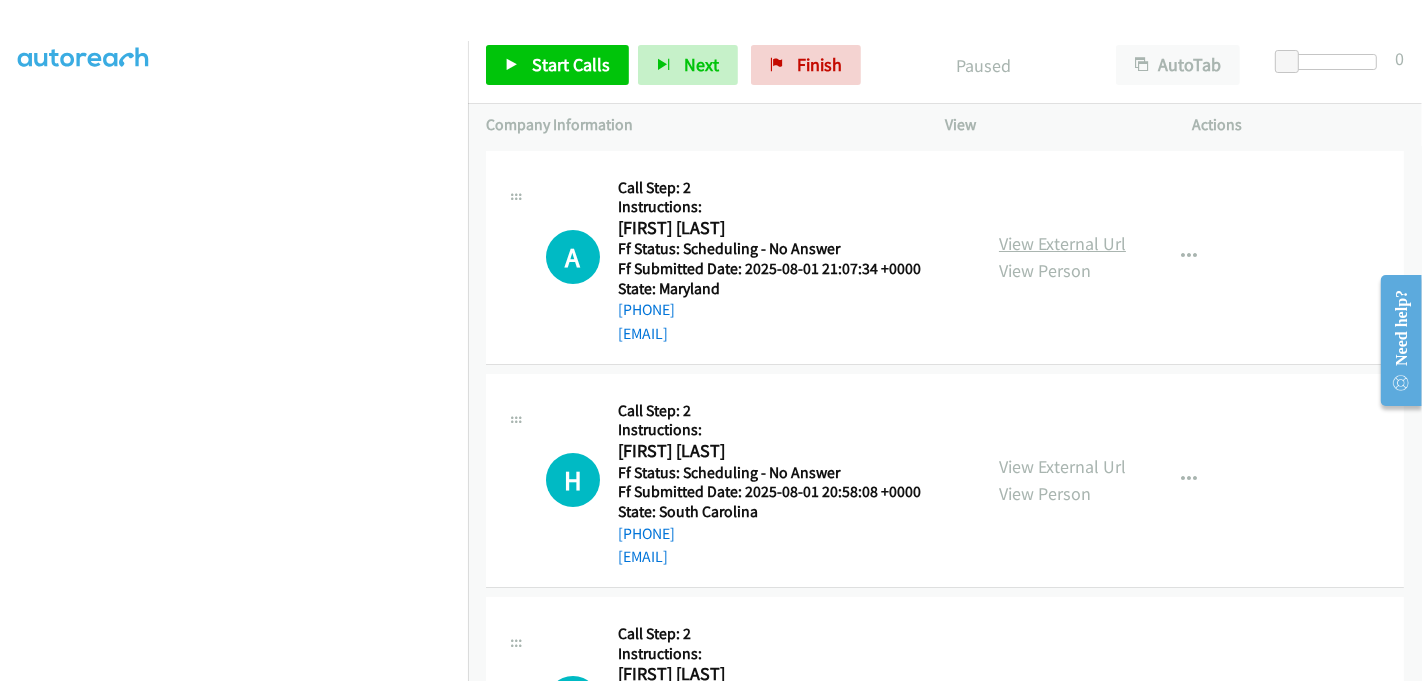 click on "View External Url" at bounding box center (1062, 243) 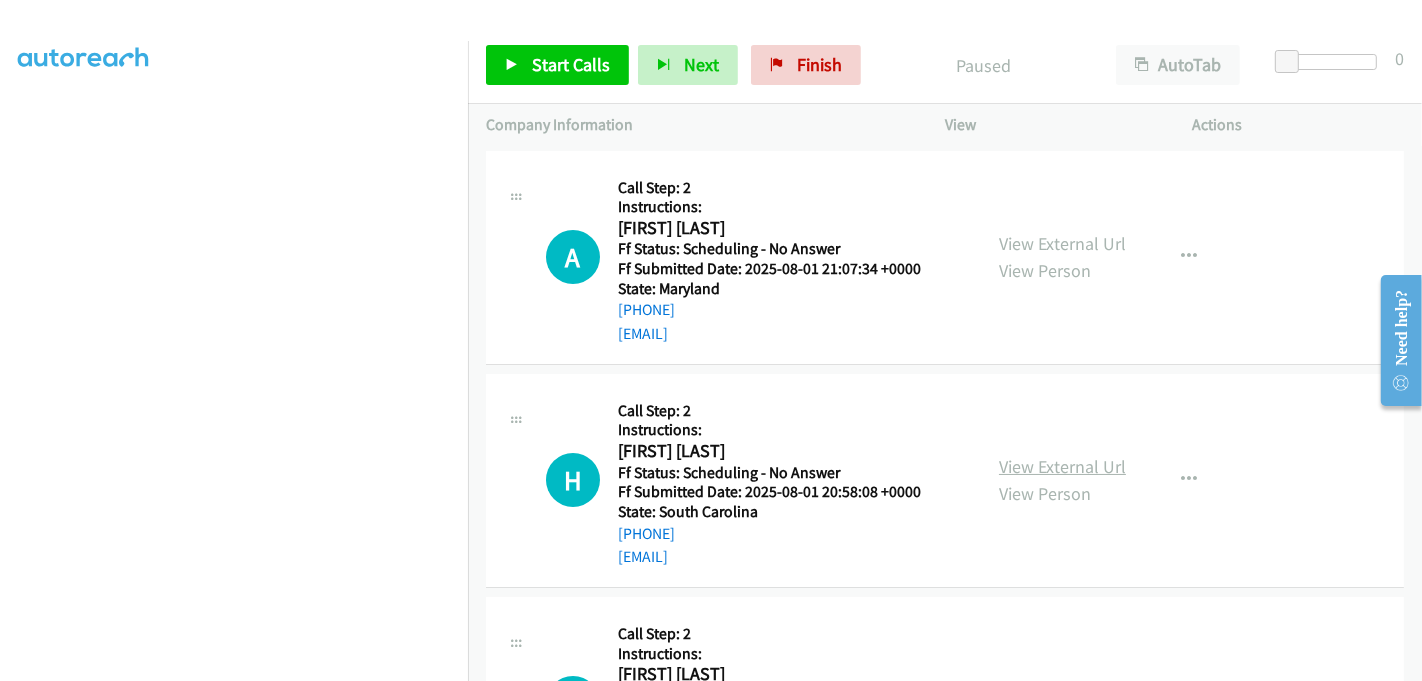 click on "View External Url" at bounding box center [1062, 466] 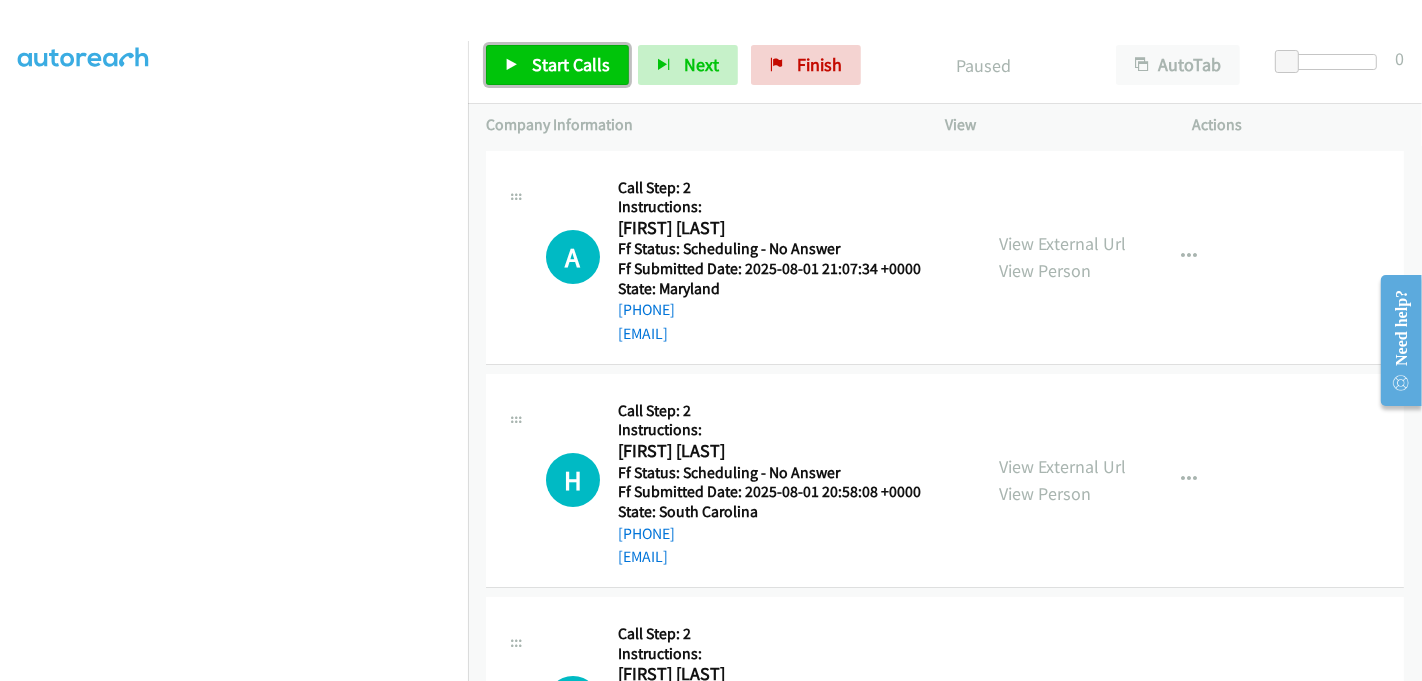 click on "Start Calls" at bounding box center [571, 64] 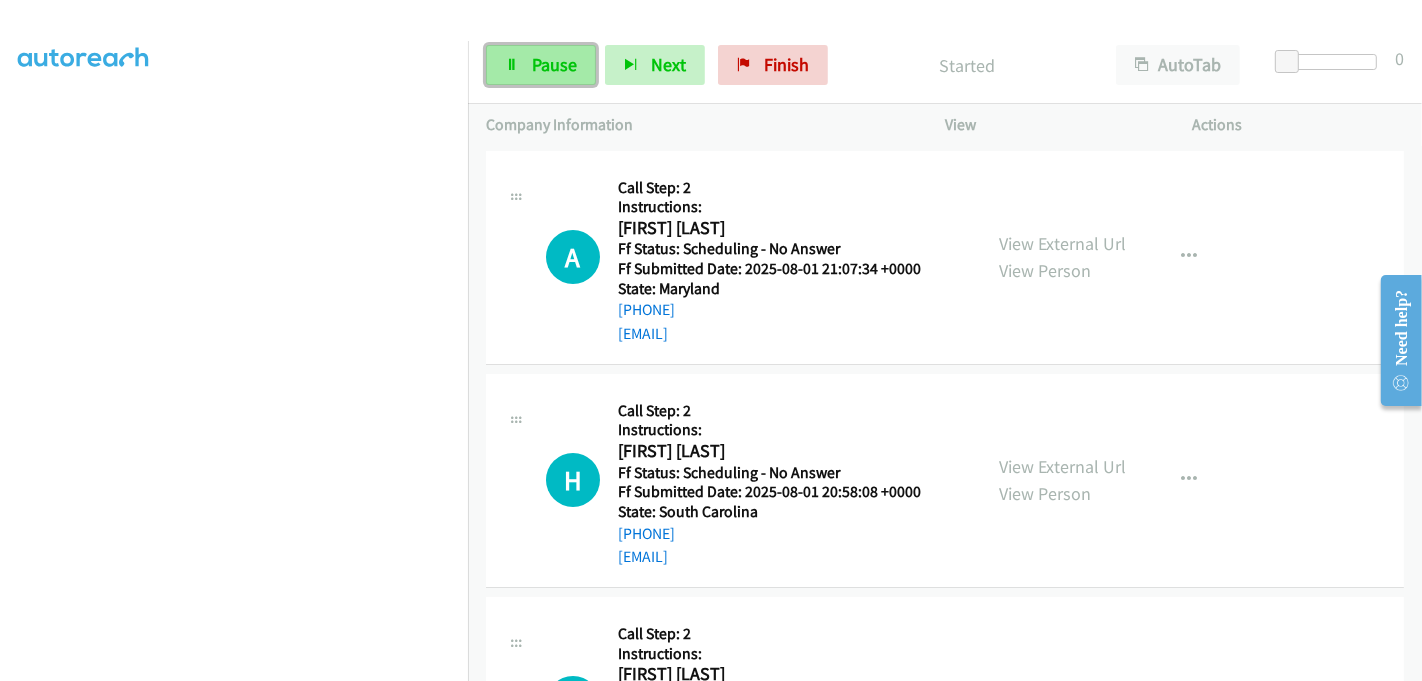 click on "Pause" at bounding box center (541, 65) 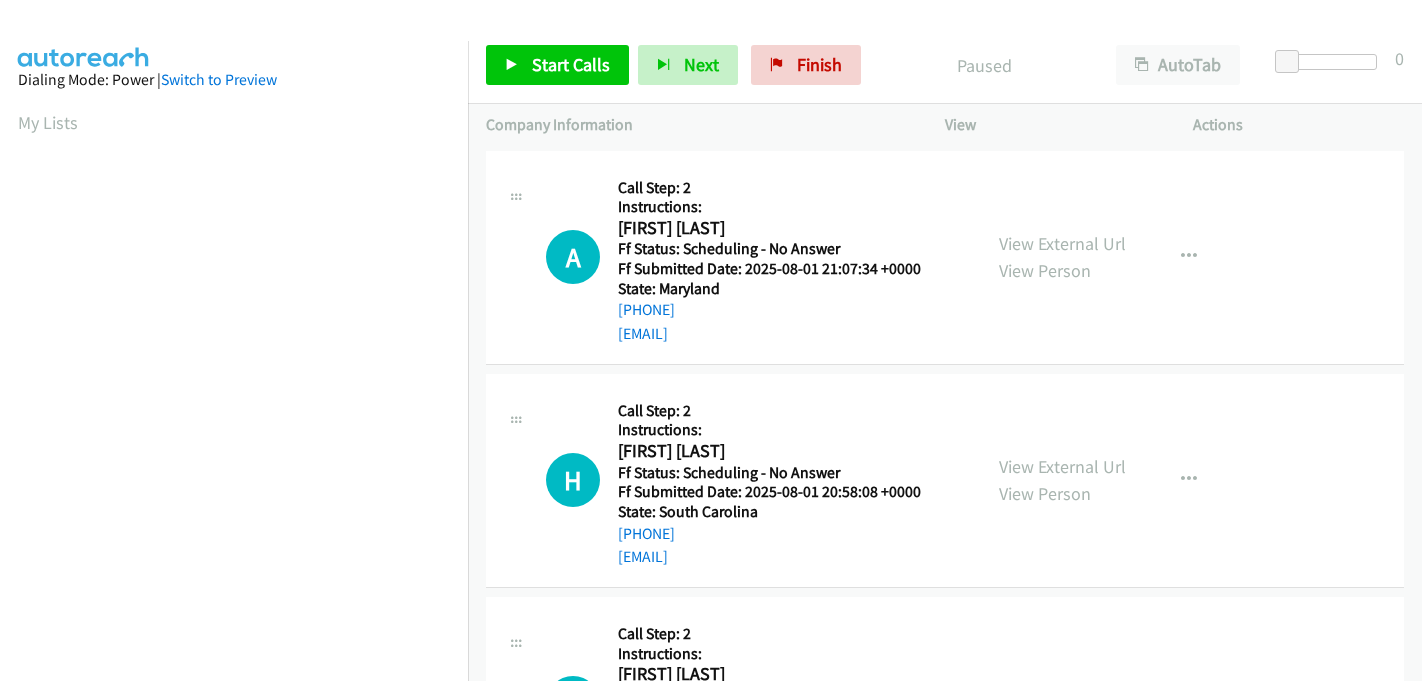 scroll, scrollTop: 0, scrollLeft: 0, axis: both 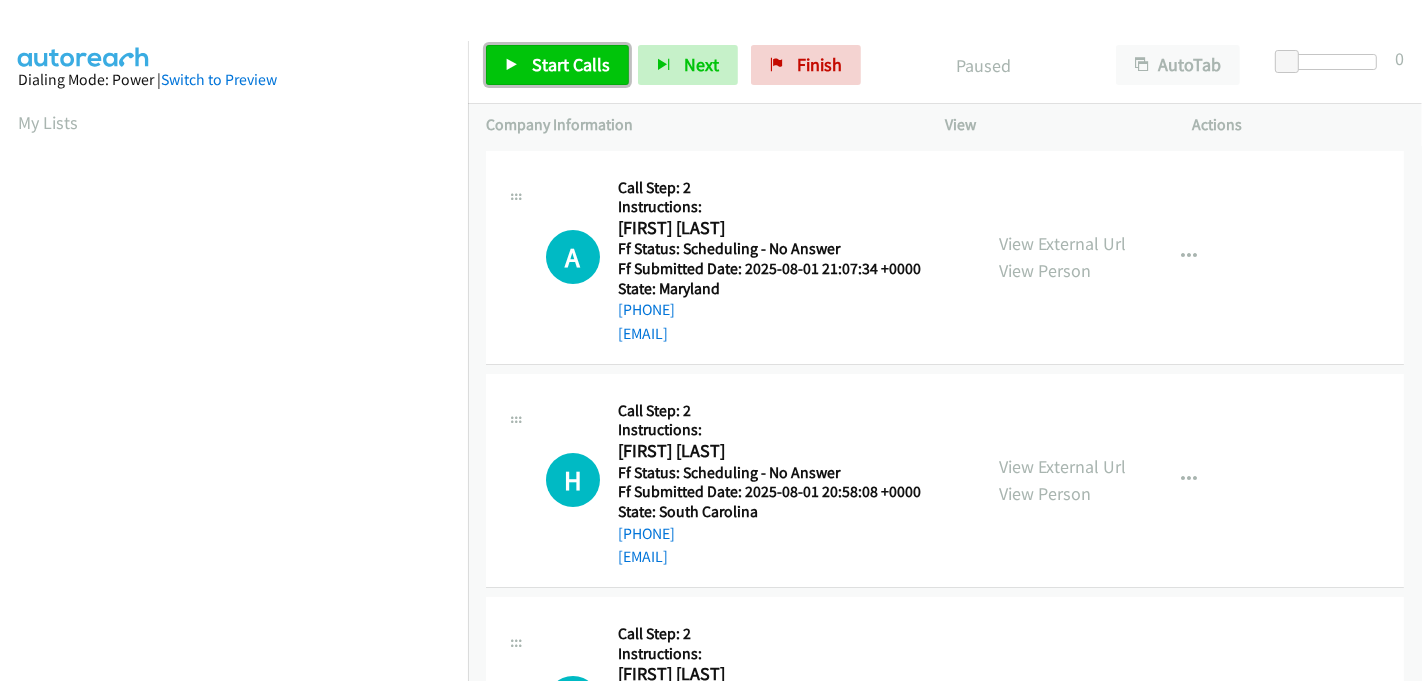 click on "Start Calls" at bounding box center (571, 64) 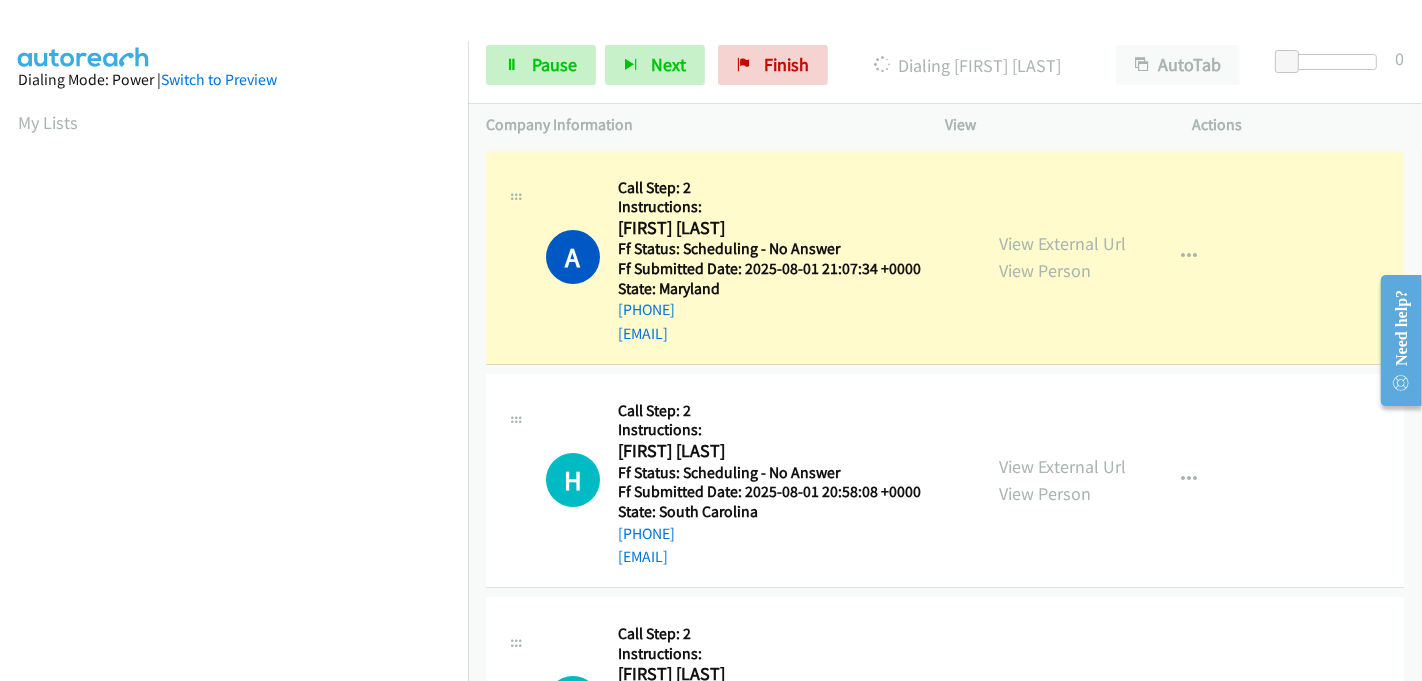 scroll, scrollTop: 442, scrollLeft: 0, axis: vertical 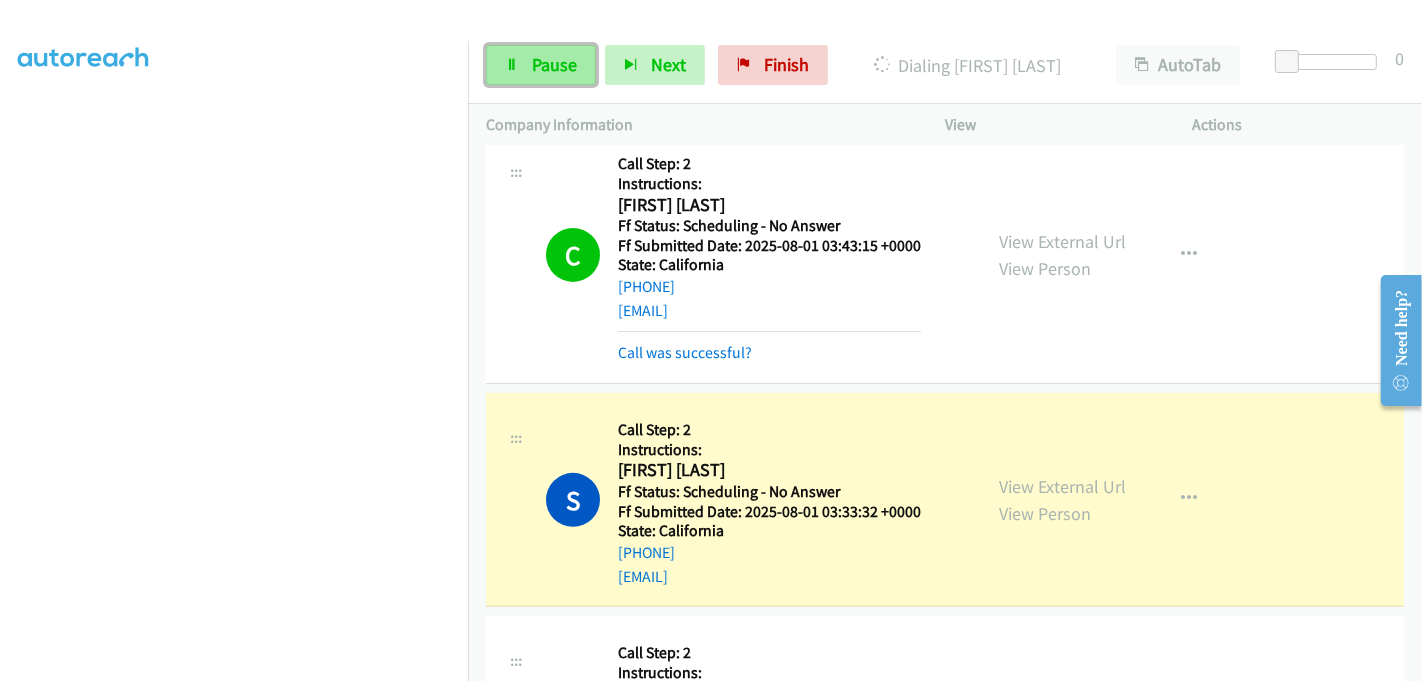 click on "Pause" at bounding box center [554, 64] 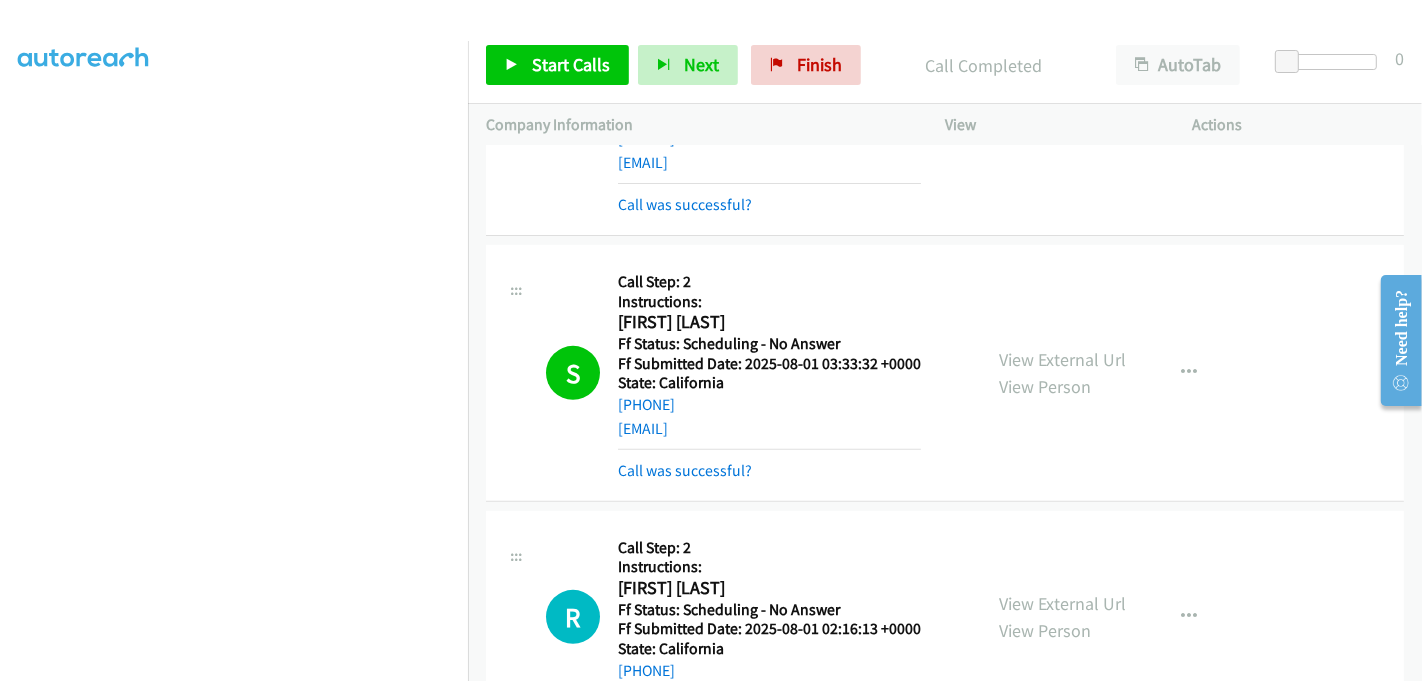 scroll, scrollTop: 888, scrollLeft: 0, axis: vertical 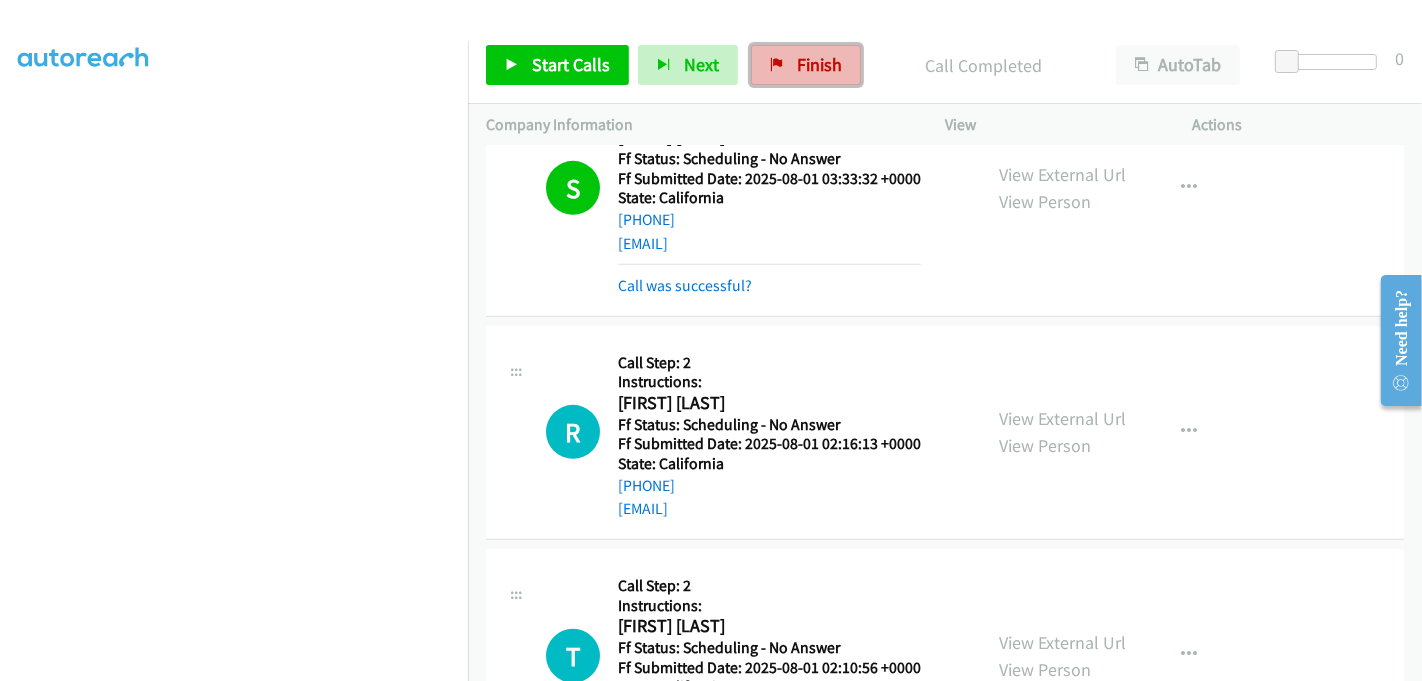 click on "Finish" at bounding box center [806, 65] 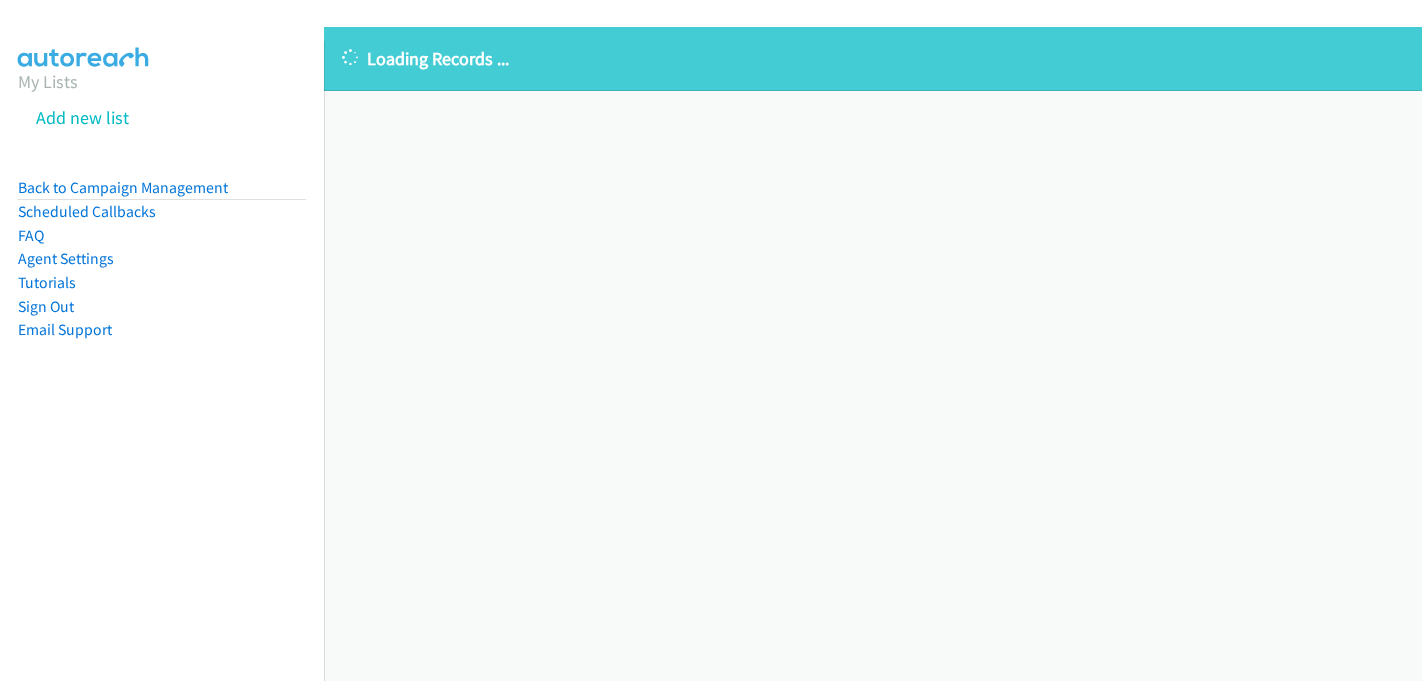 scroll, scrollTop: 0, scrollLeft: 0, axis: both 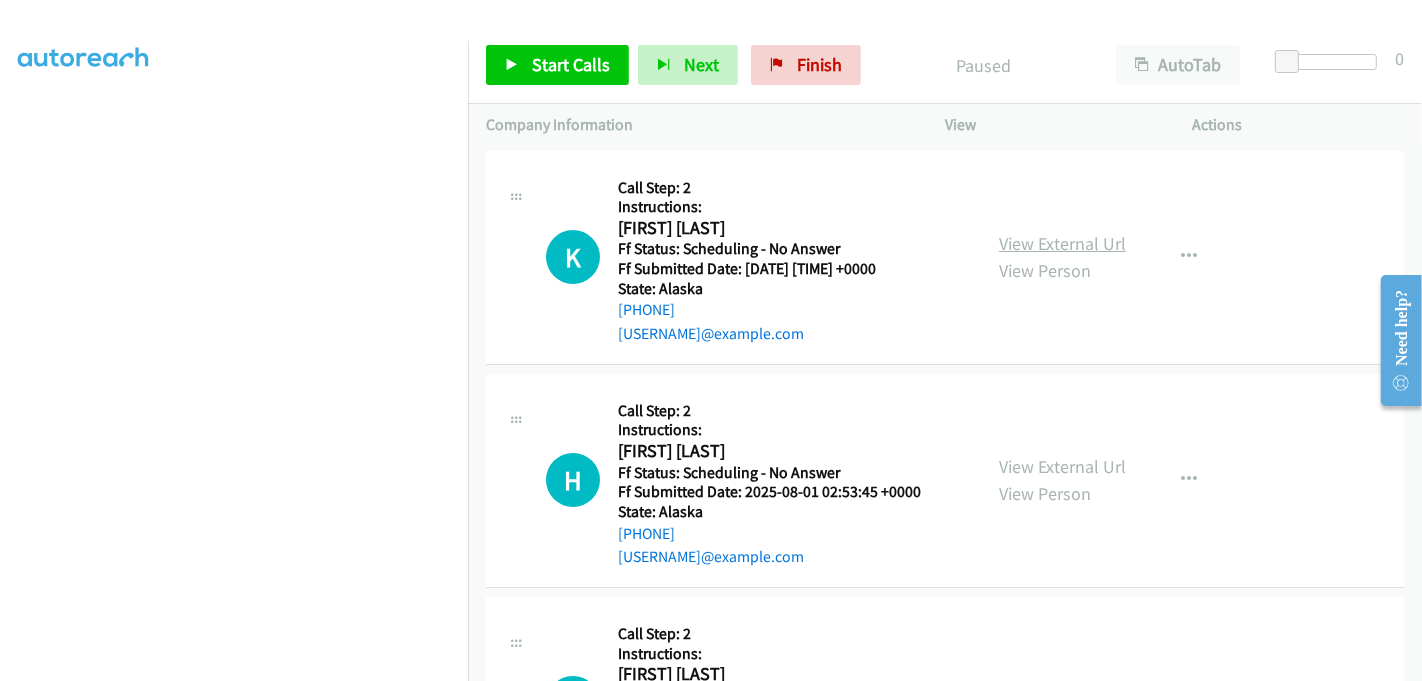 click on "View External Url" at bounding box center (1062, 243) 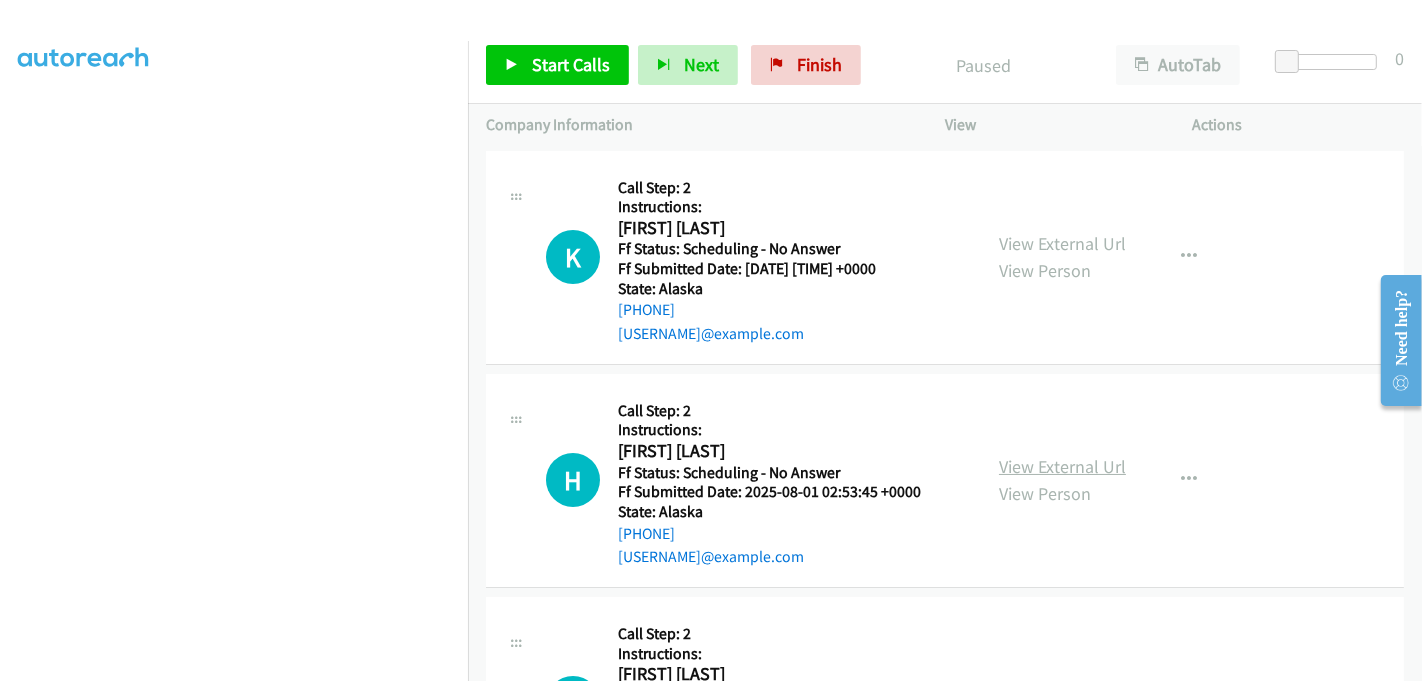 click on "View External Url" at bounding box center [1062, 466] 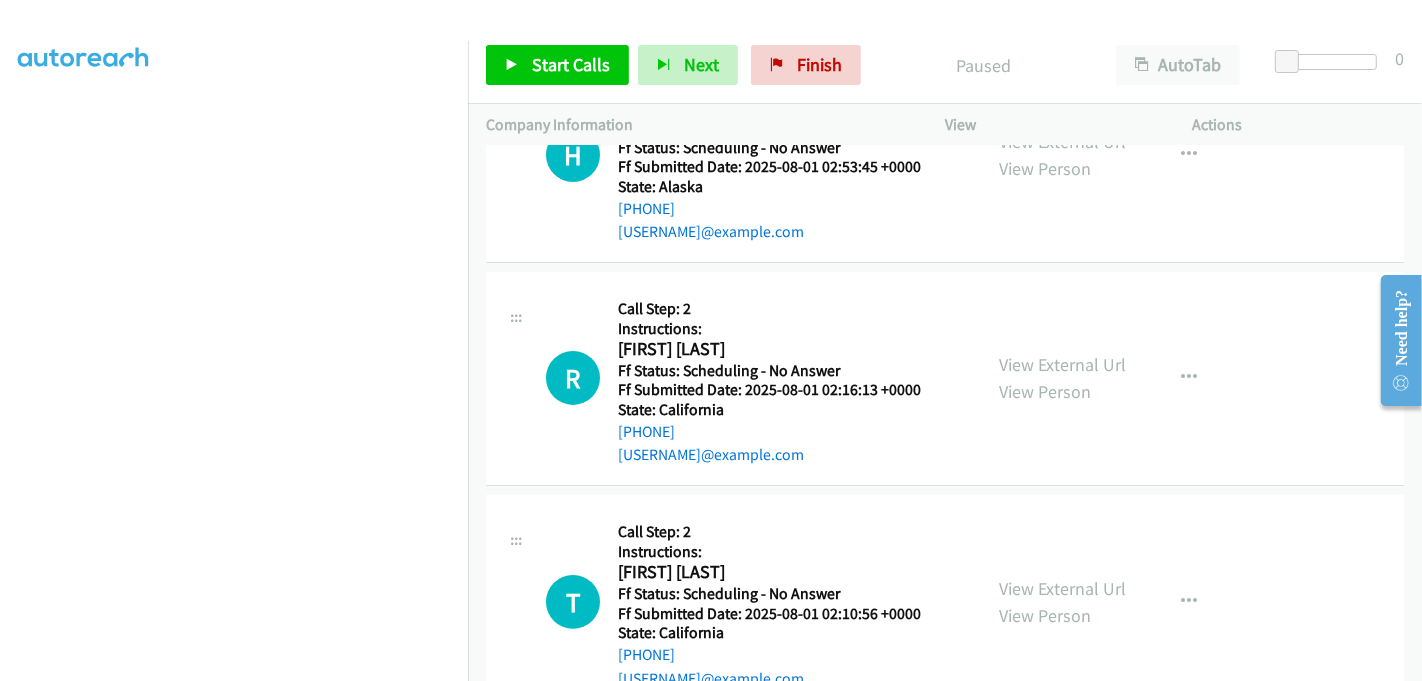 scroll, scrollTop: 333, scrollLeft: 0, axis: vertical 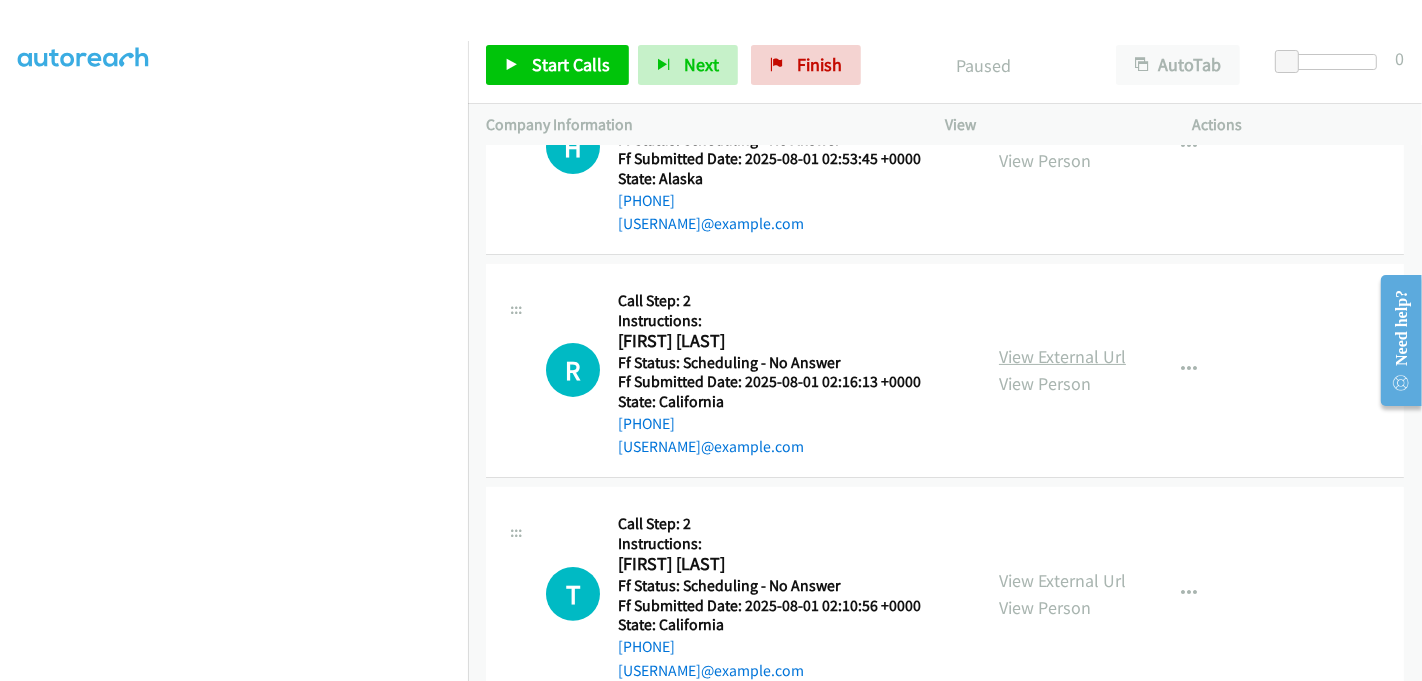 click on "View External Url" at bounding box center (1062, 356) 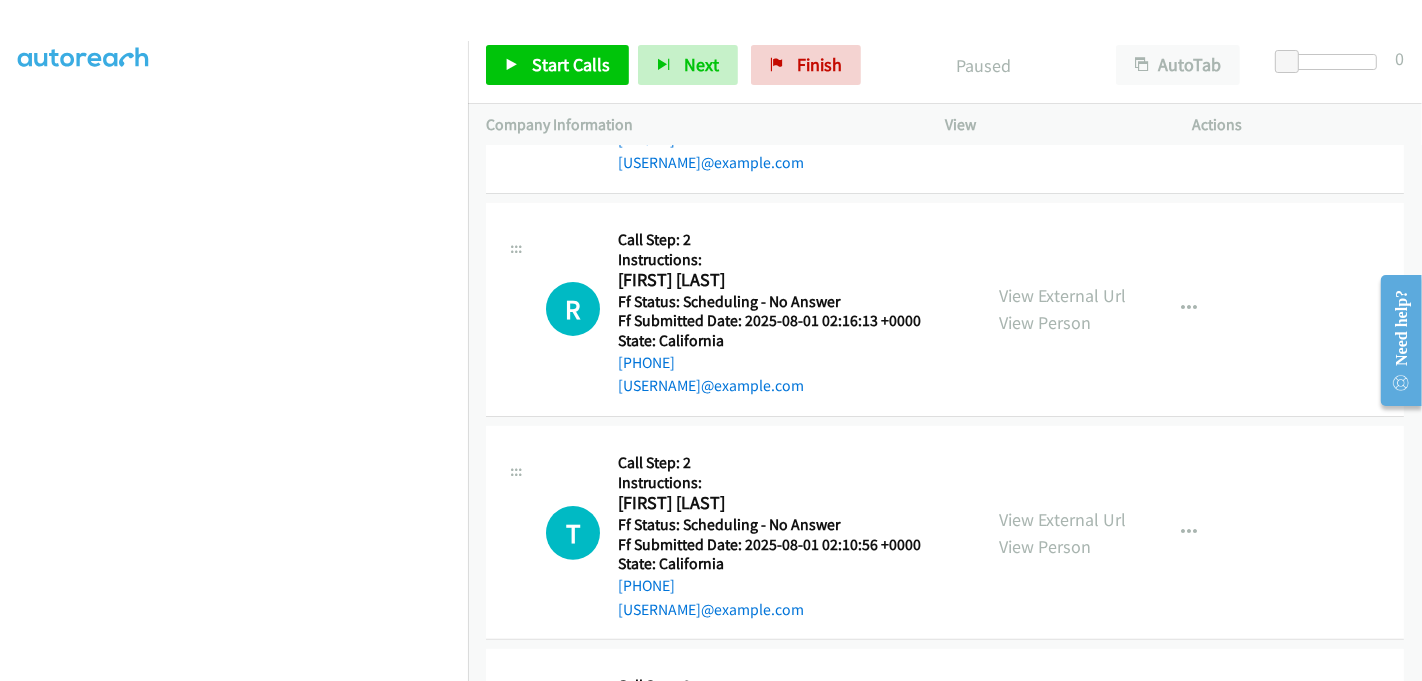 scroll, scrollTop: 444, scrollLeft: 0, axis: vertical 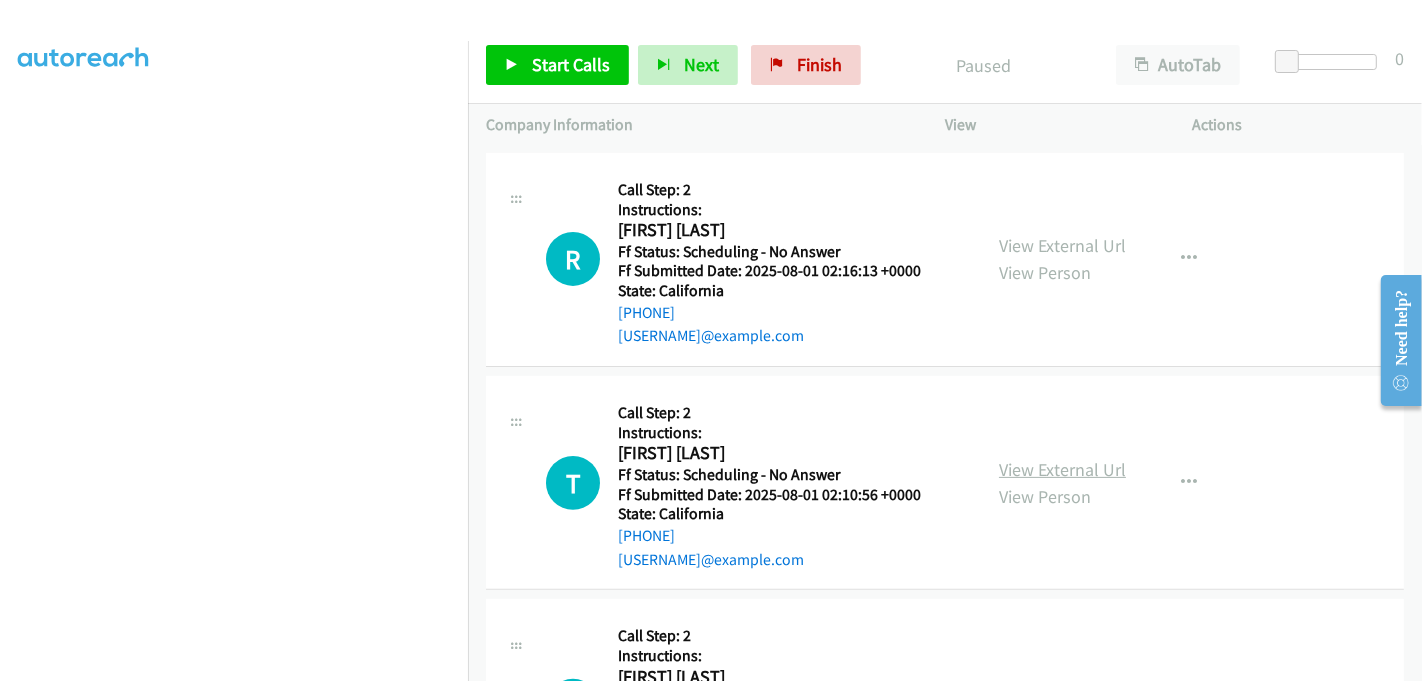 click on "View External Url" at bounding box center (1062, 469) 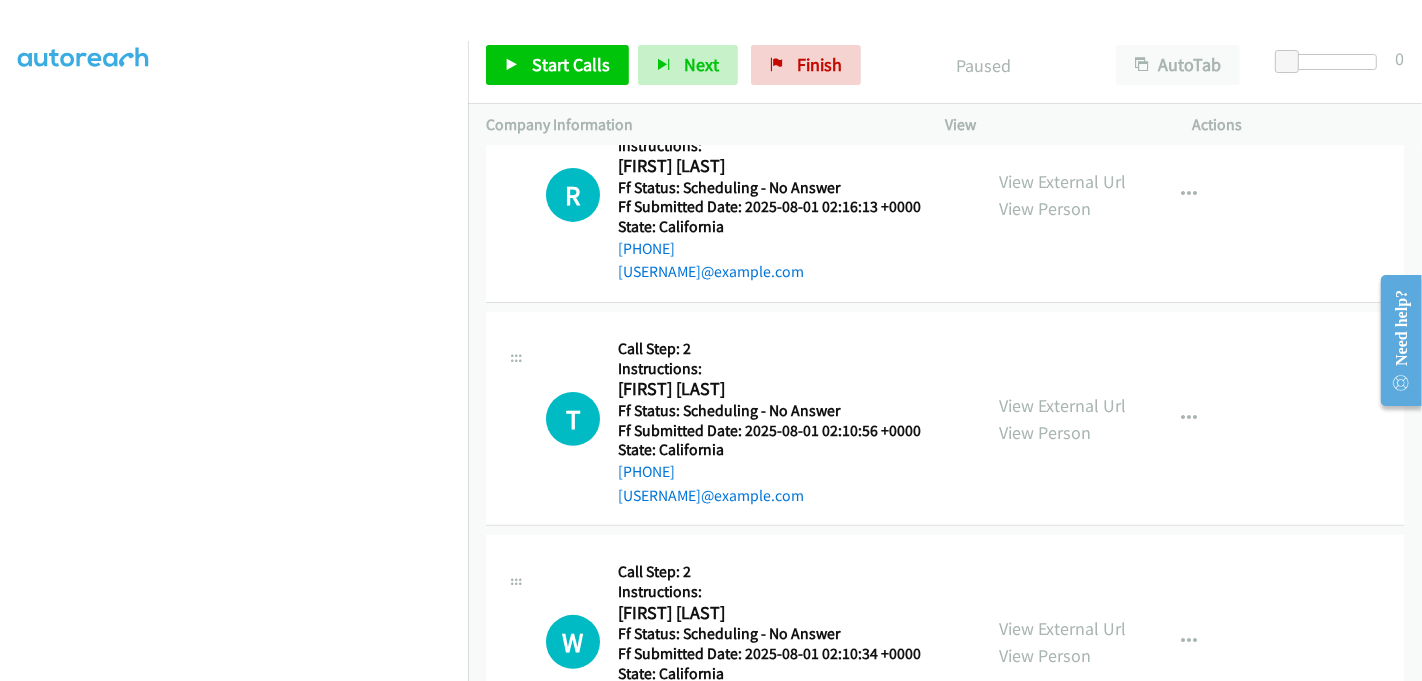 scroll, scrollTop: 666, scrollLeft: 0, axis: vertical 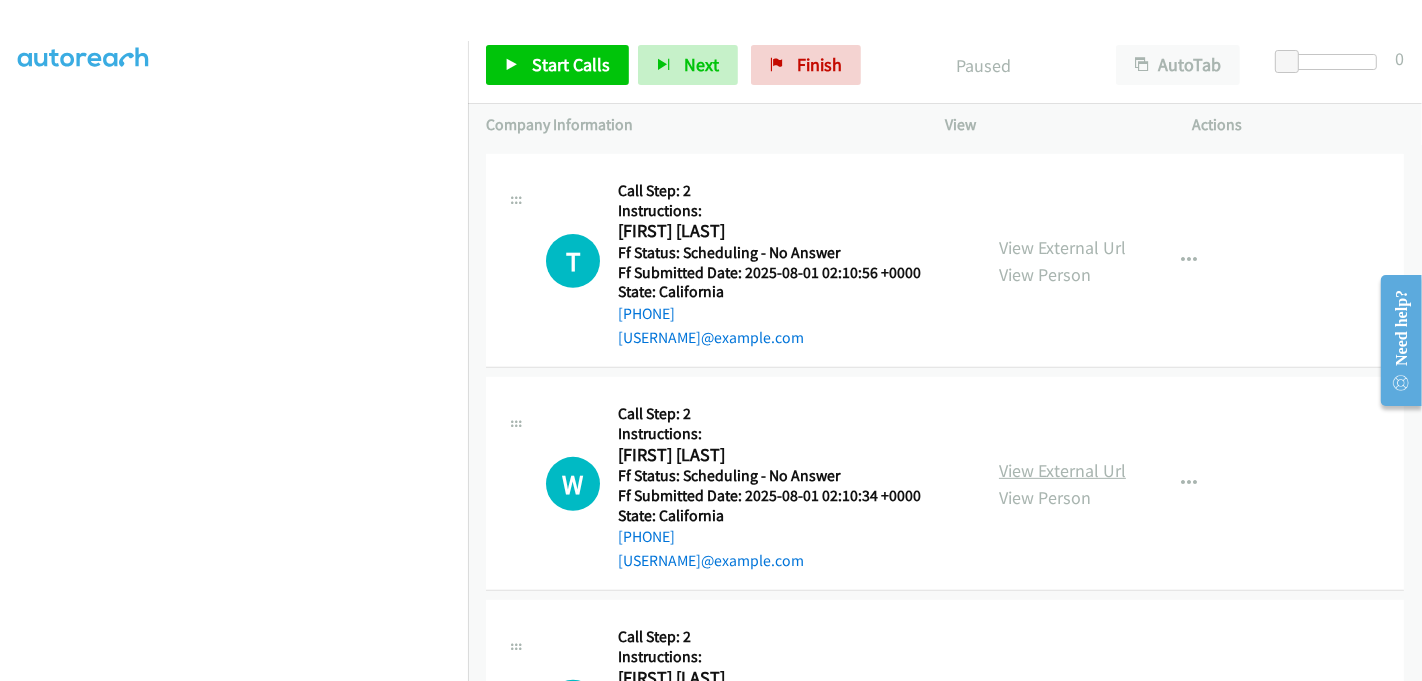 click on "View External Url" at bounding box center (1062, 470) 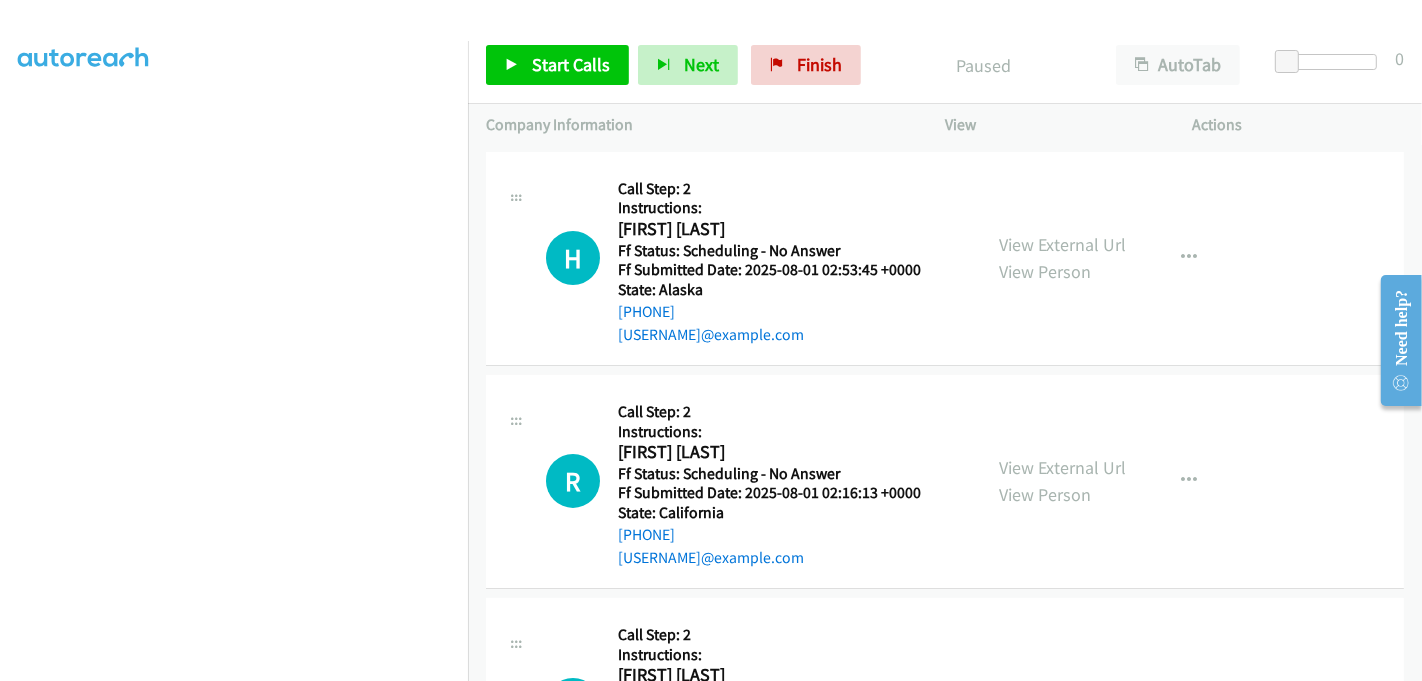 scroll, scrollTop: 0, scrollLeft: 0, axis: both 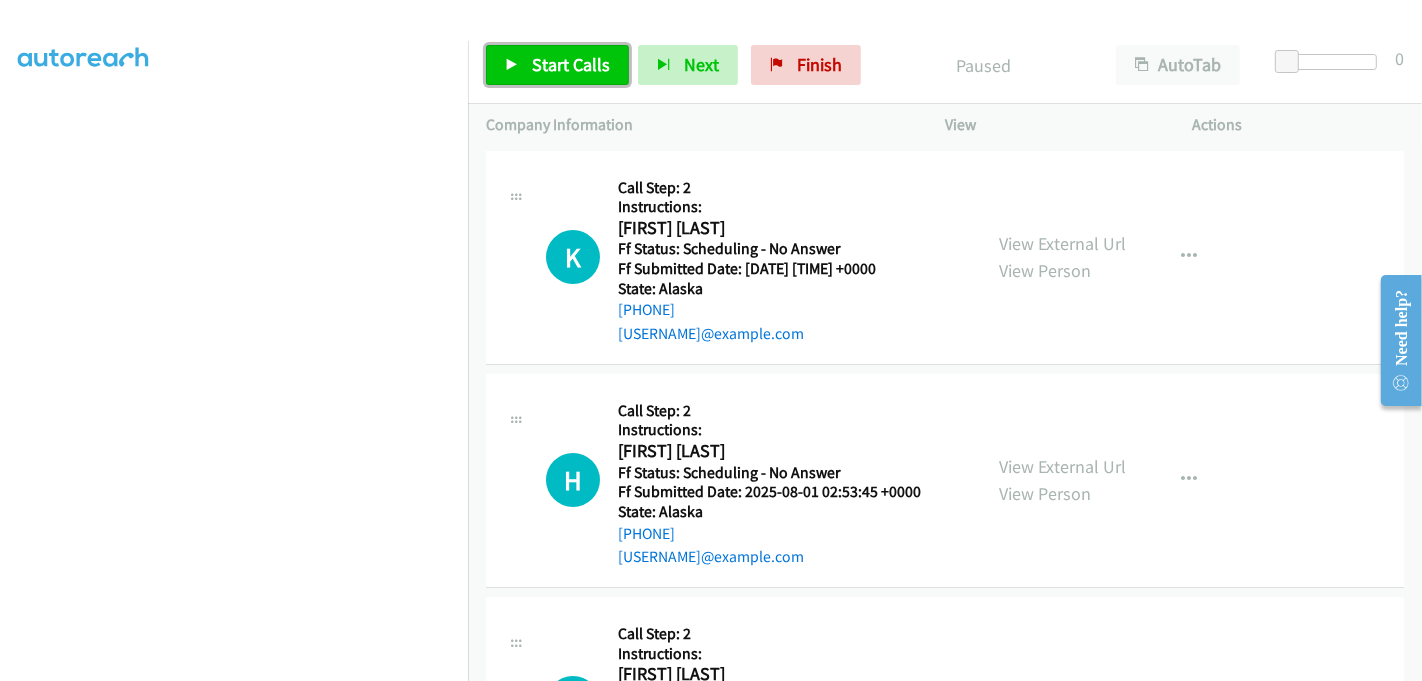 click on "Start Calls" at bounding box center [557, 65] 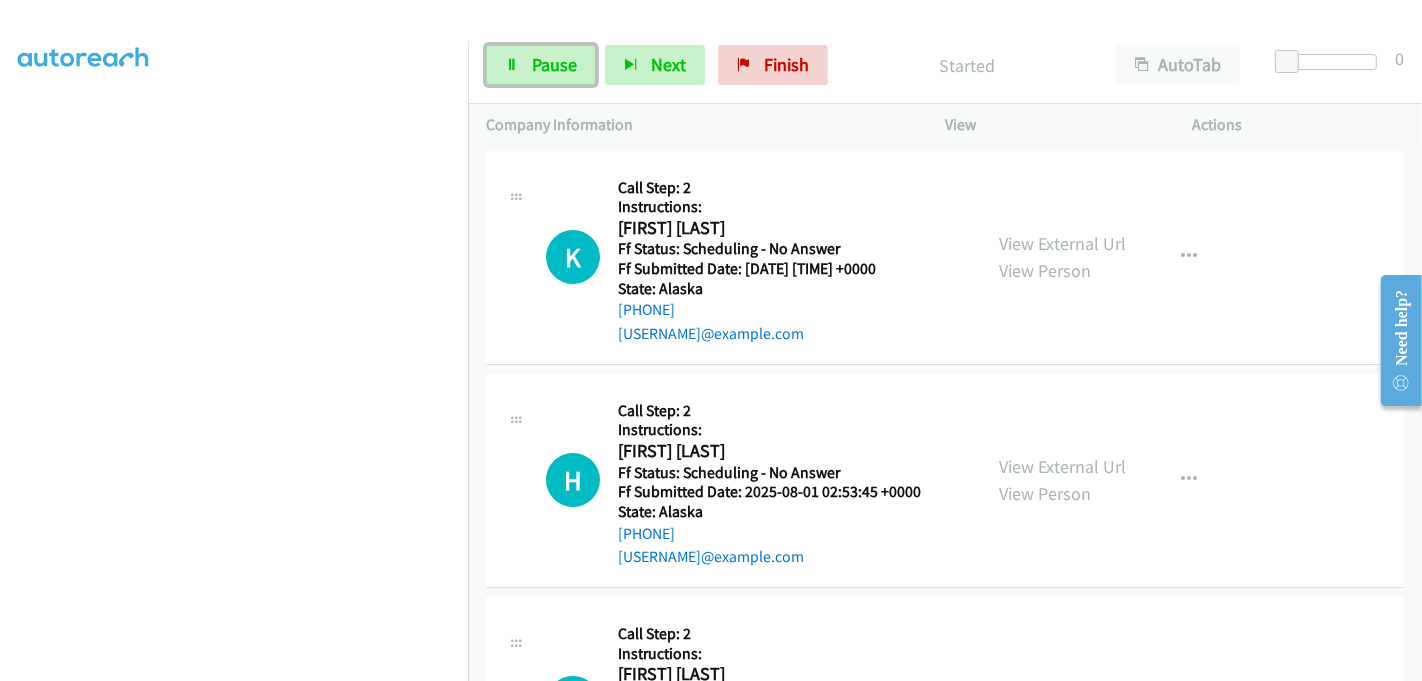drag, startPoint x: 554, startPoint y: 64, endPoint x: 701, endPoint y: 197, distance: 198.23723 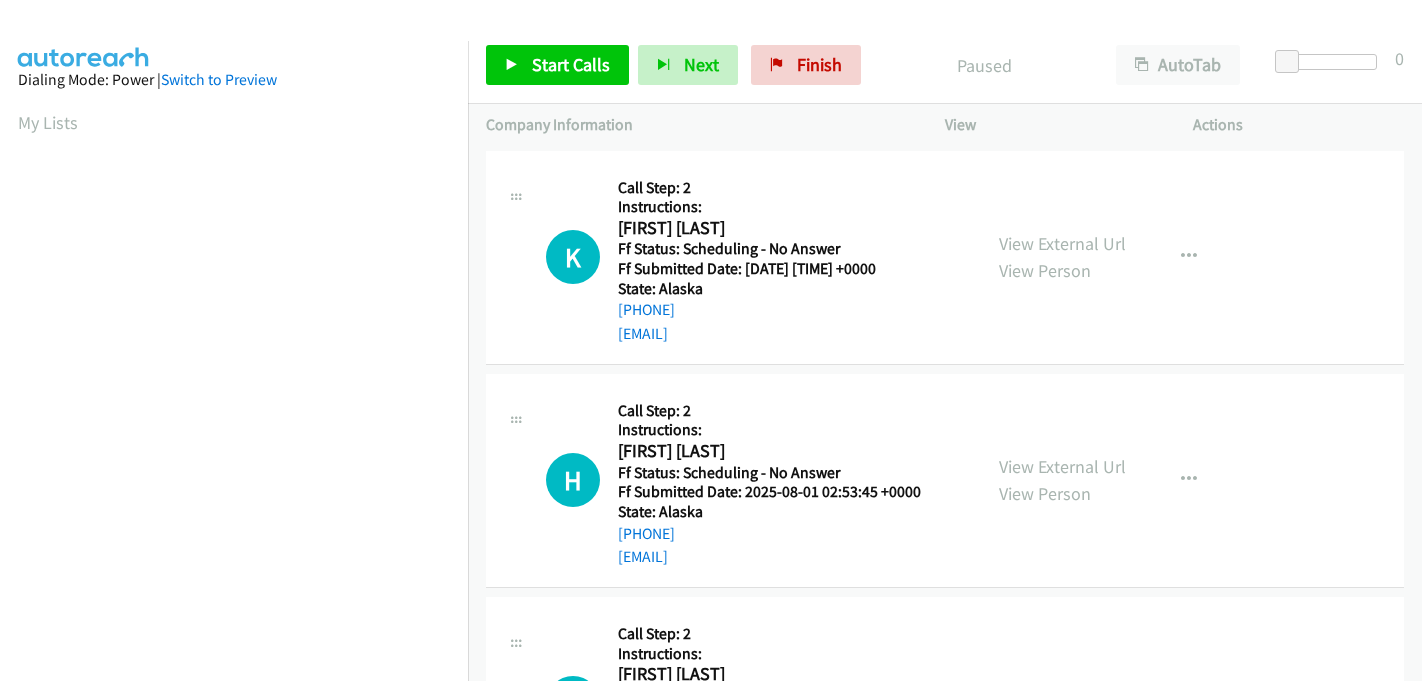 scroll, scrollTop: 0, scrollLeft: 0, axis: both 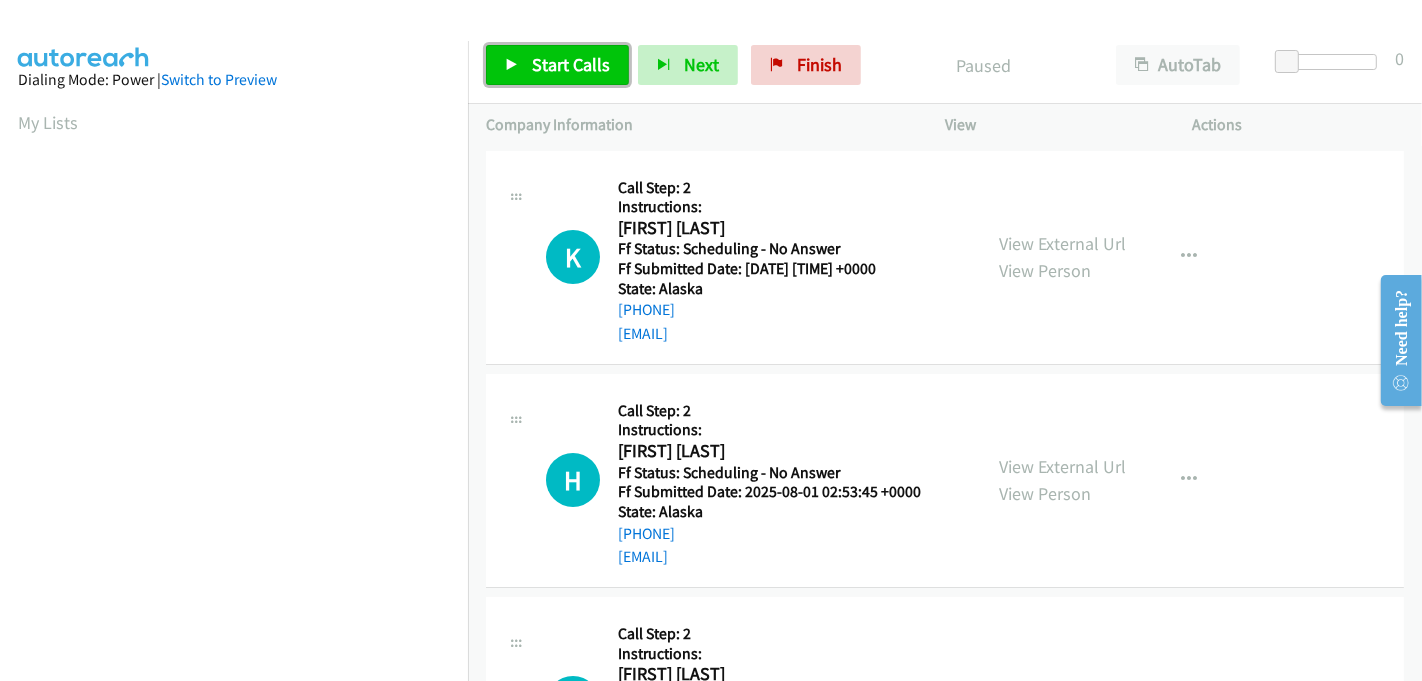 click on "Start Calls" at bounding box center [571, 64] 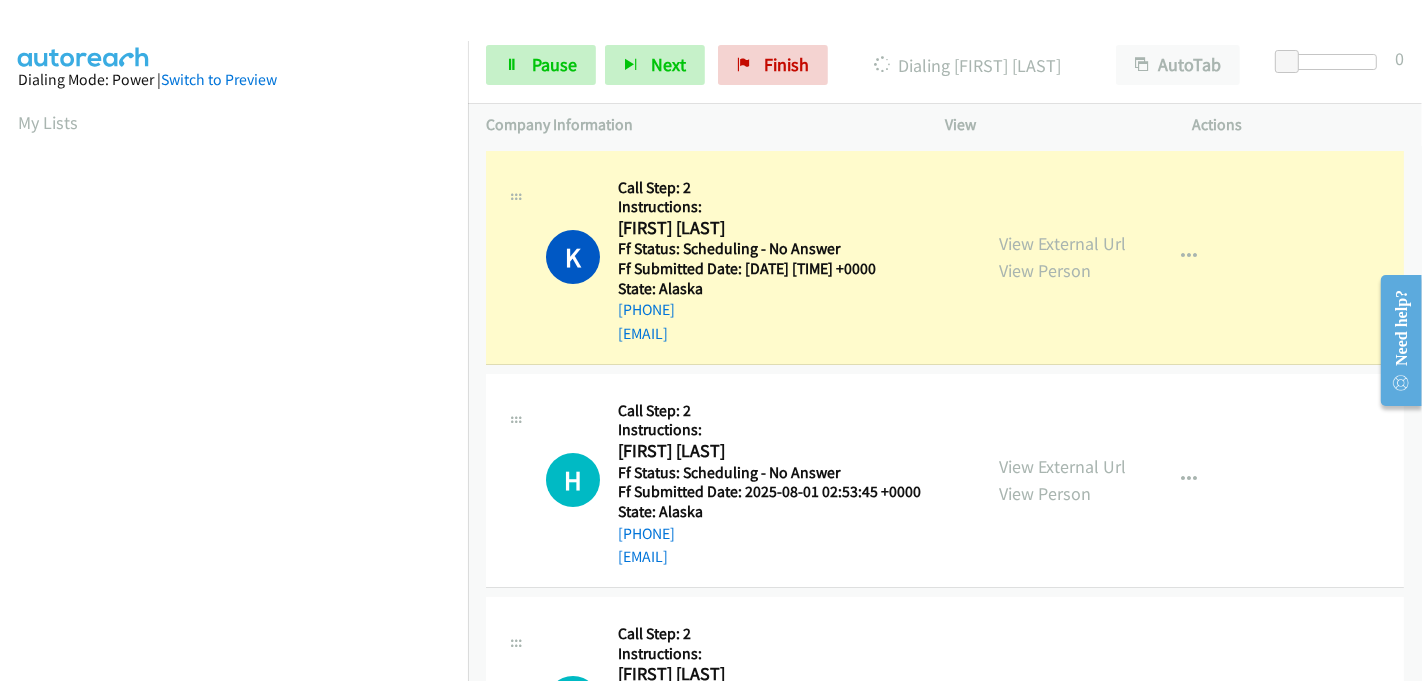 scroll, scrollTop: 442, scrollLeft: 0, axis: vertical 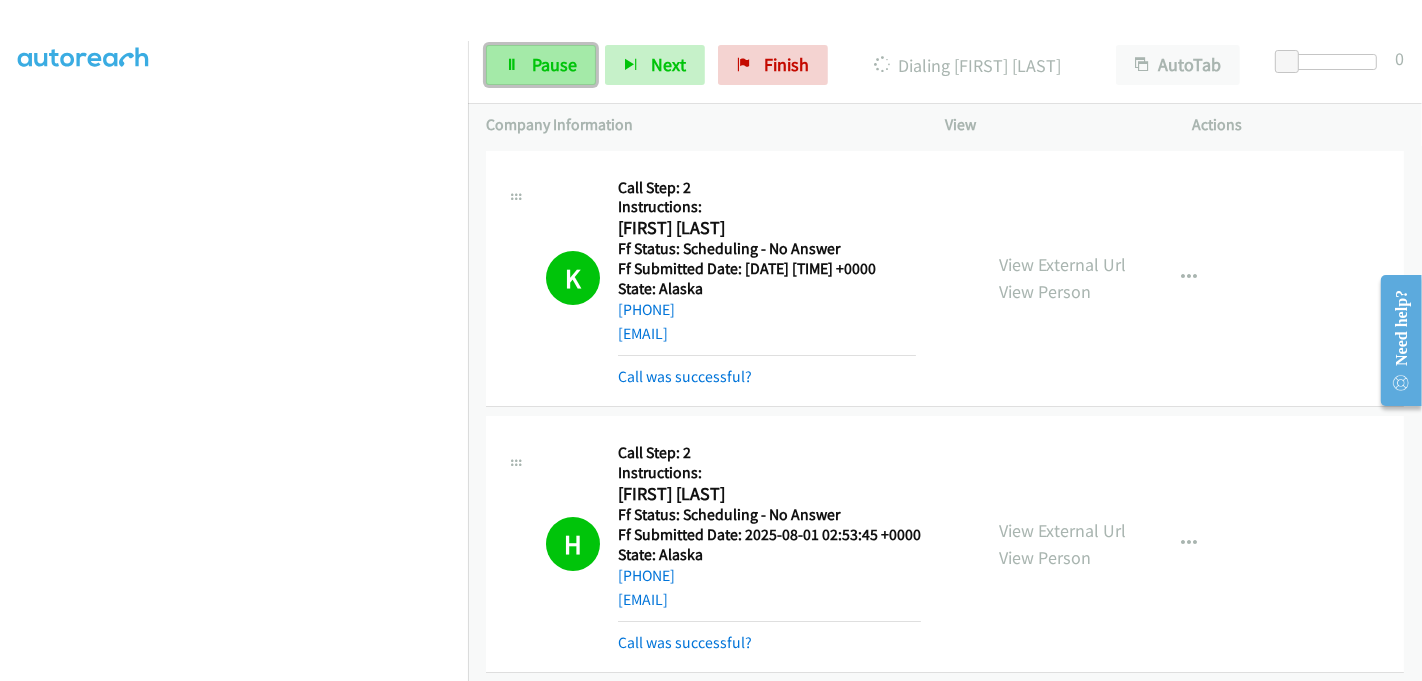 click on "Pause" at bounding box center [554, 64] 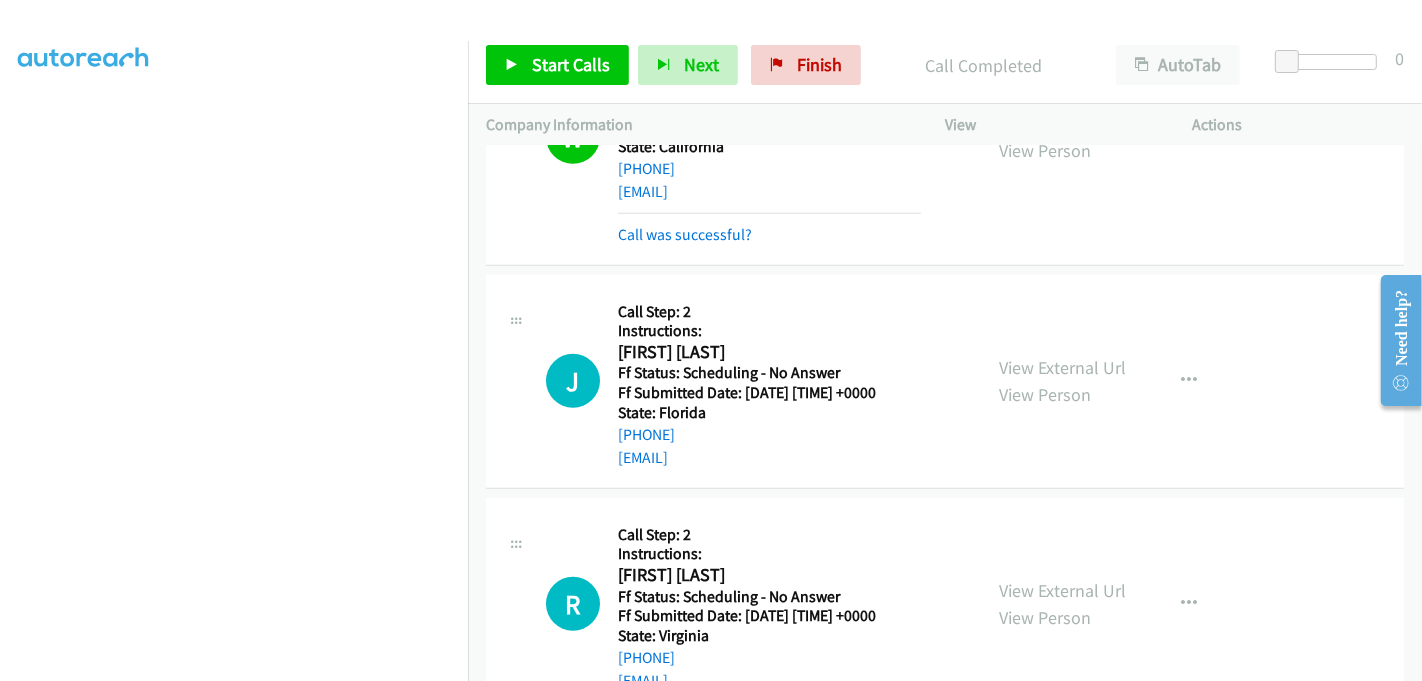 scroll, scrollTop: 1333, scrollLeft: 0, axis: vertical 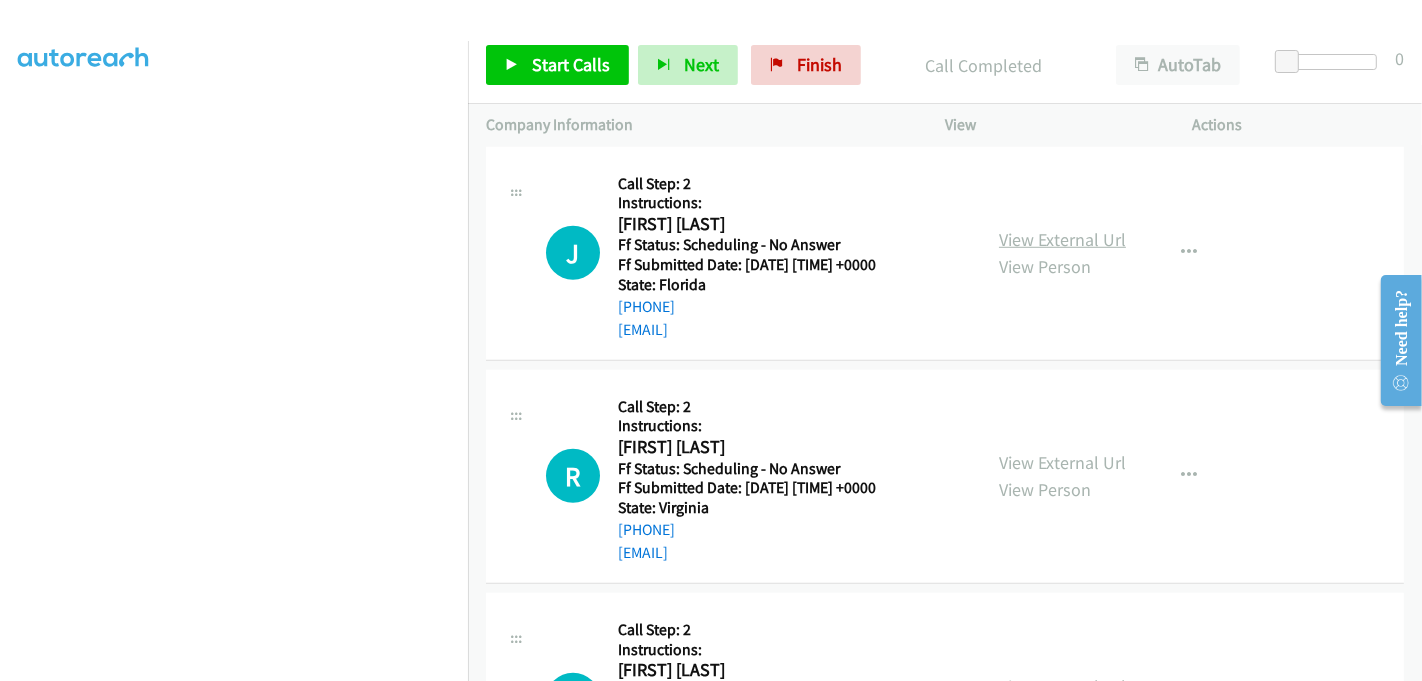 click on "View External Url" at bounding box center [1062, 239] 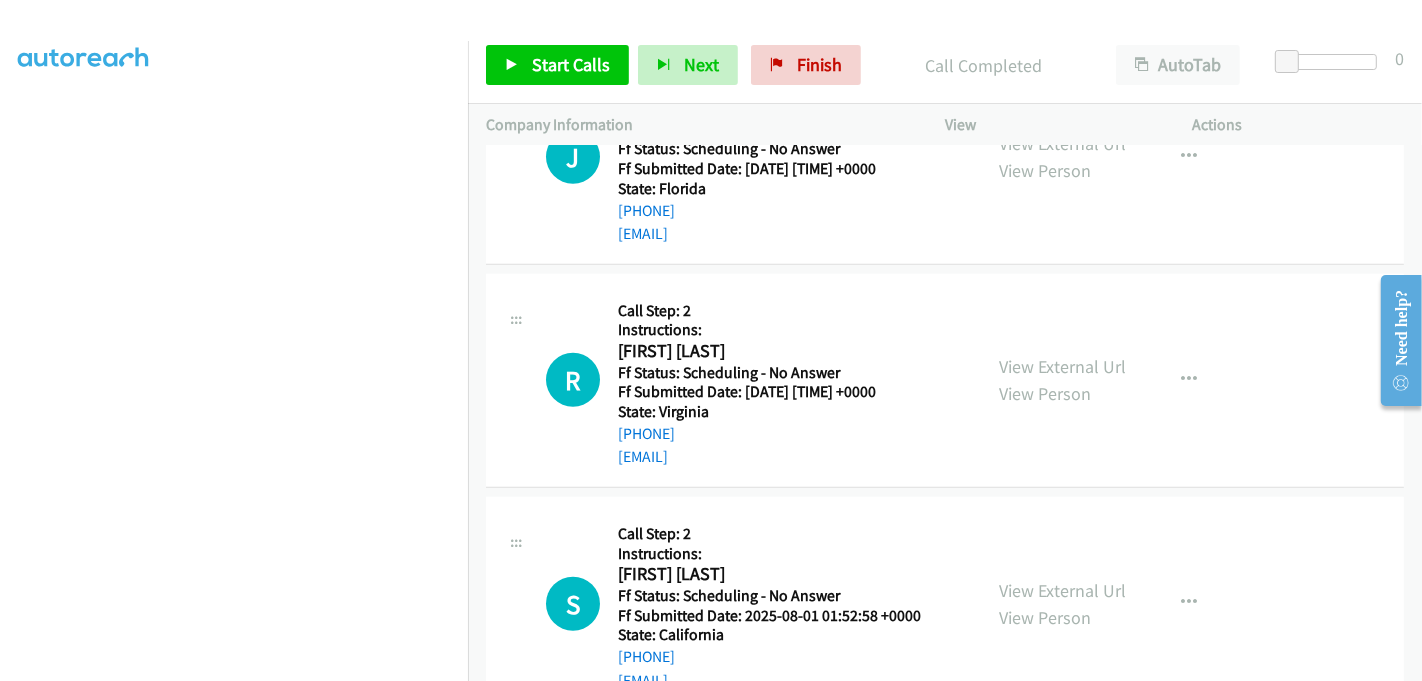 scroll, scrollTop: 1555, scrollLeft: 0, axis: vertical 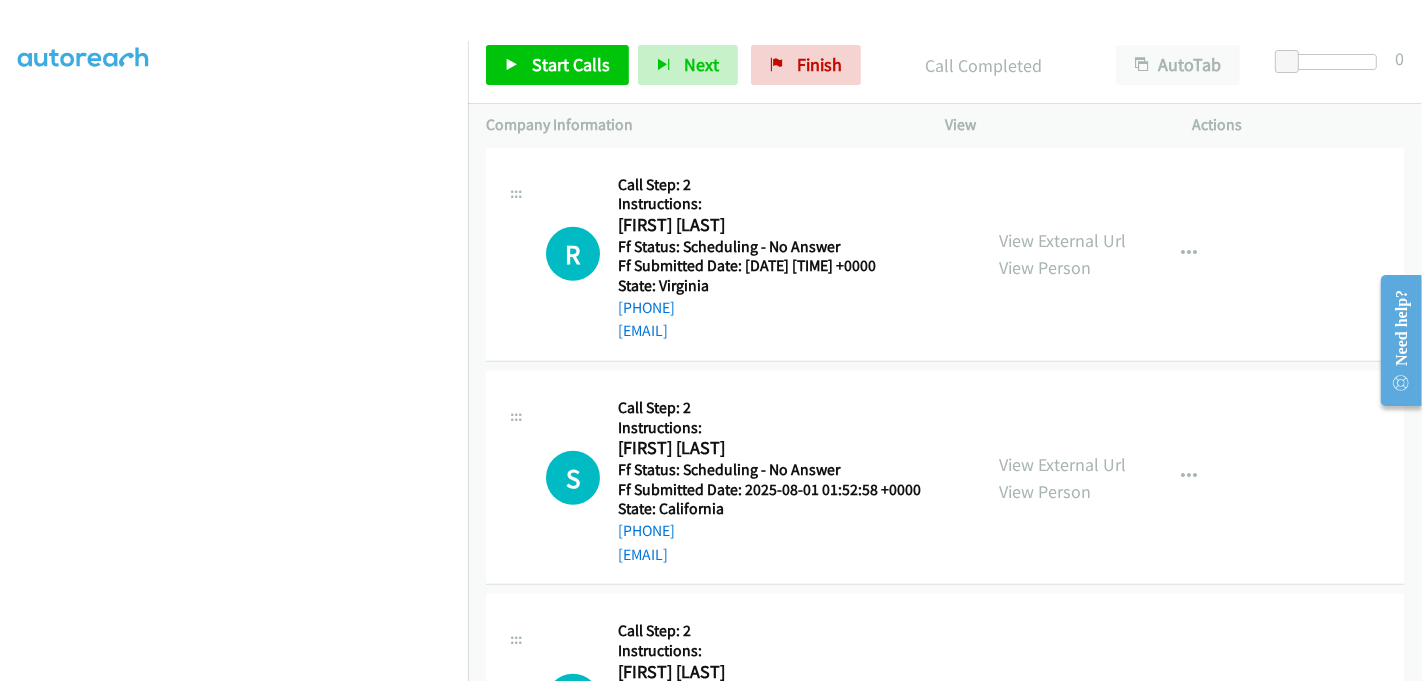 click on "View External Url
View Person
View External Url
Email
Schedule/Manage Callback
Skip Call
Add to do not call list" at bounding box center [1114, 254] 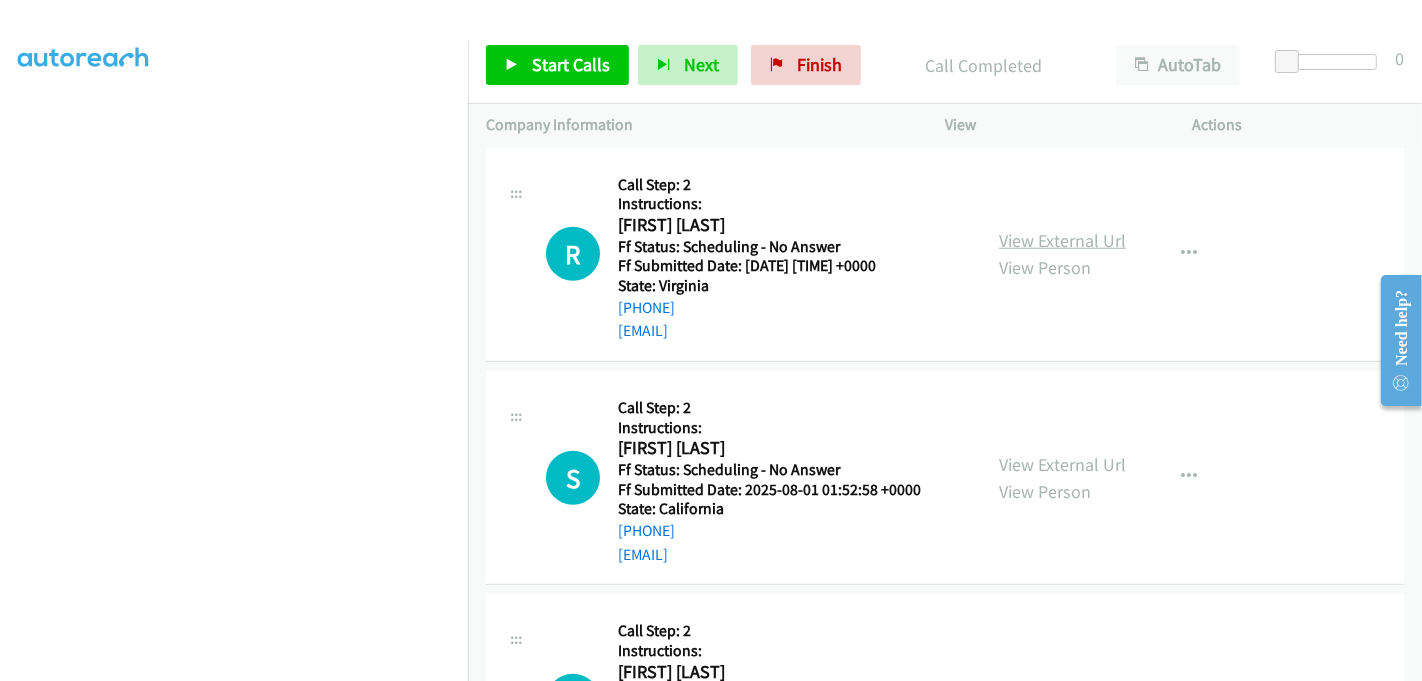 click on "View External Url" at bounding box center (1062, 240) 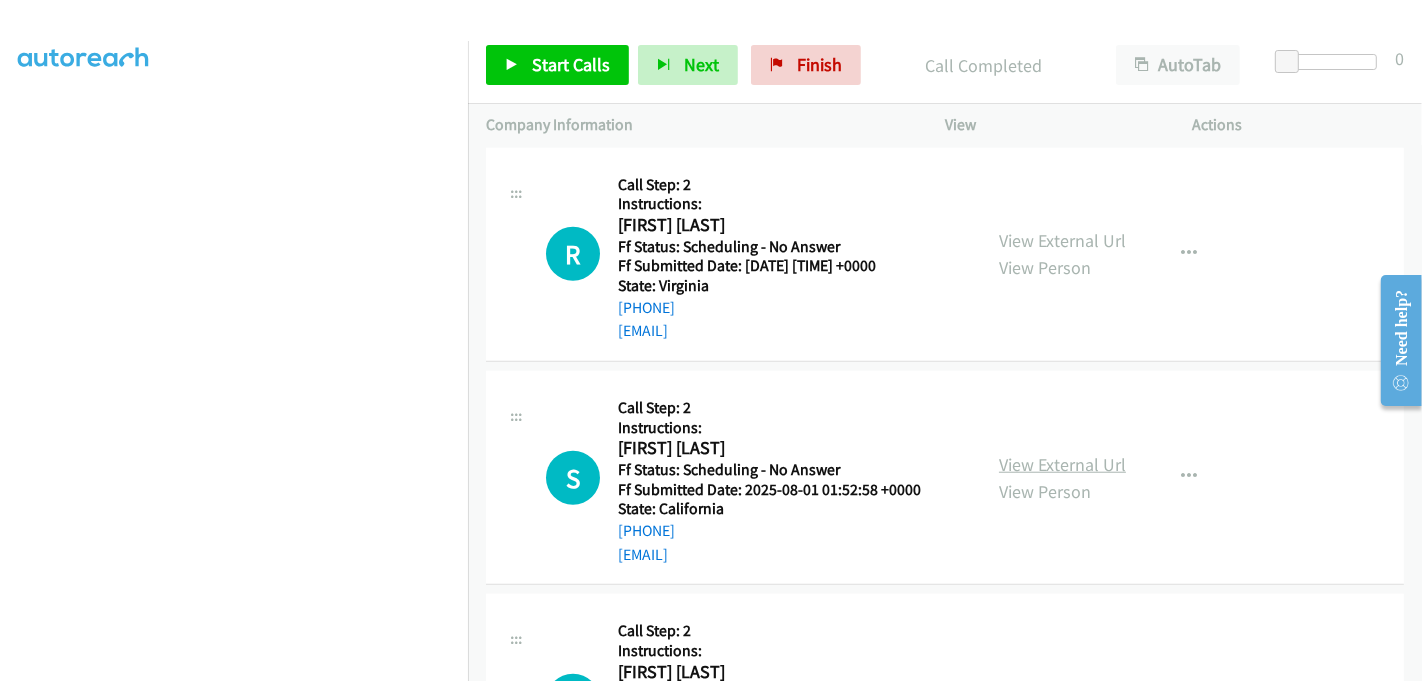 click on "View External Url" at bounding box center (1062, 464) 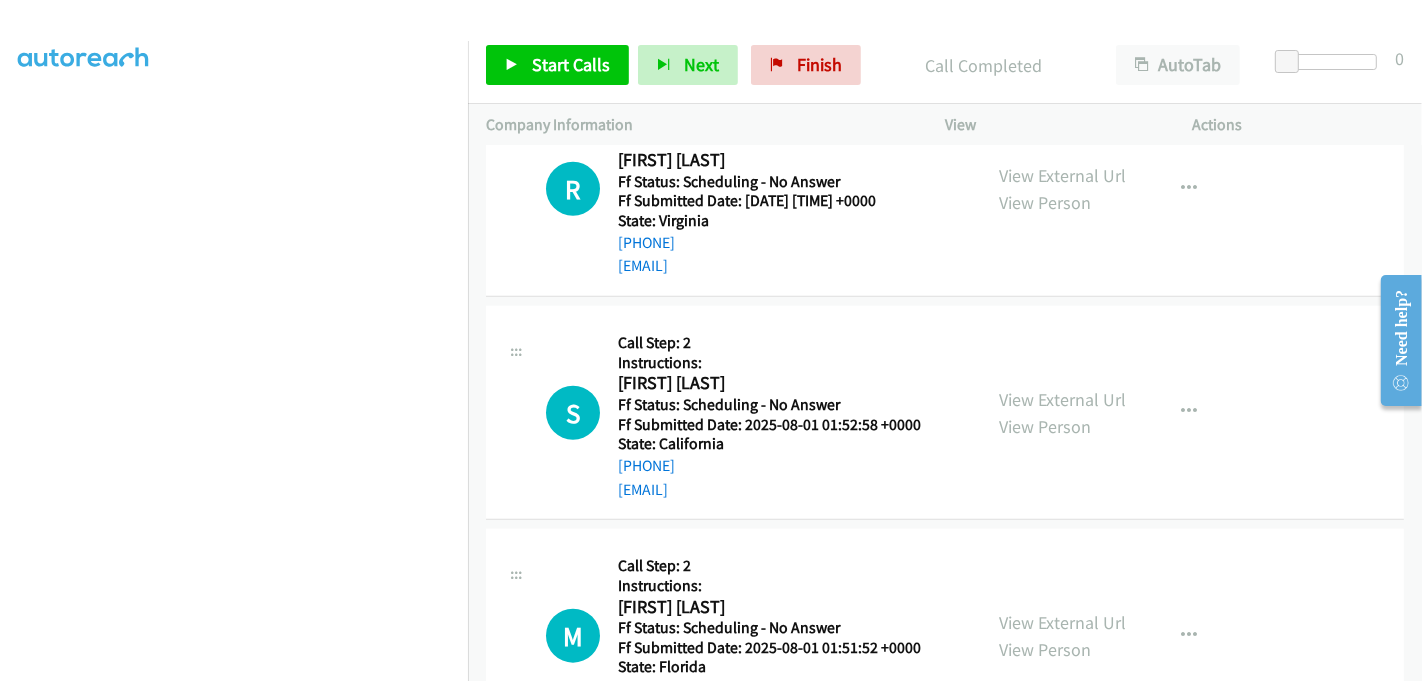 scroll, scrollTop: 1777, scrollLeft: 0, axis: vertical 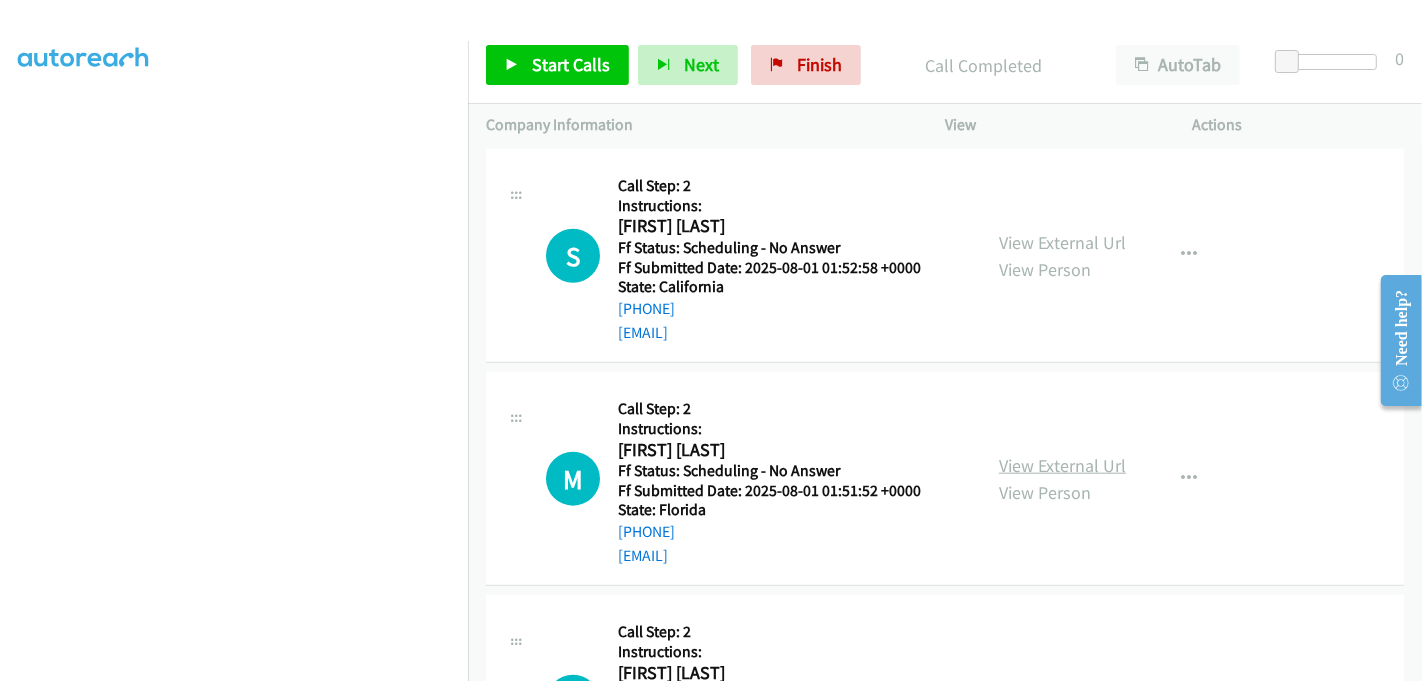 click on "View External Url" at bounding box center [1062, 465] 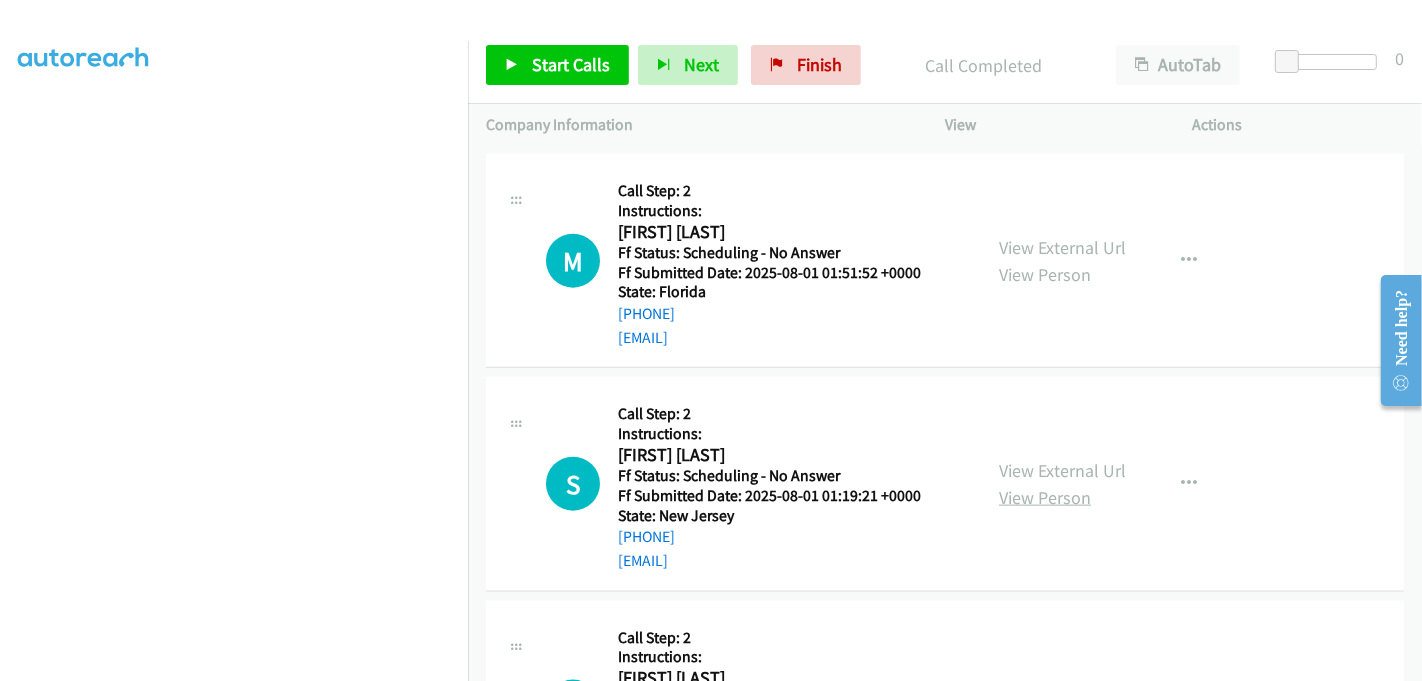scroll, scrollTop: 2000, scrollLeft: 0, axis: vertical 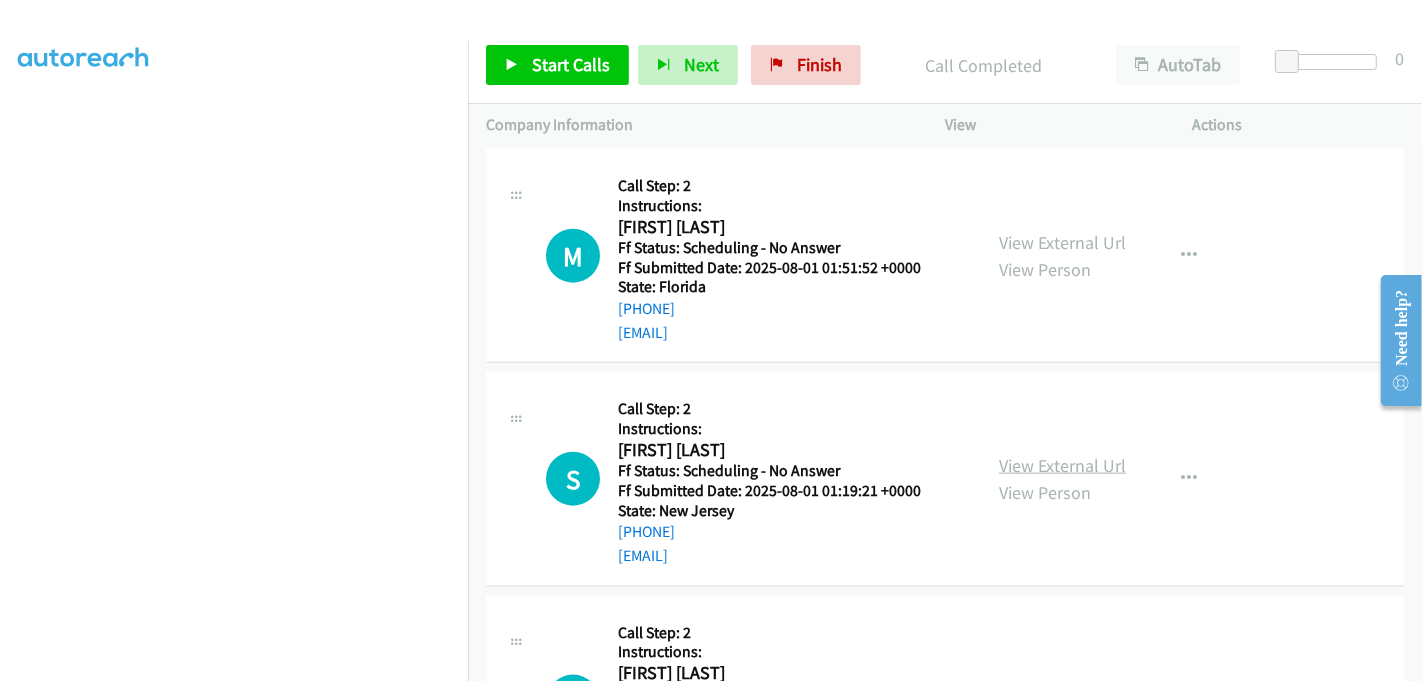 click on "View External Url" at bounding box center (1062, 465) 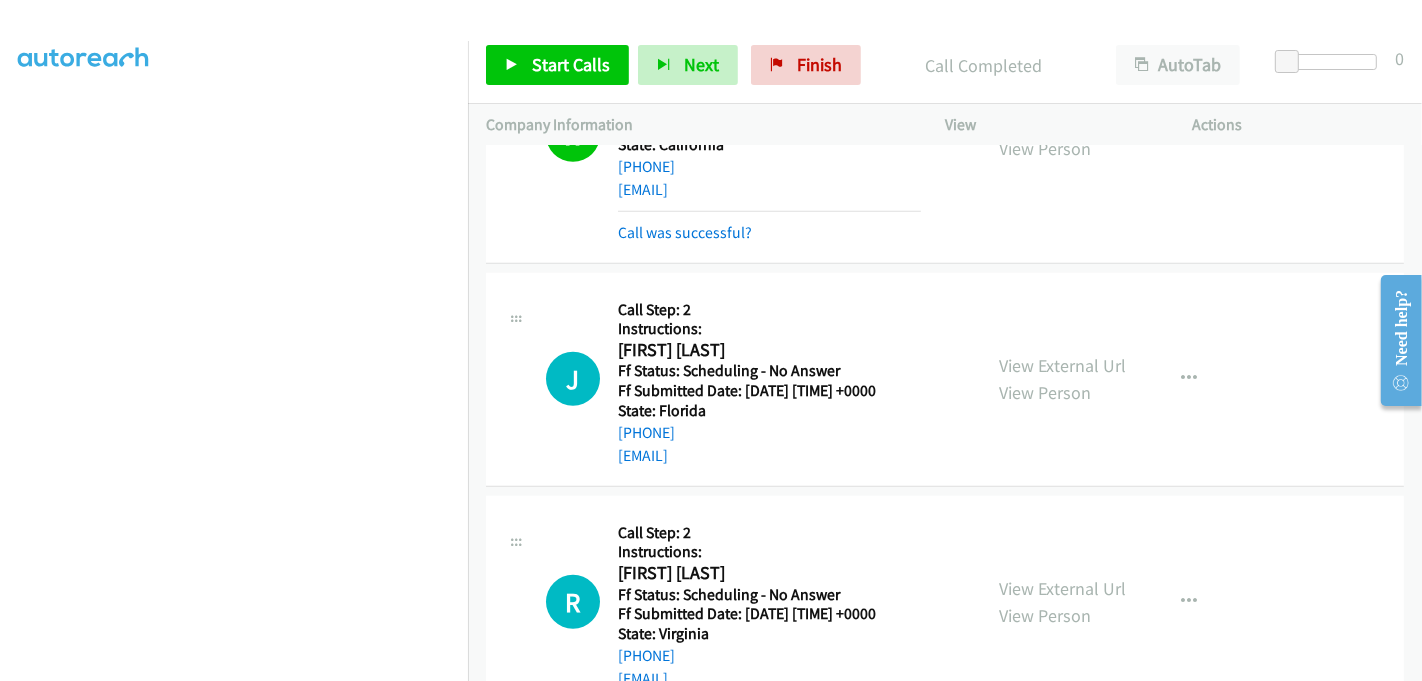 scroll, scrollTop: 1333, scrollLeft: 0, axis: vertical 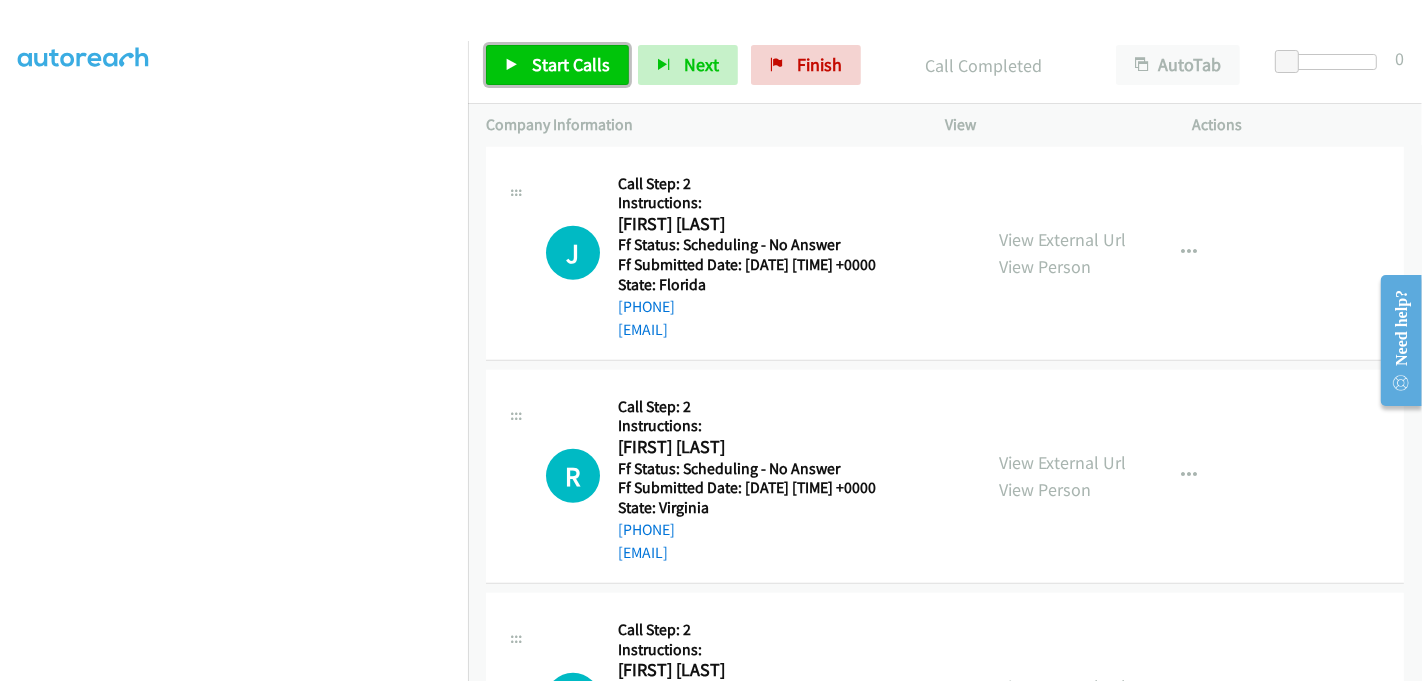click on "Start Calls" at bounding box center [557, 65] 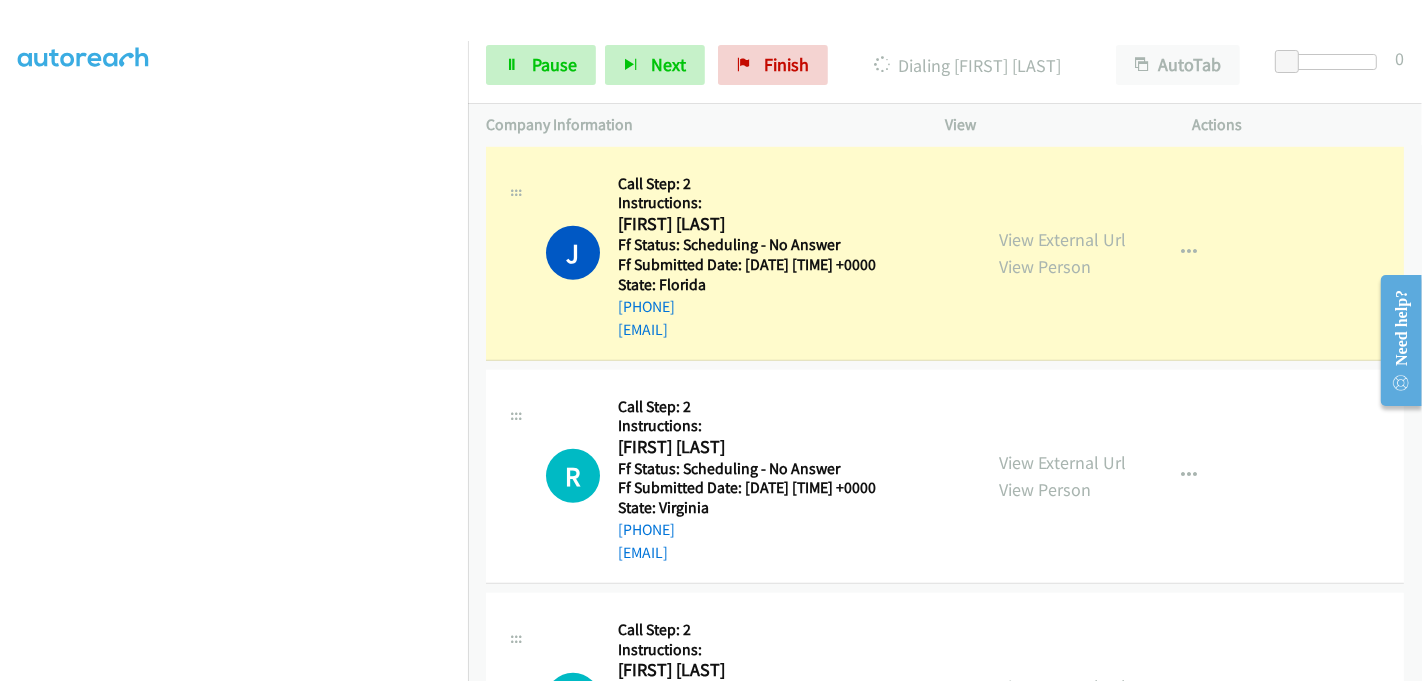 scroll, scrollTop: 366, scrollLeft: 0, axis: vertical 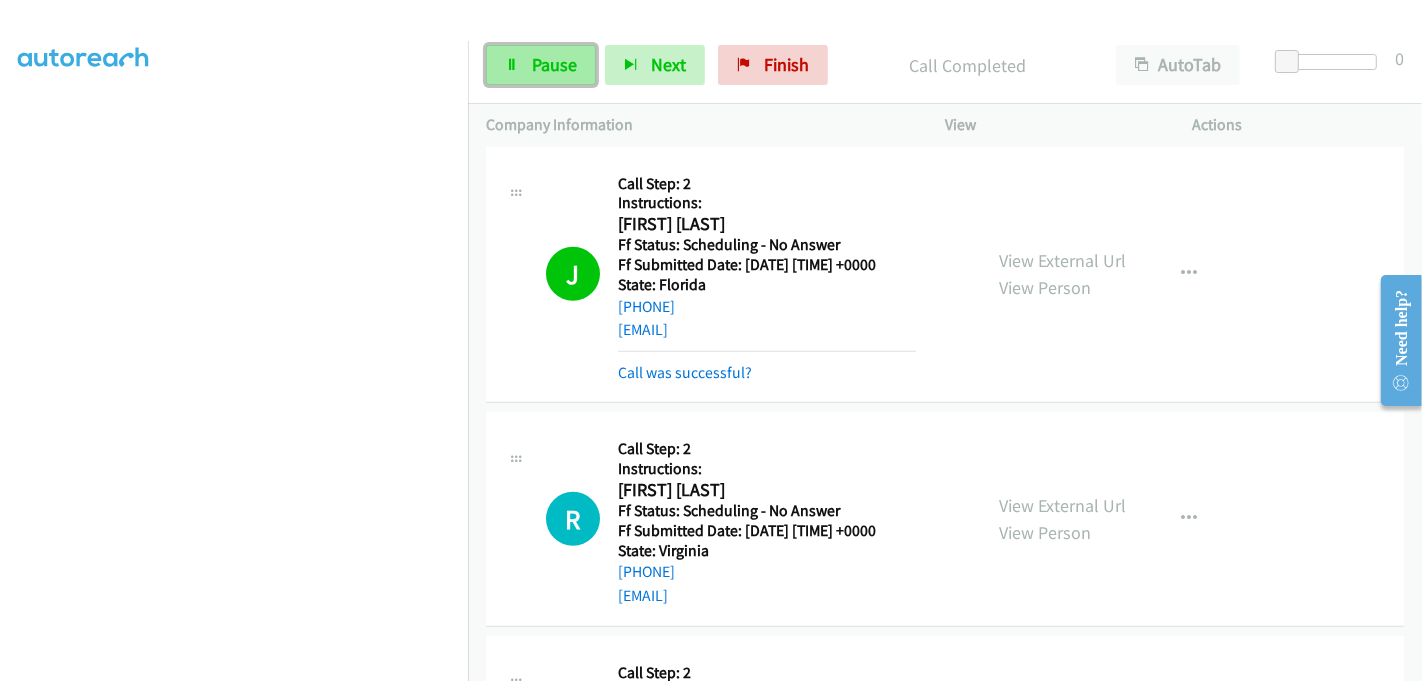 click on "Pause" at bounding box center (554, 64) 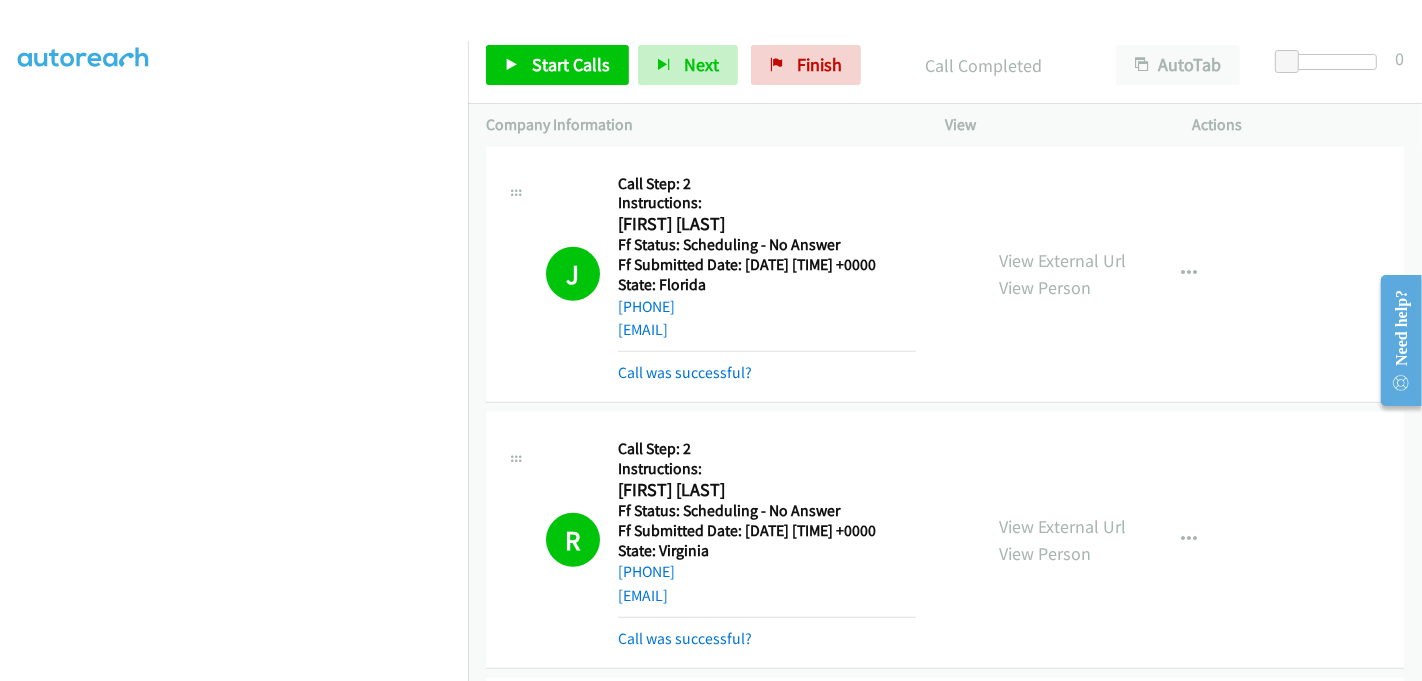 scroll, scrollTop: 399, scrollLeft: 0, axis: vertical 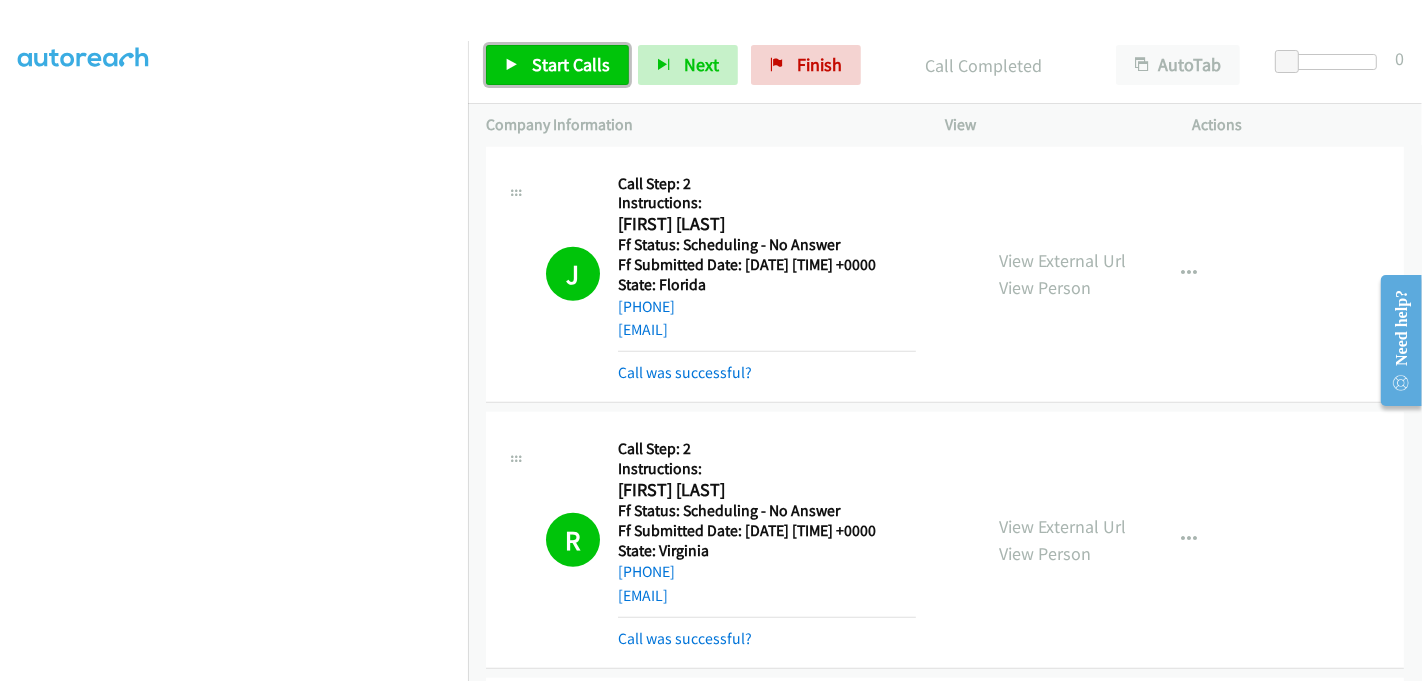 click on "Start Calls" at bounding box center (571, 64) 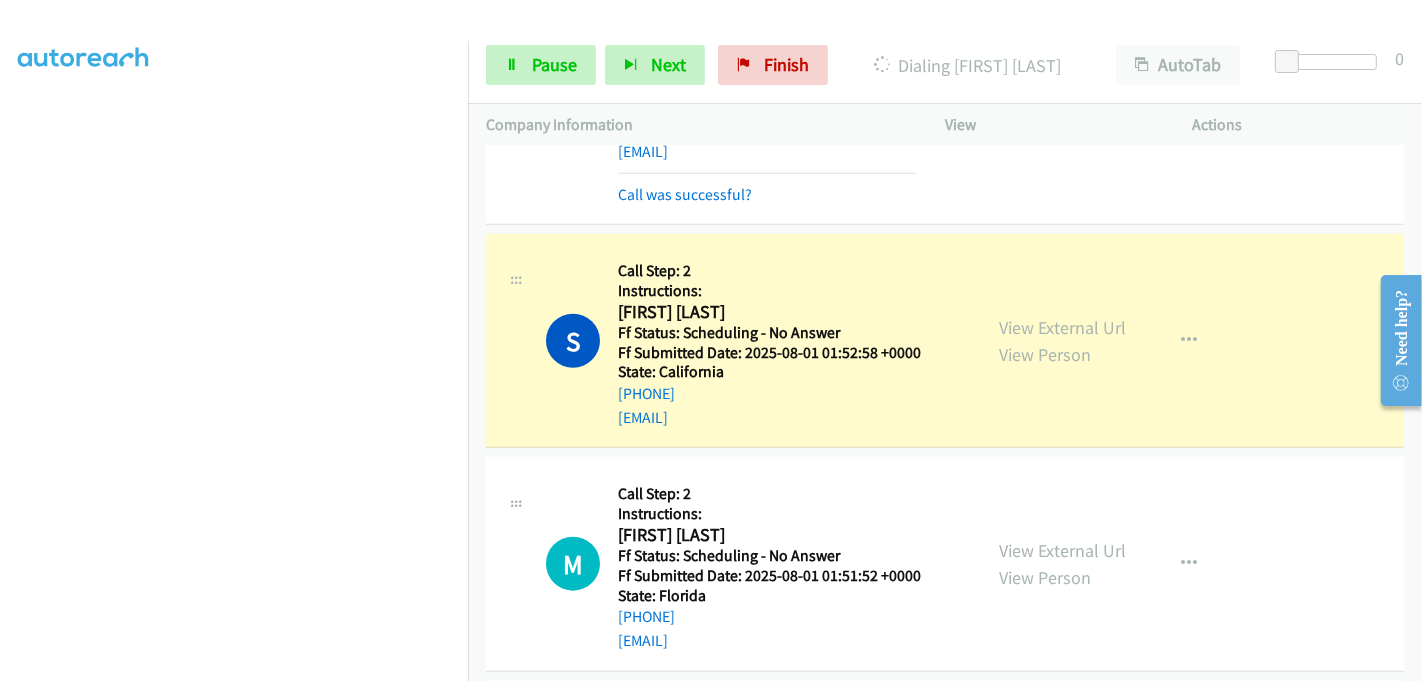 scroll, scrollTop: 1888, scrollLeft: 0, axis: vertical 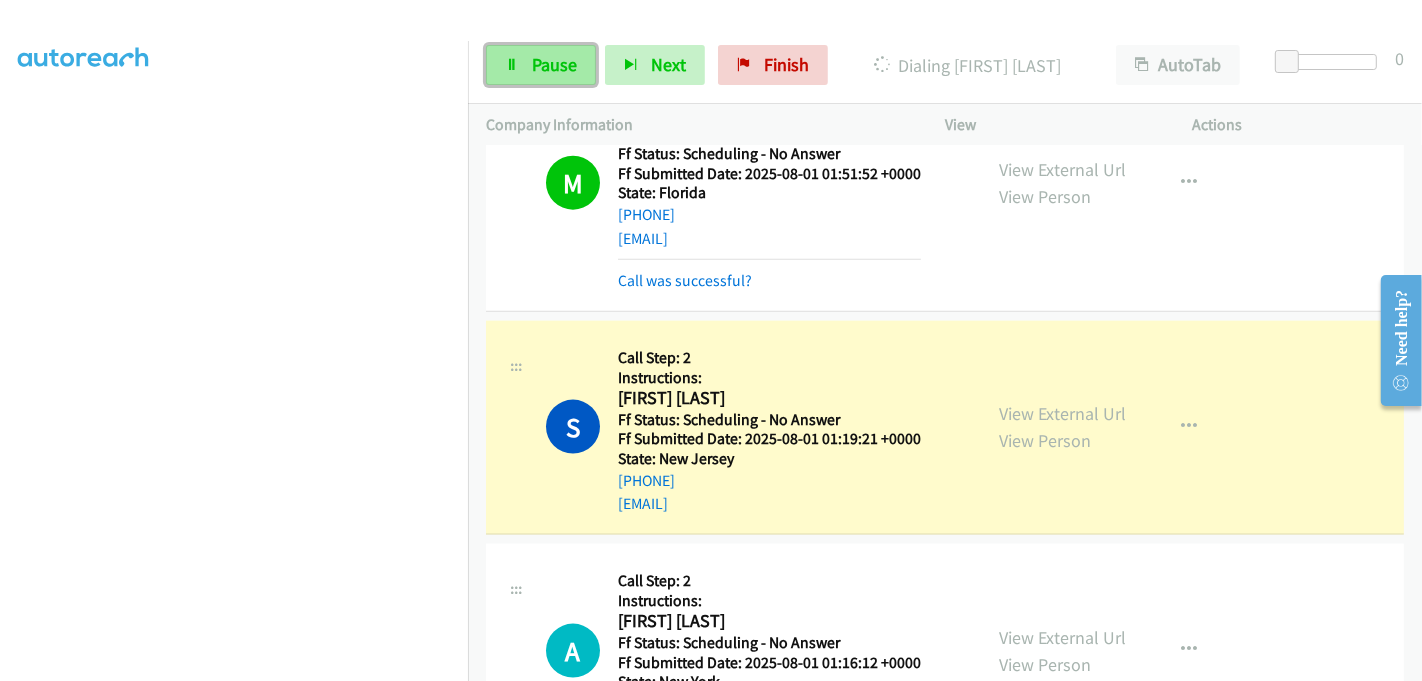 click on "Pause" at bounding box center (554, 64) 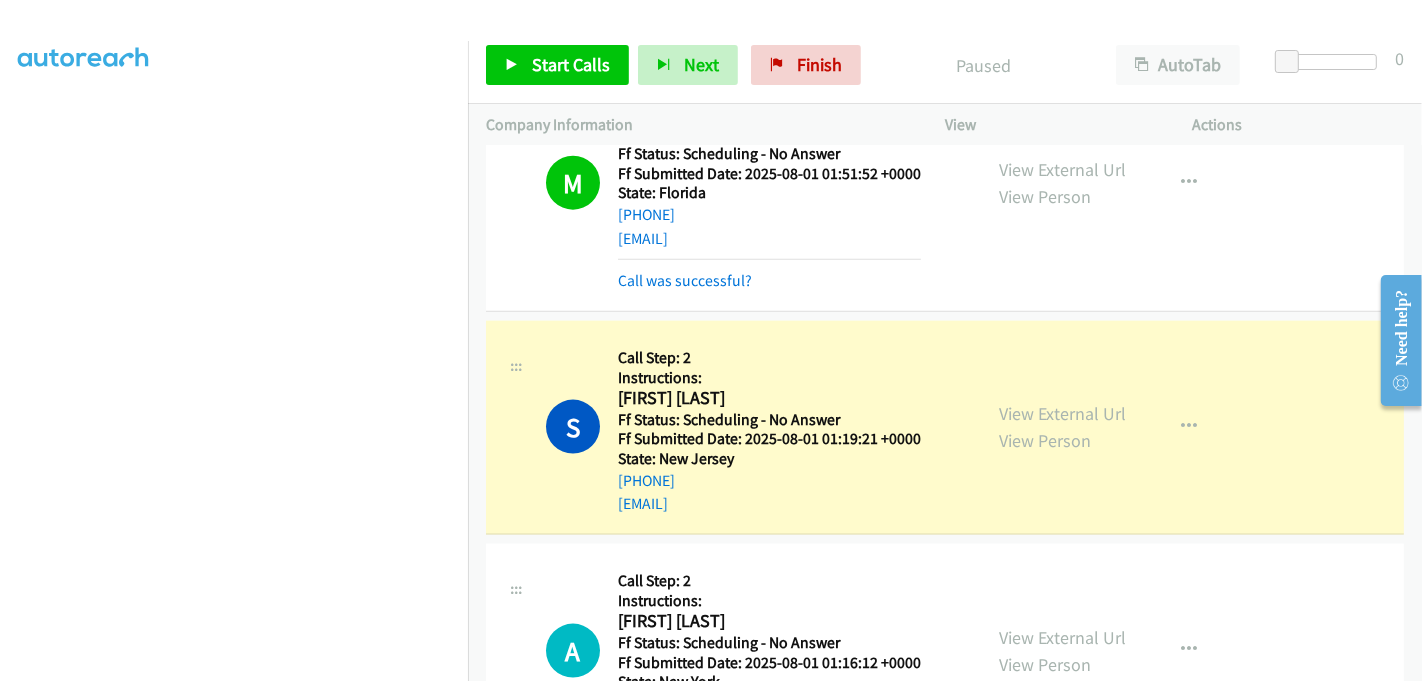 click at bounding box center (234, 206) 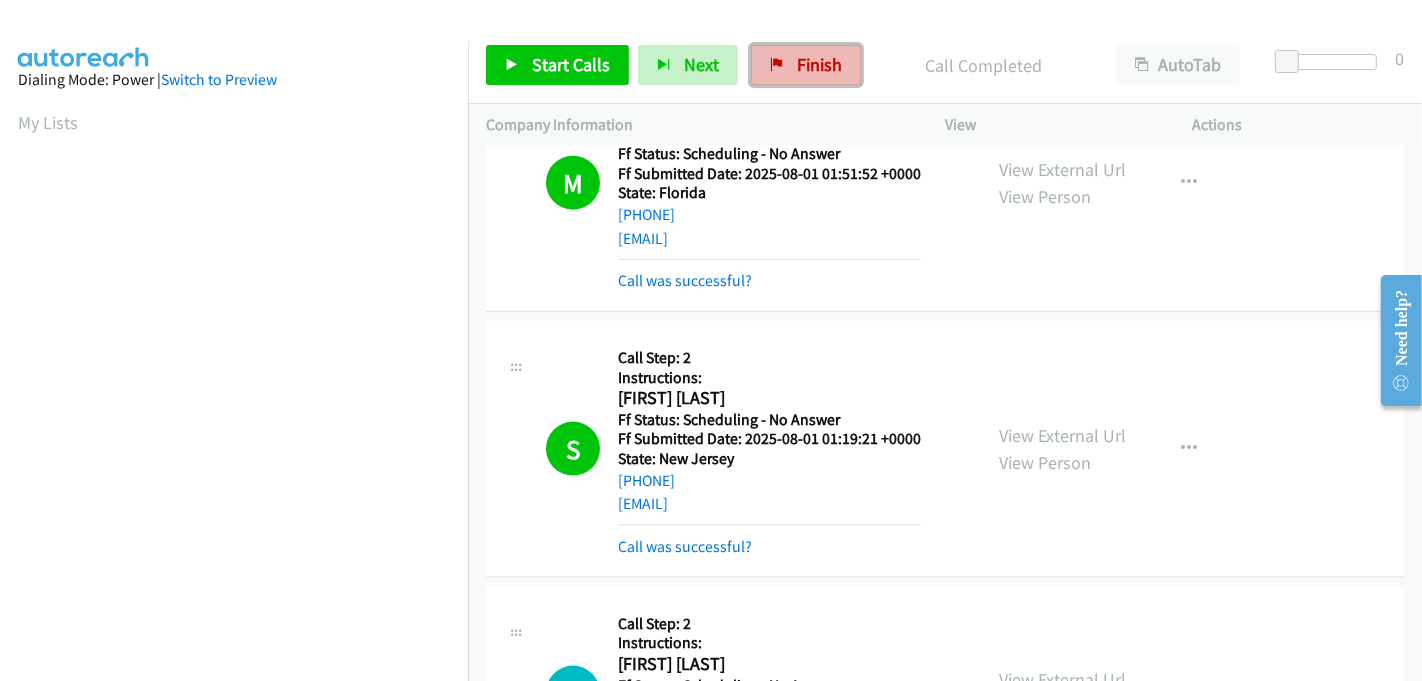 click on "Finish" at bounding box center [819, 64] 